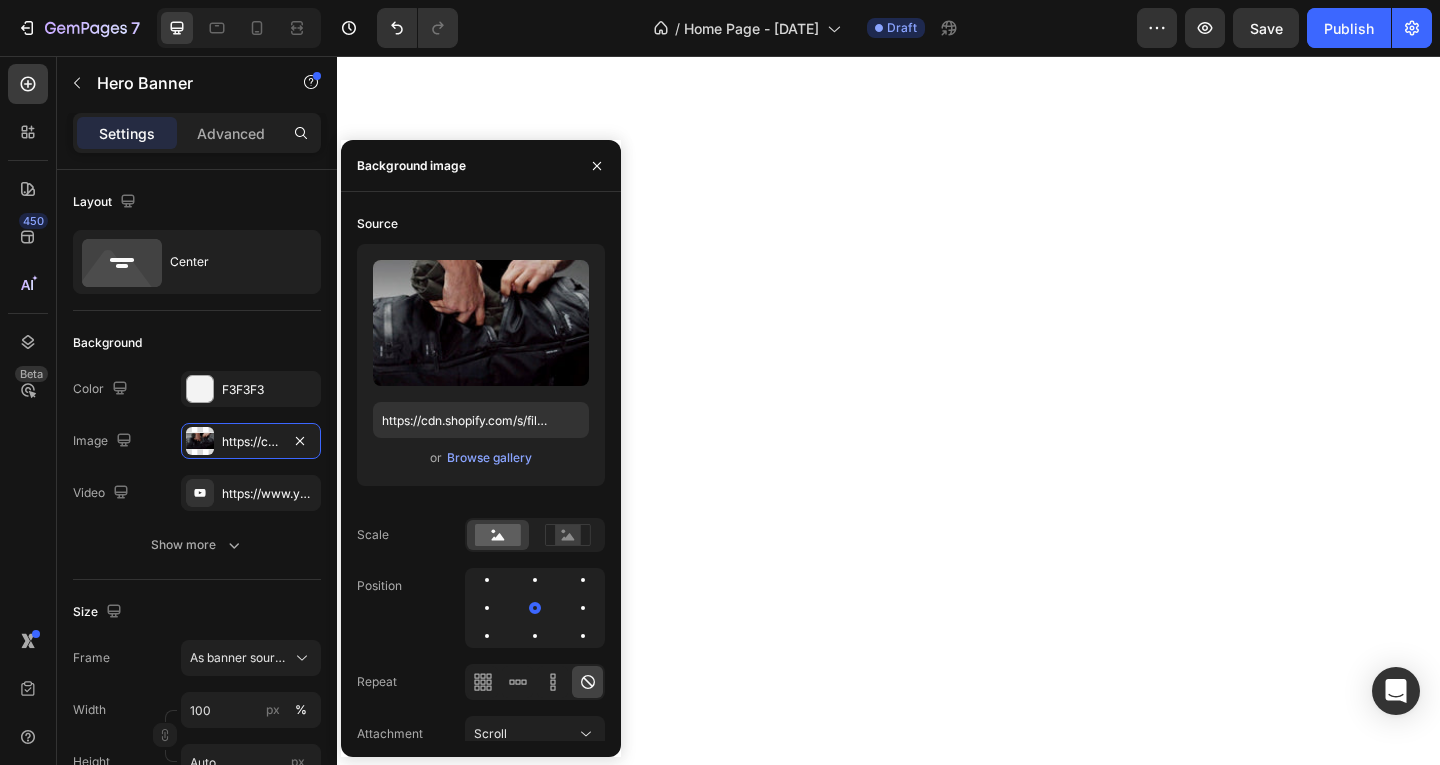 scroll, scrollTop: 0, scrollLeft: 0, axis: both 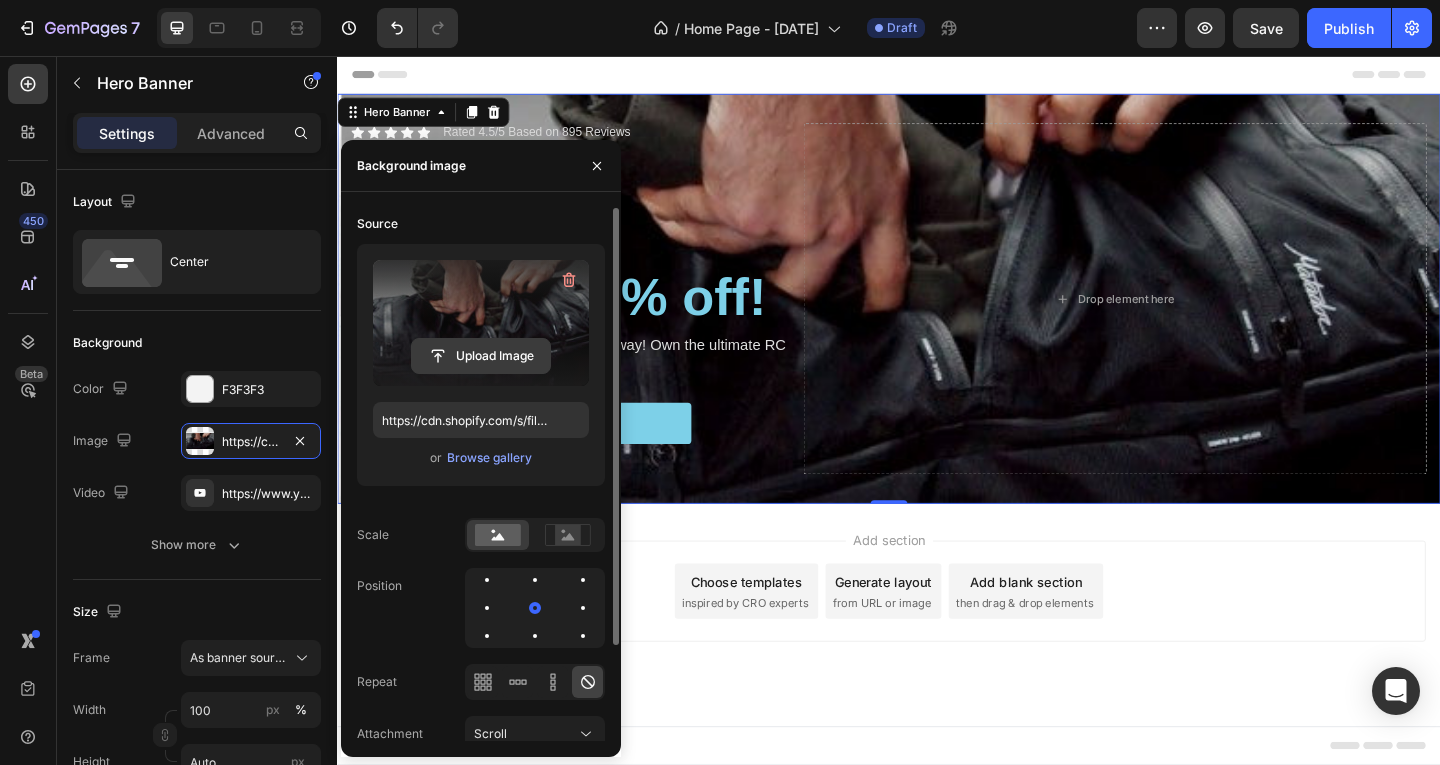 click 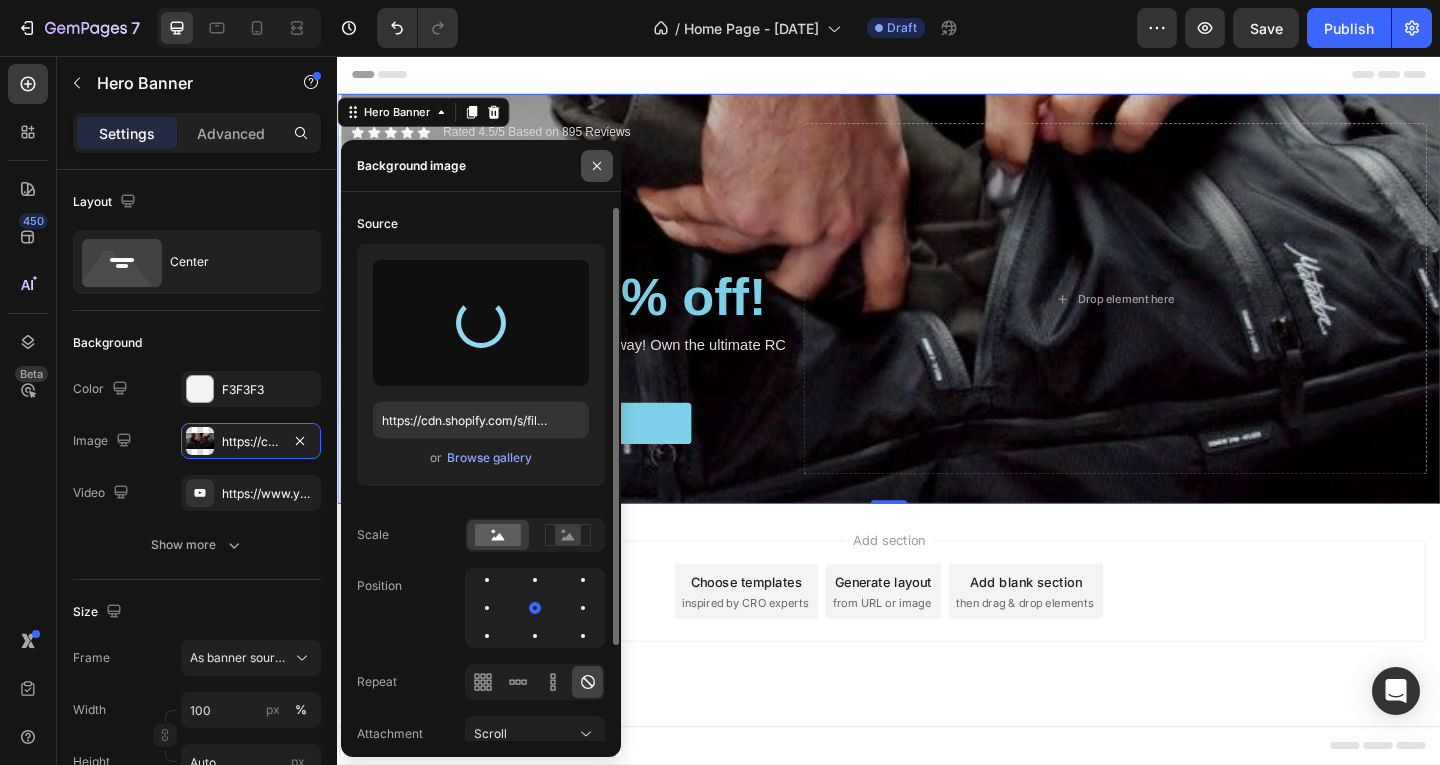 type on "https://cdn.shopify.com/s/files/1/0949/6615/3348/files/gempages_573827838717723490-4cbabf55-e8cf-4ce2-b6e9-e57c22f1552d.jpg" 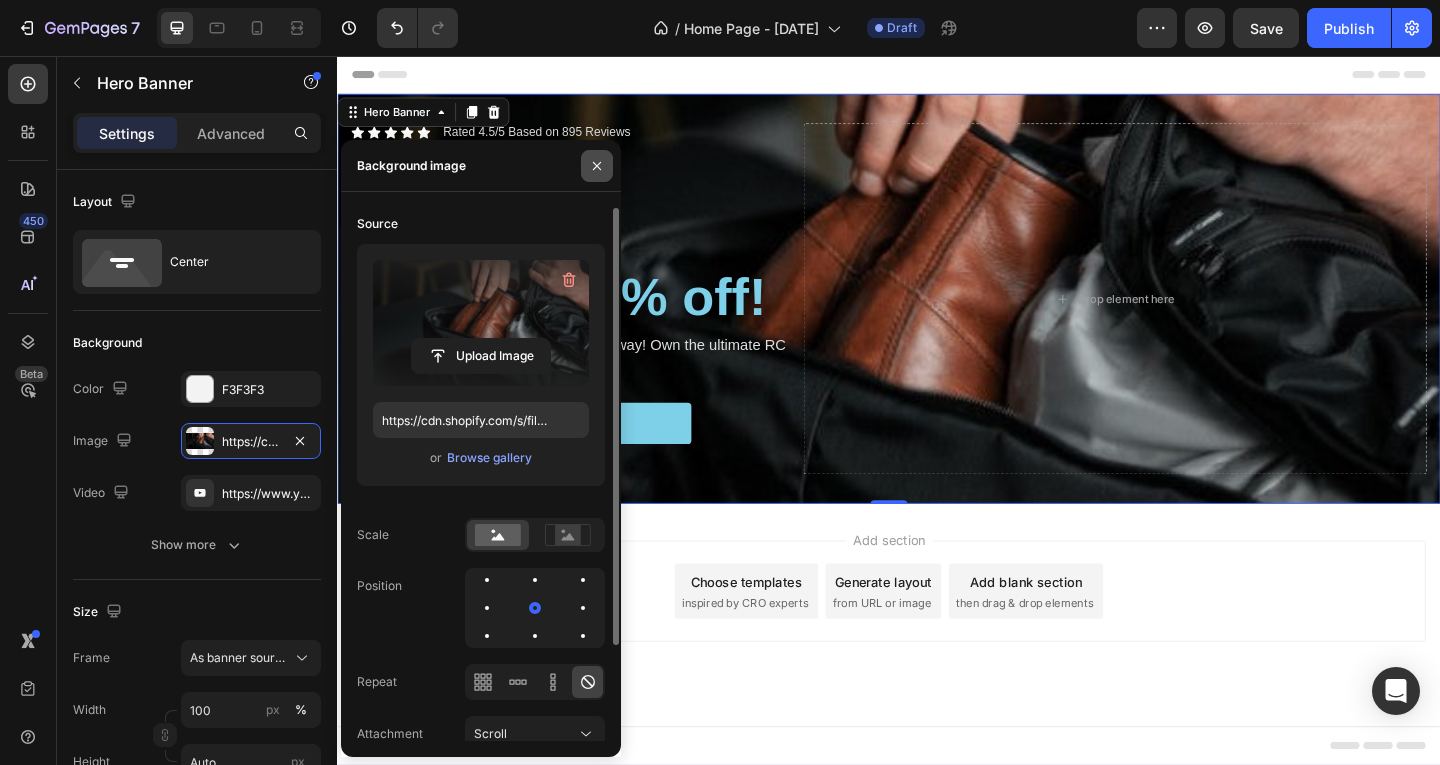 click 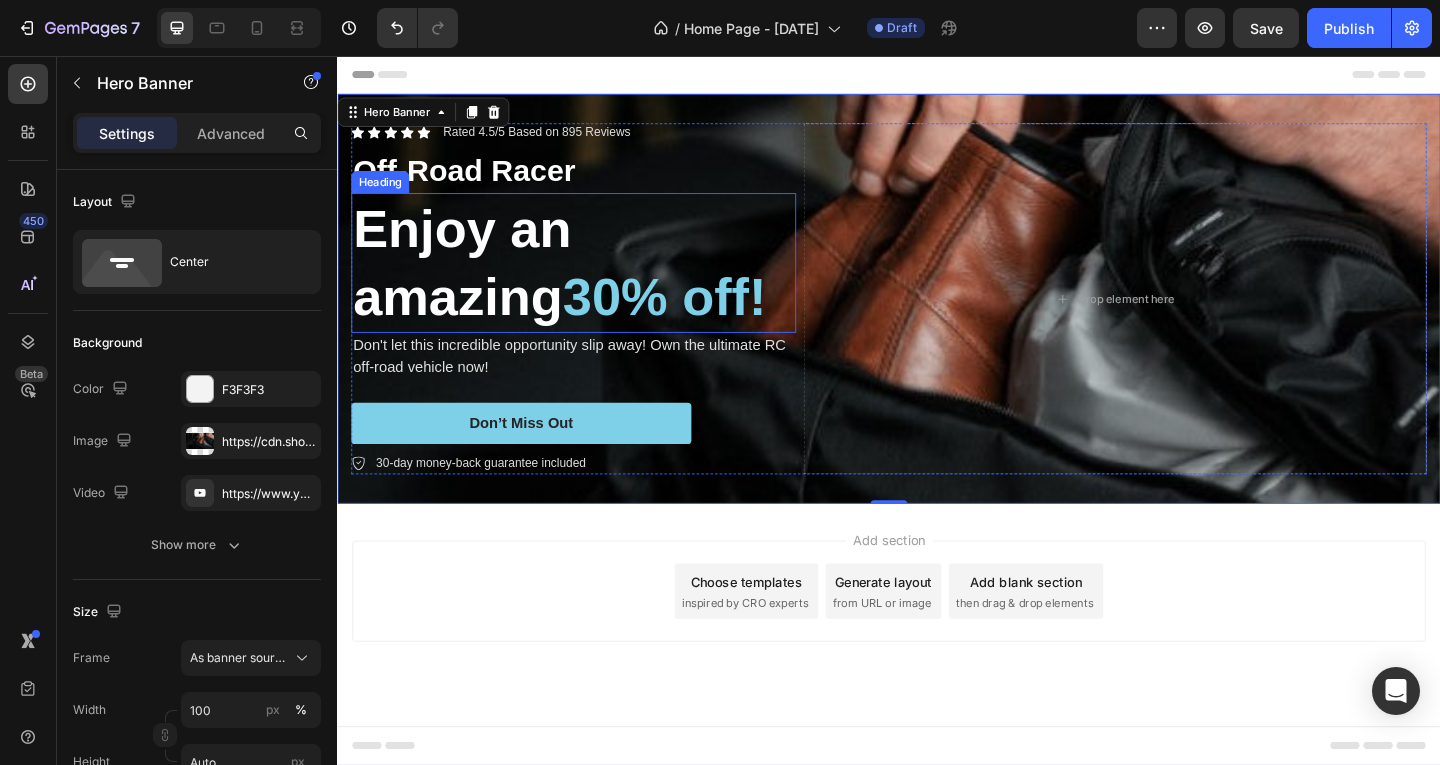 click on "30% off!" at bounding box center [693, 318] 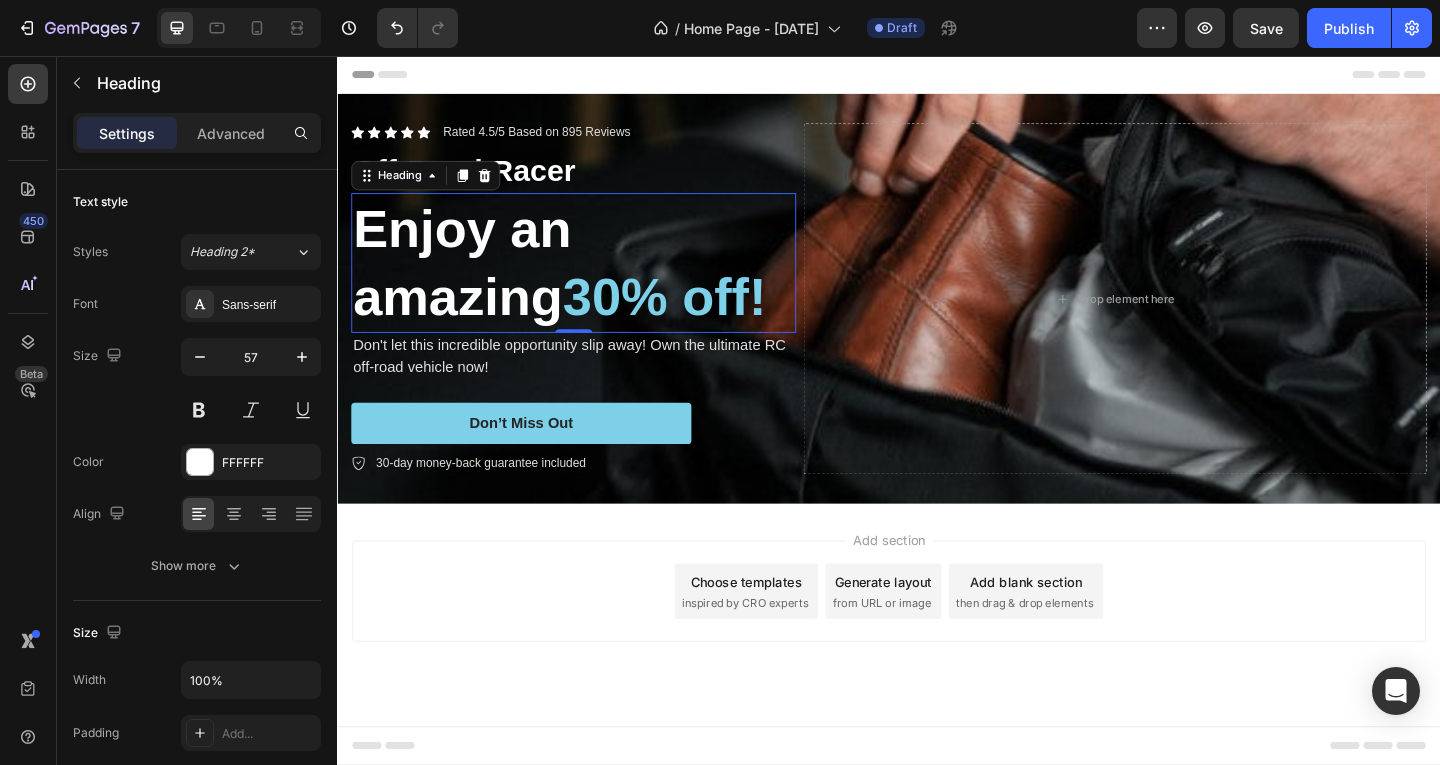 click on "Enjoy an amazing  30% off!" at bounding box center [594, 281] 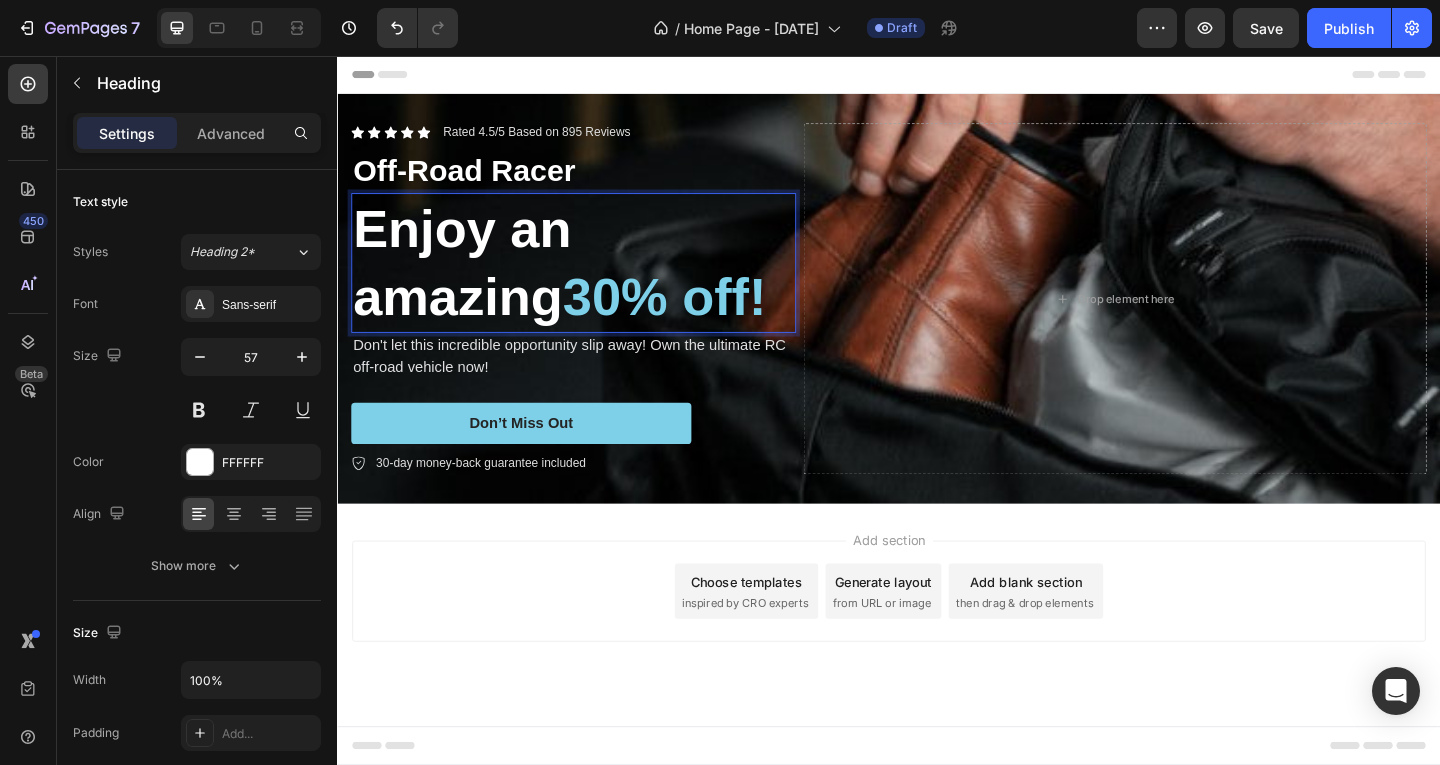 click on "Enjoy an amazing  30% off!" at bounding box center [594, 281] 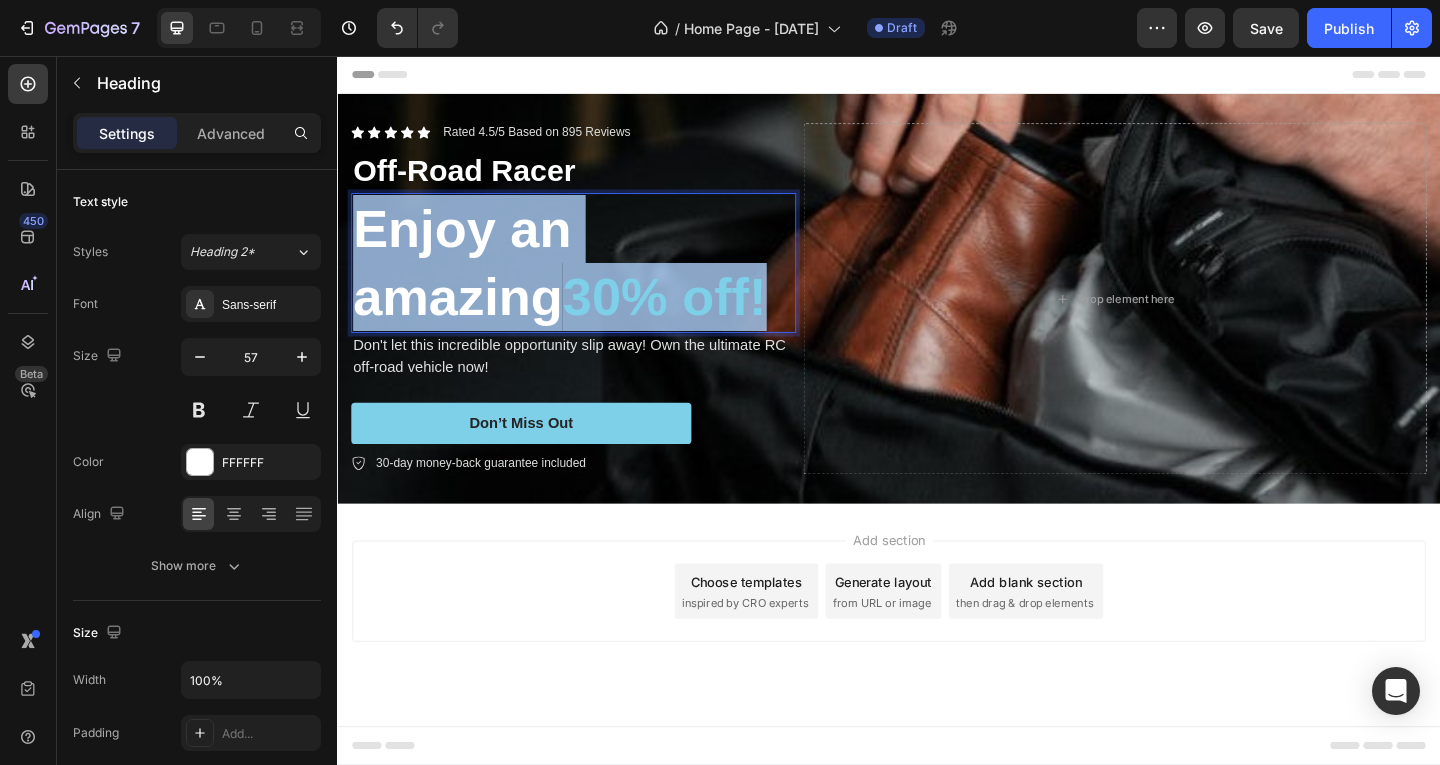 click on "Enjoy an amazing  30% off!" at bounding box center (594, 281) 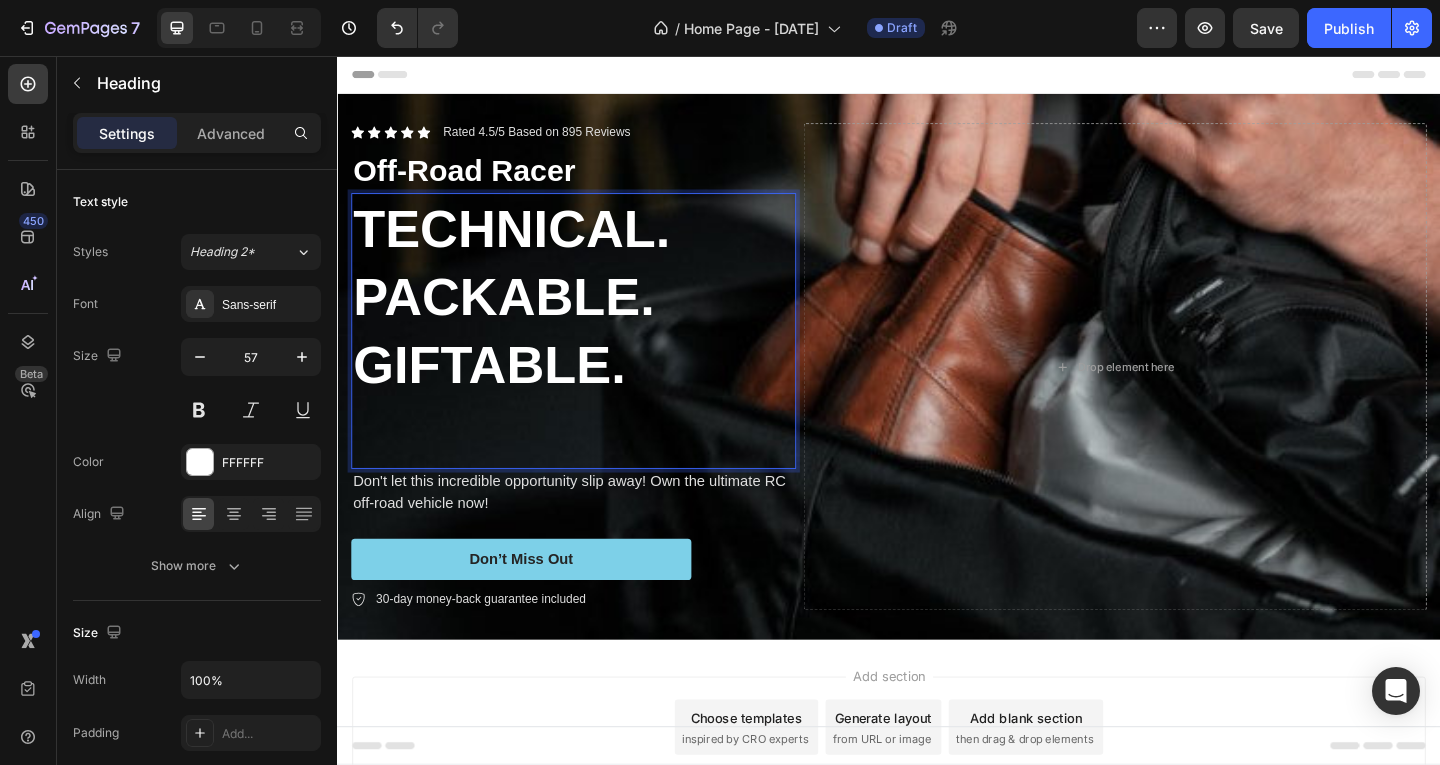 click on "TECHNICAL. PACKABLE. GIFTABLE." at bounding box center (526, 318) 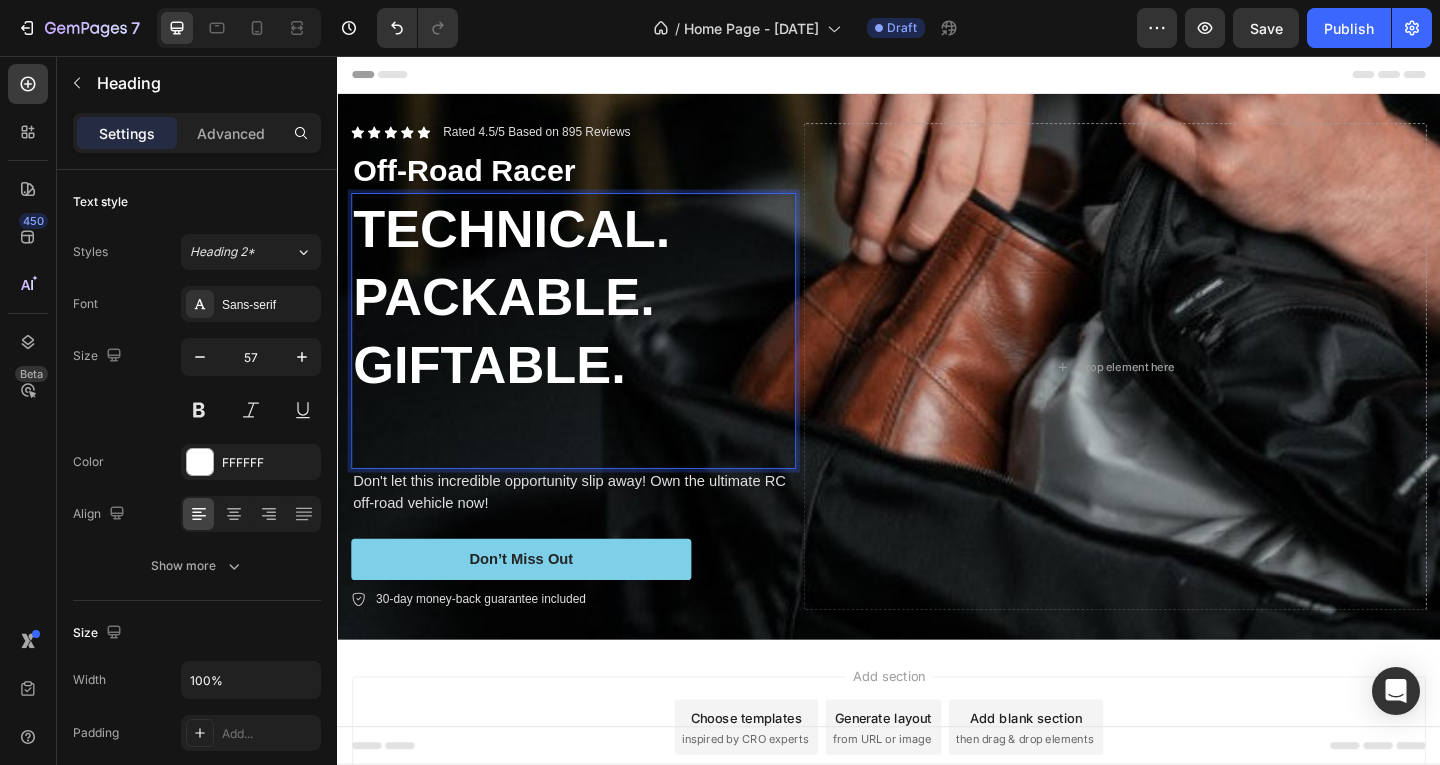 click on "Drop element here" at bounding box center [1183, 394] 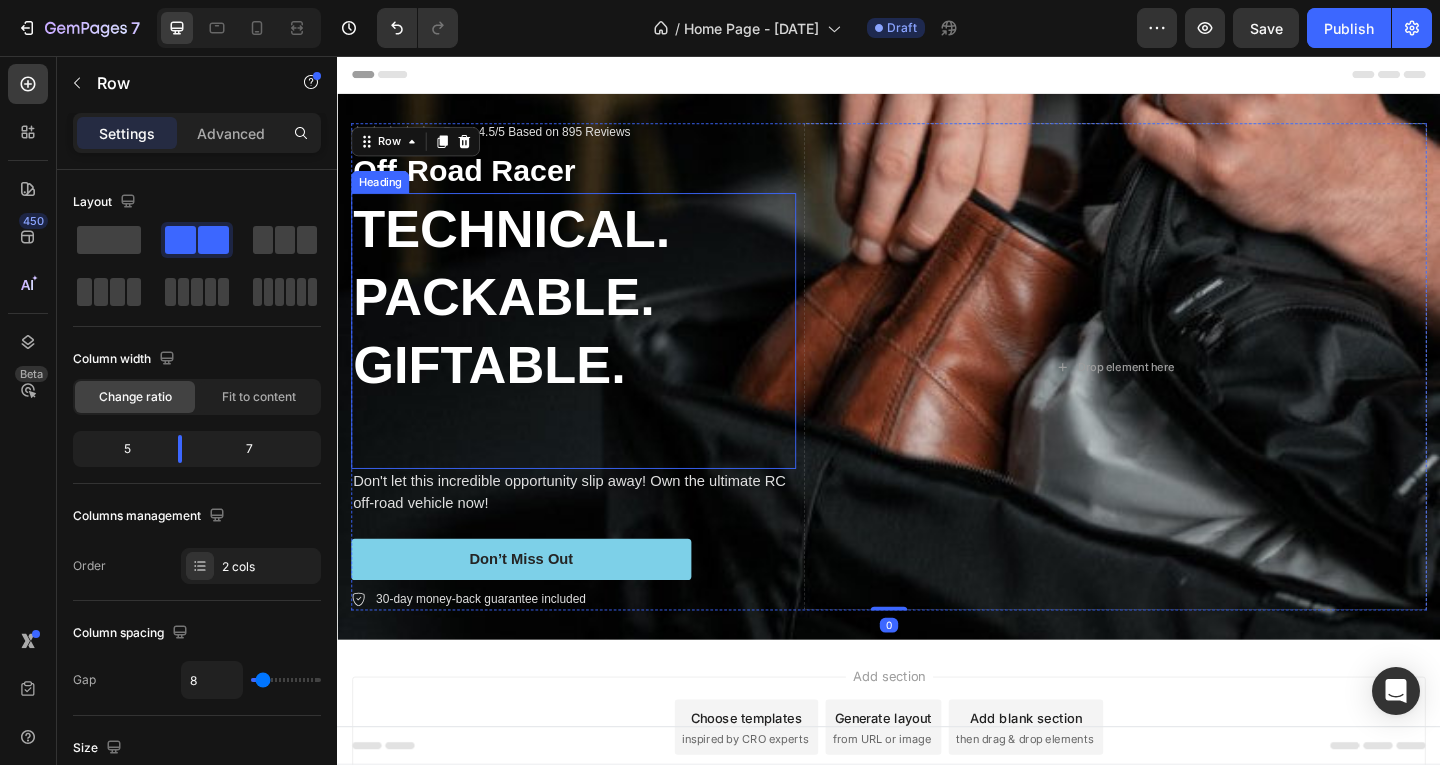 click on "⁠⁠⁠⁠⁠⁠⁠ TECHNICAL. PACKABLE. GIFTABLE." at bounding box center (594, 355) 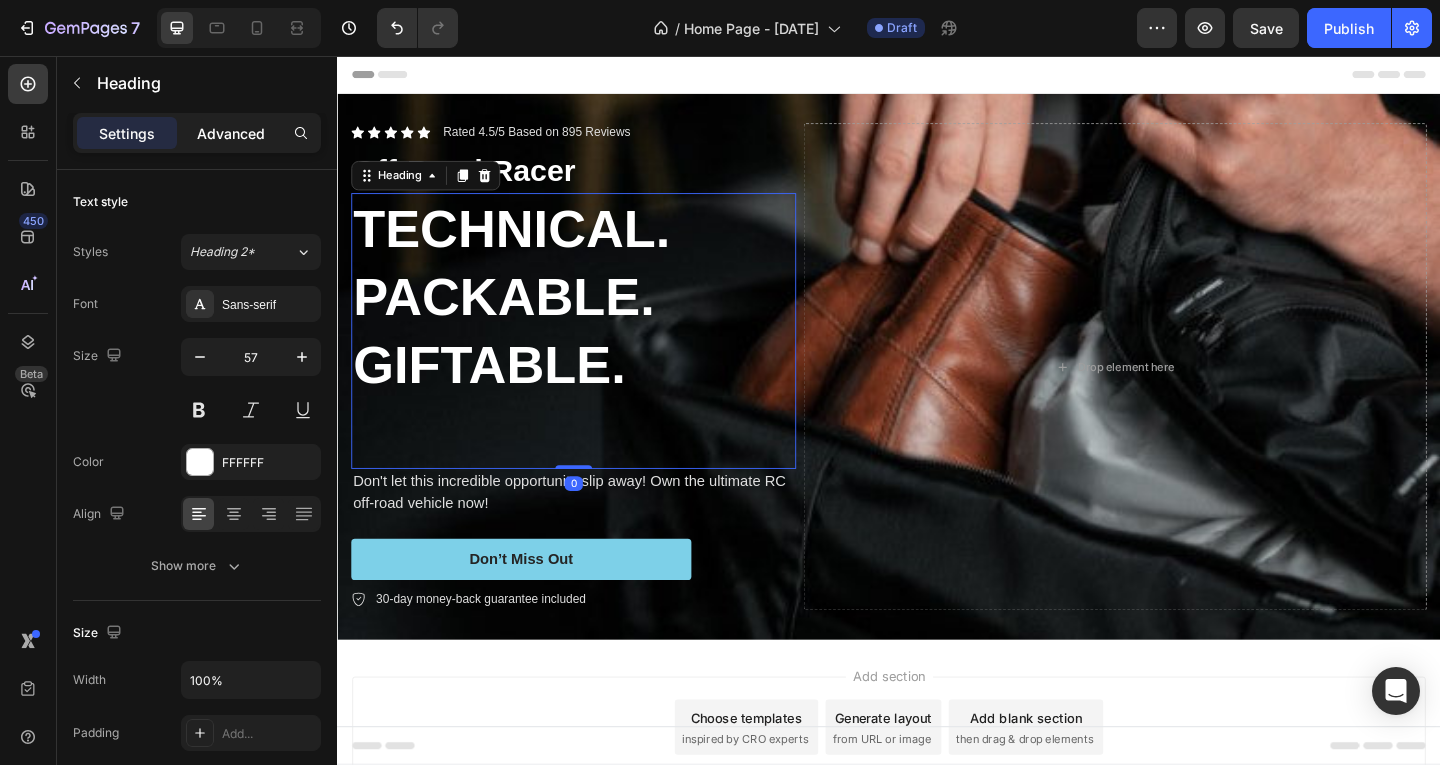 click on "Advanced" at bounding box center [231, 133] 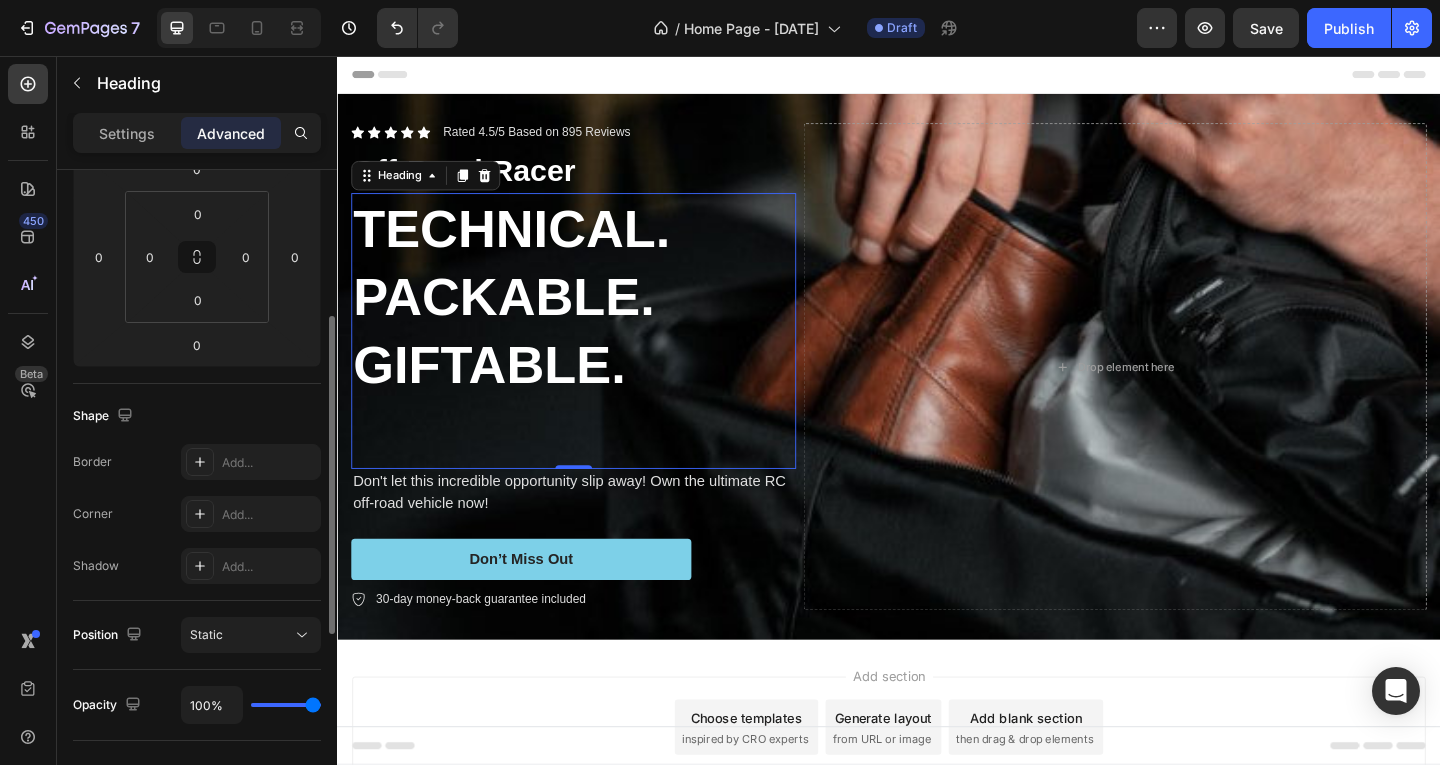 scroll, scrollTop: 0, scrollLeft: 0, axis: both 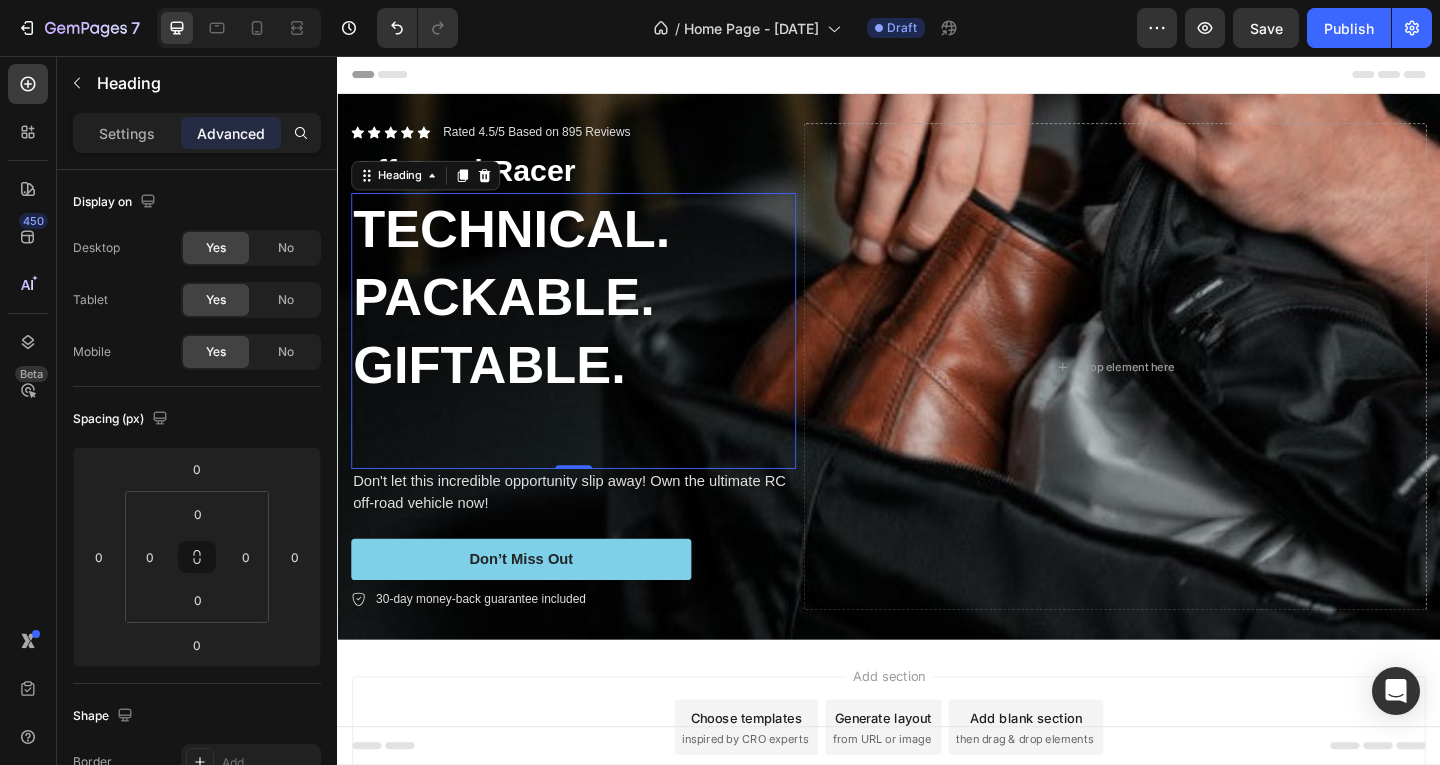 click on "Settings Advanced" at bounding box center (197, 141) 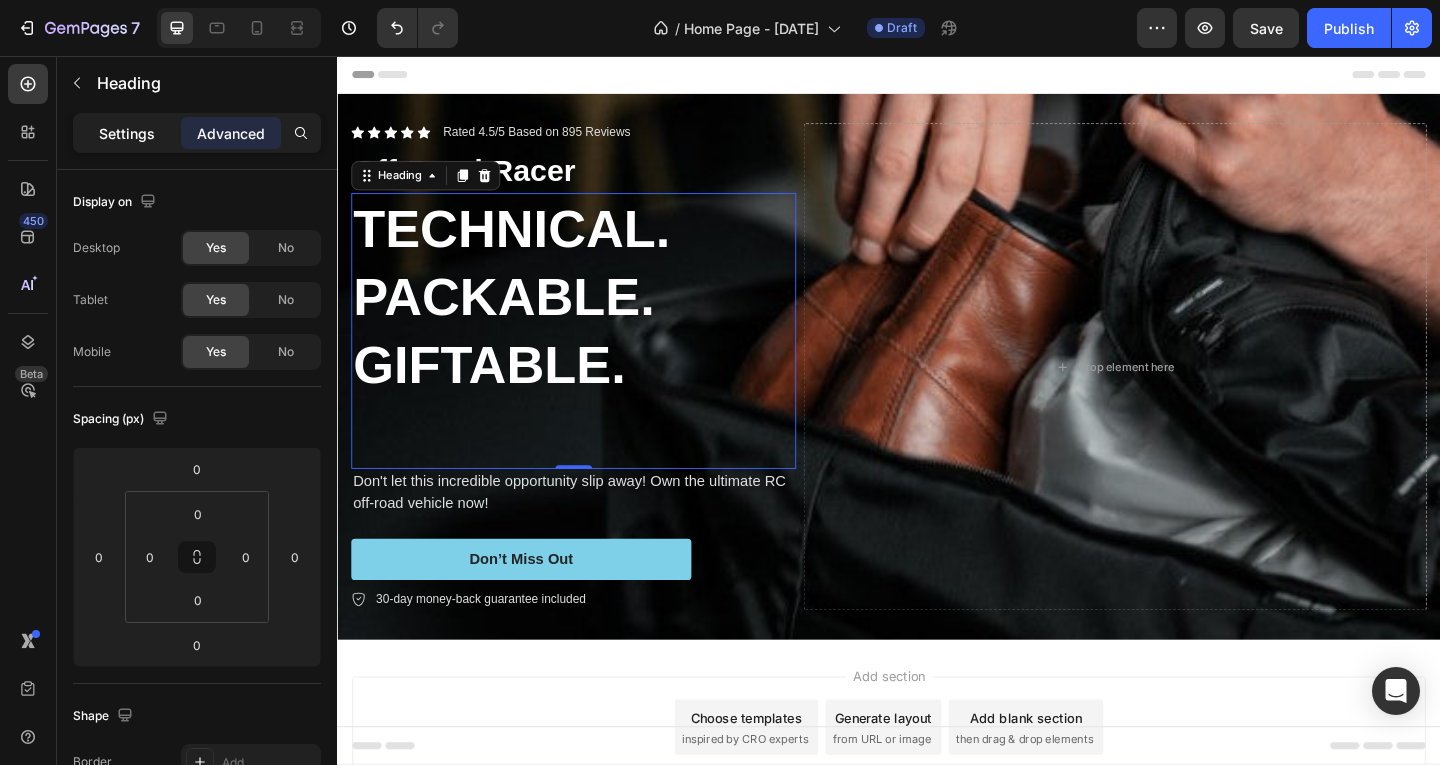 click on "Settings" 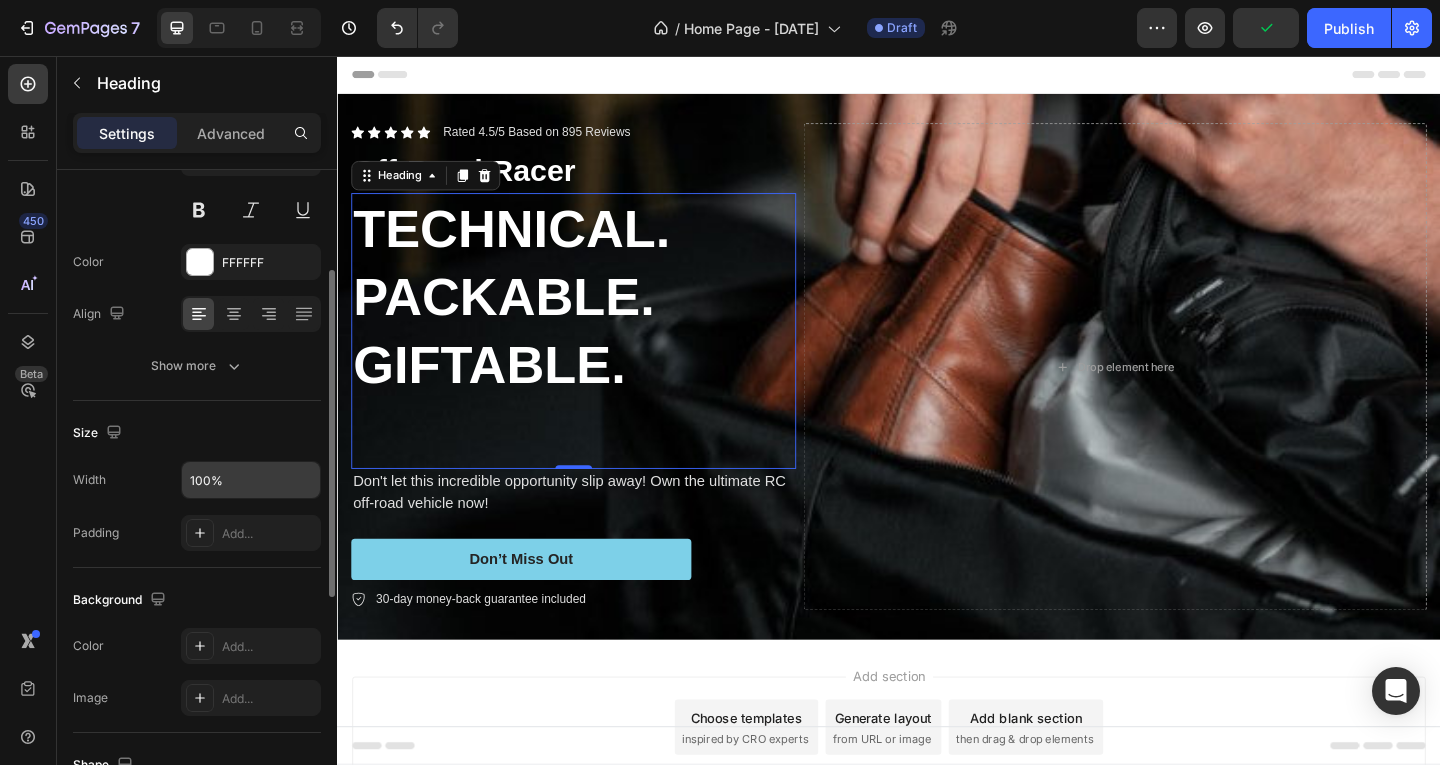 scroll, scrollTop: 200, scrollLeft: 0, axis: vertical 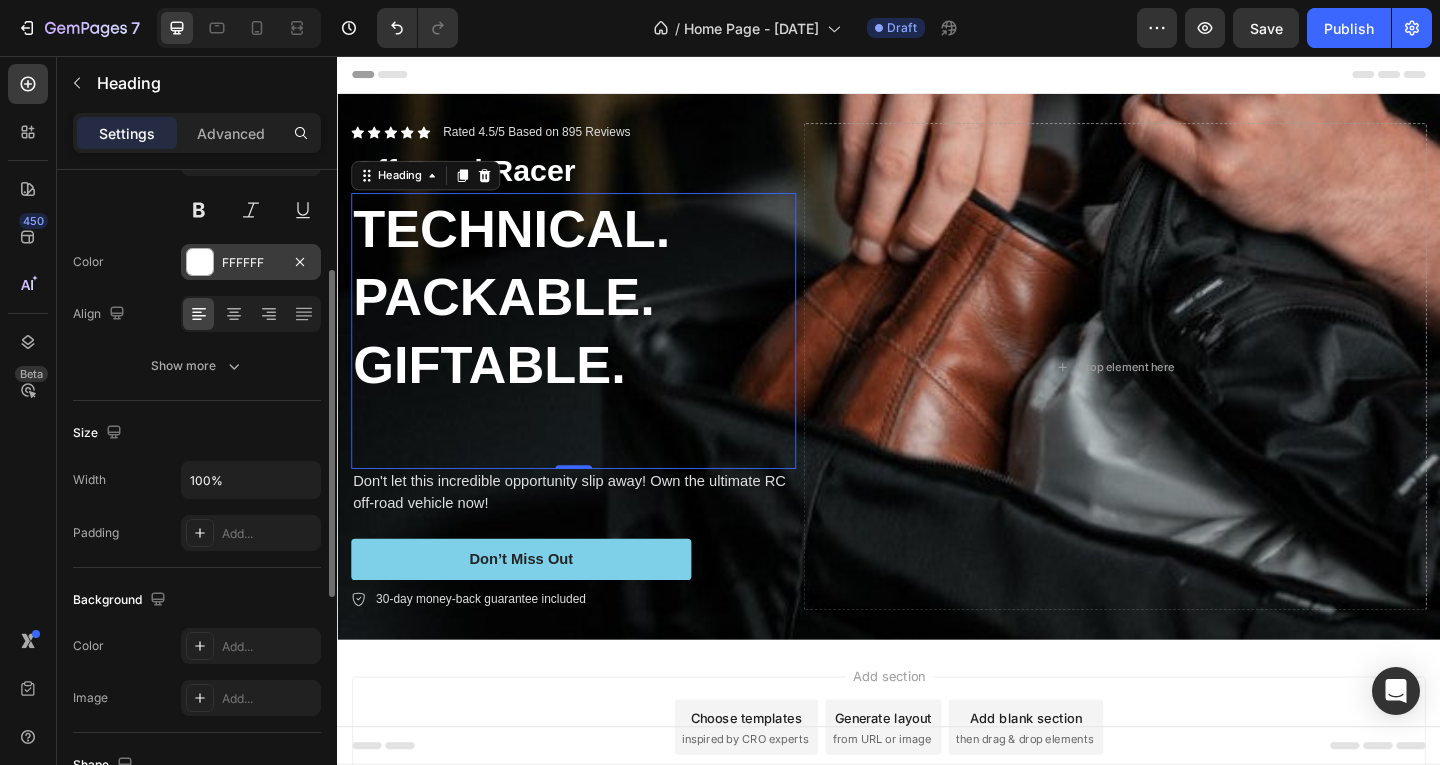 click at bounding box center (200, 262) 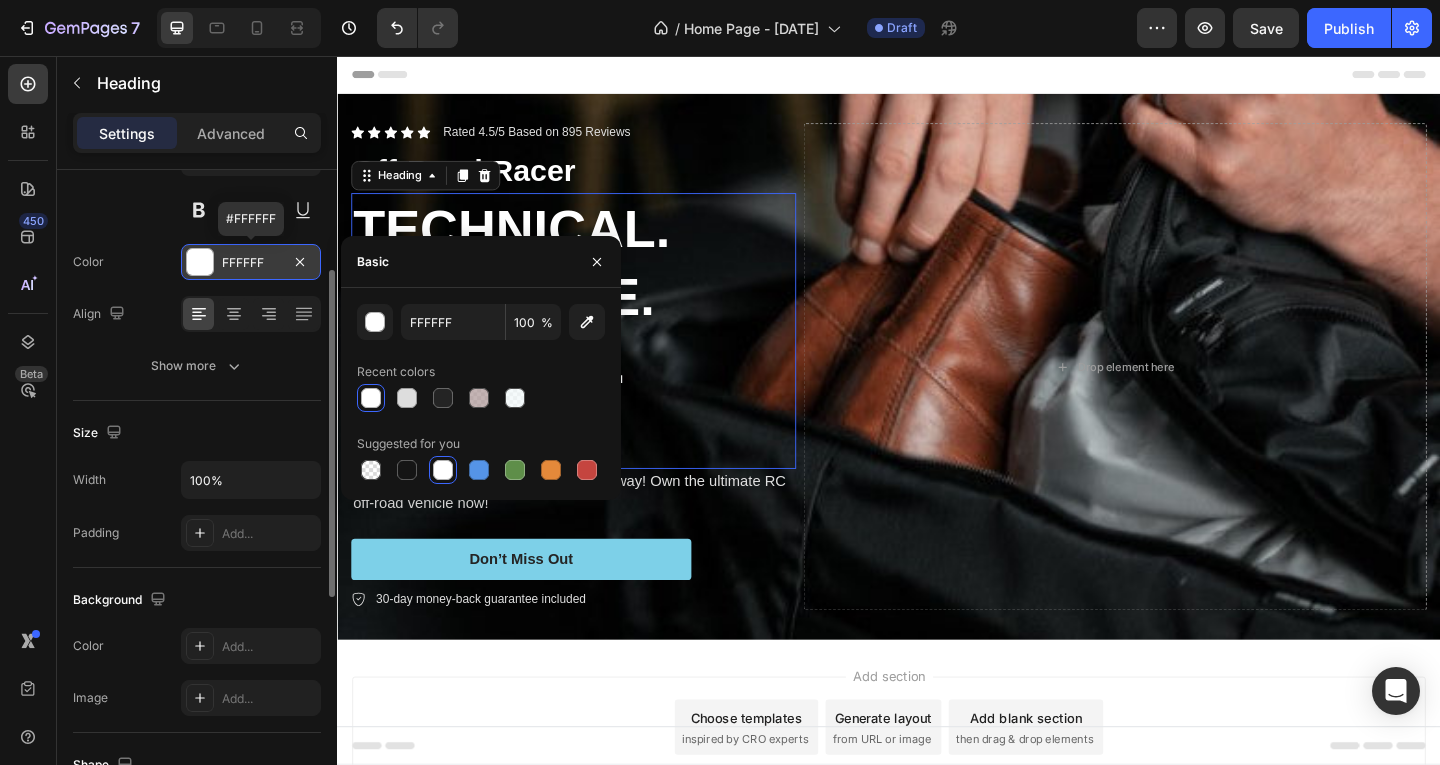 click at bounding box center [200, 262] 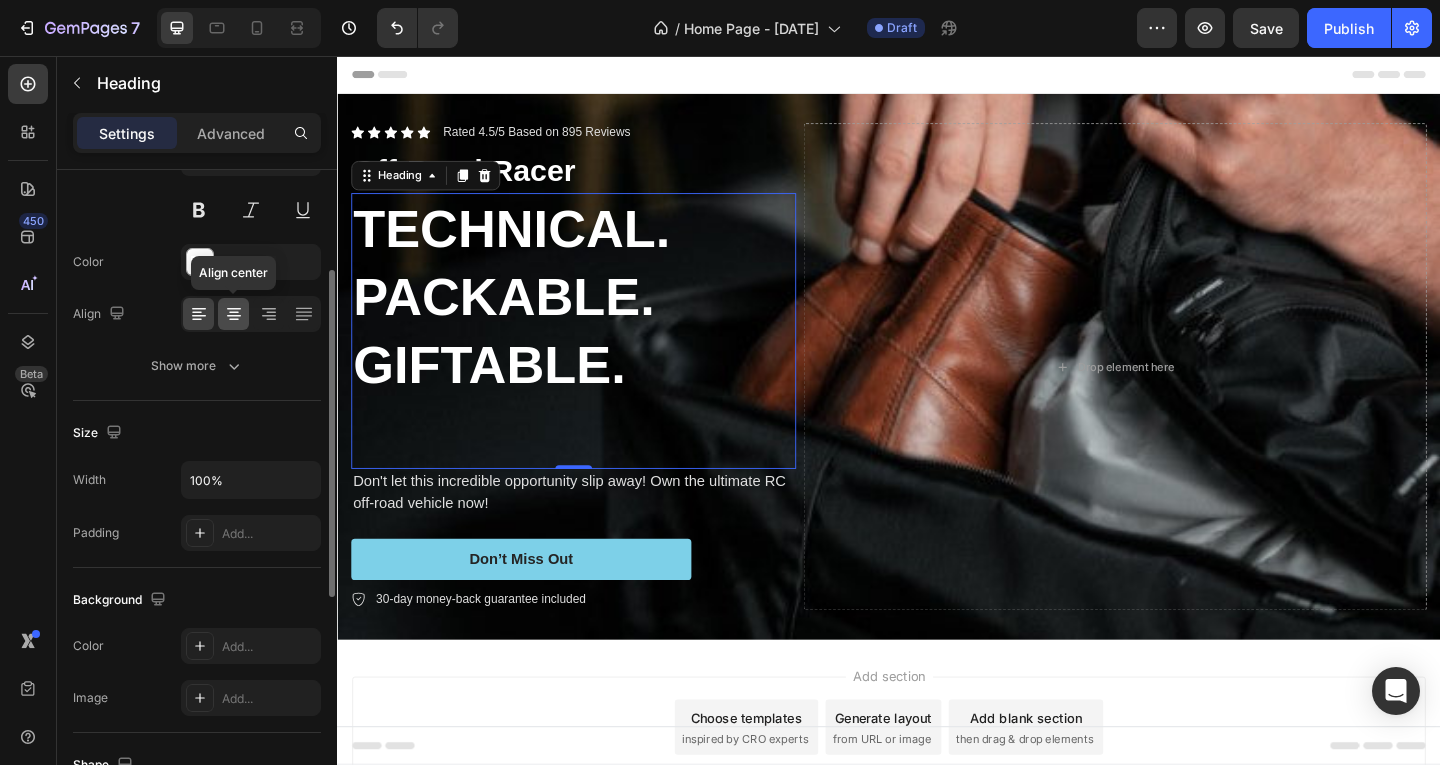 click 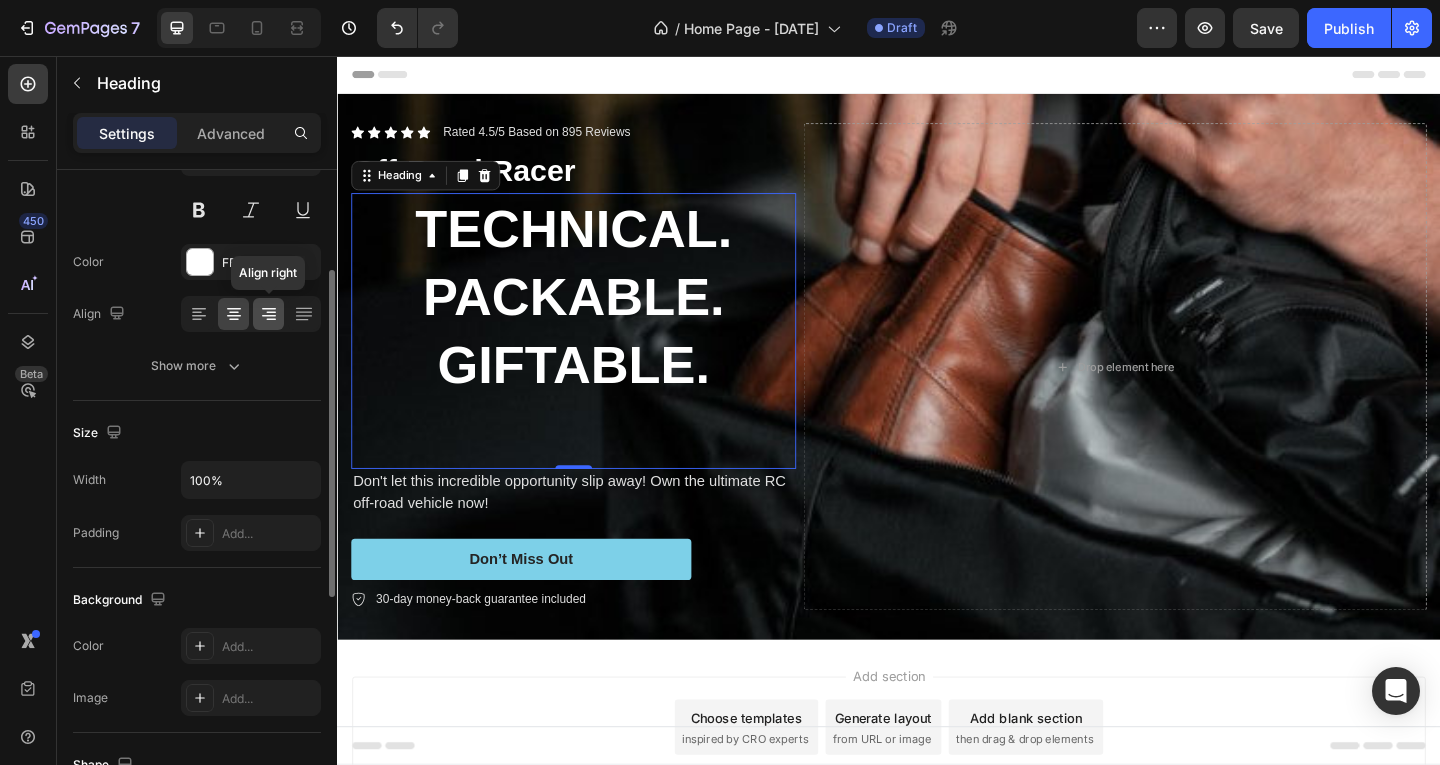 click 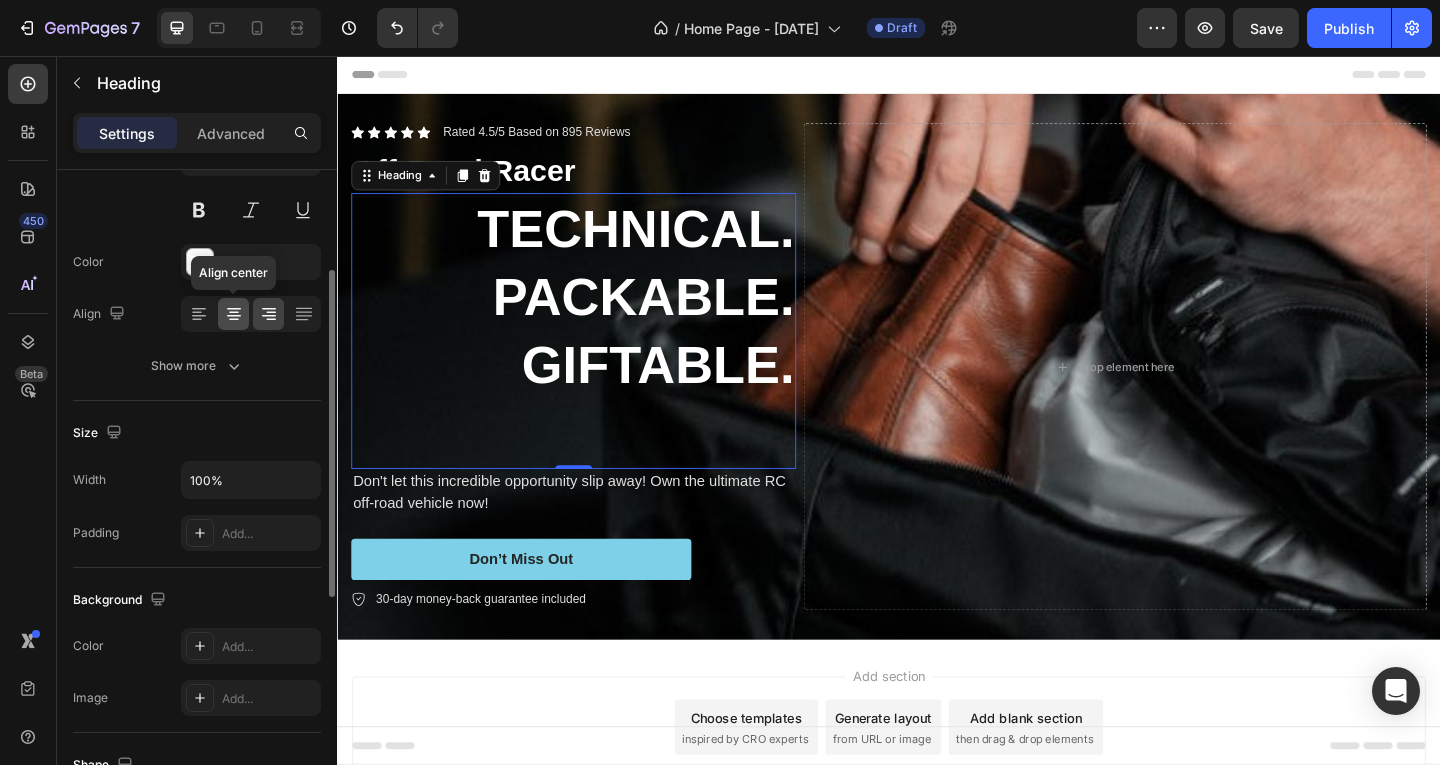 click 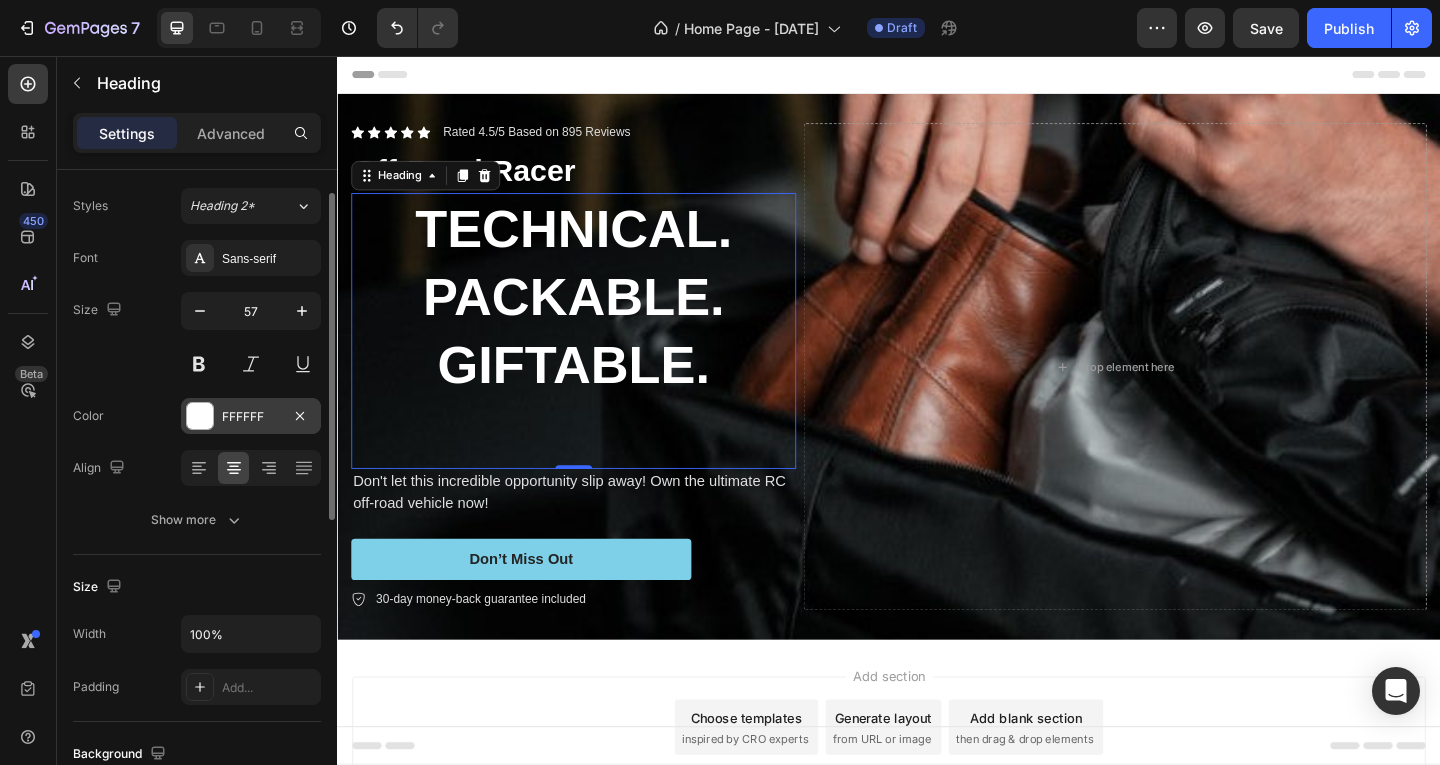 scroll, scrollTop: 0, scrollLeft: 0, axis: both 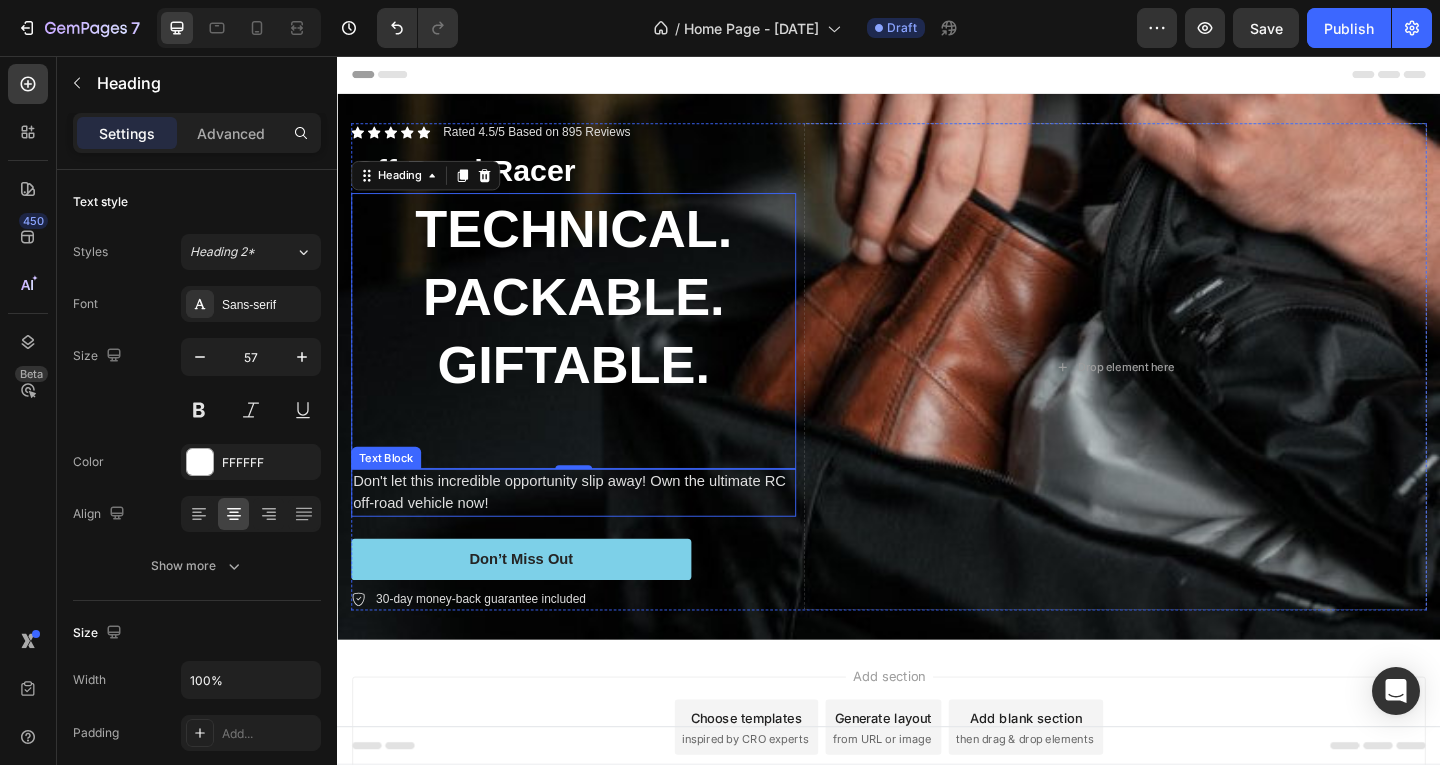 click on "Don't let this incredible opportunity slip away! Own the ultimate RC off-road vehicle now!" at bounding box center (594, 531) 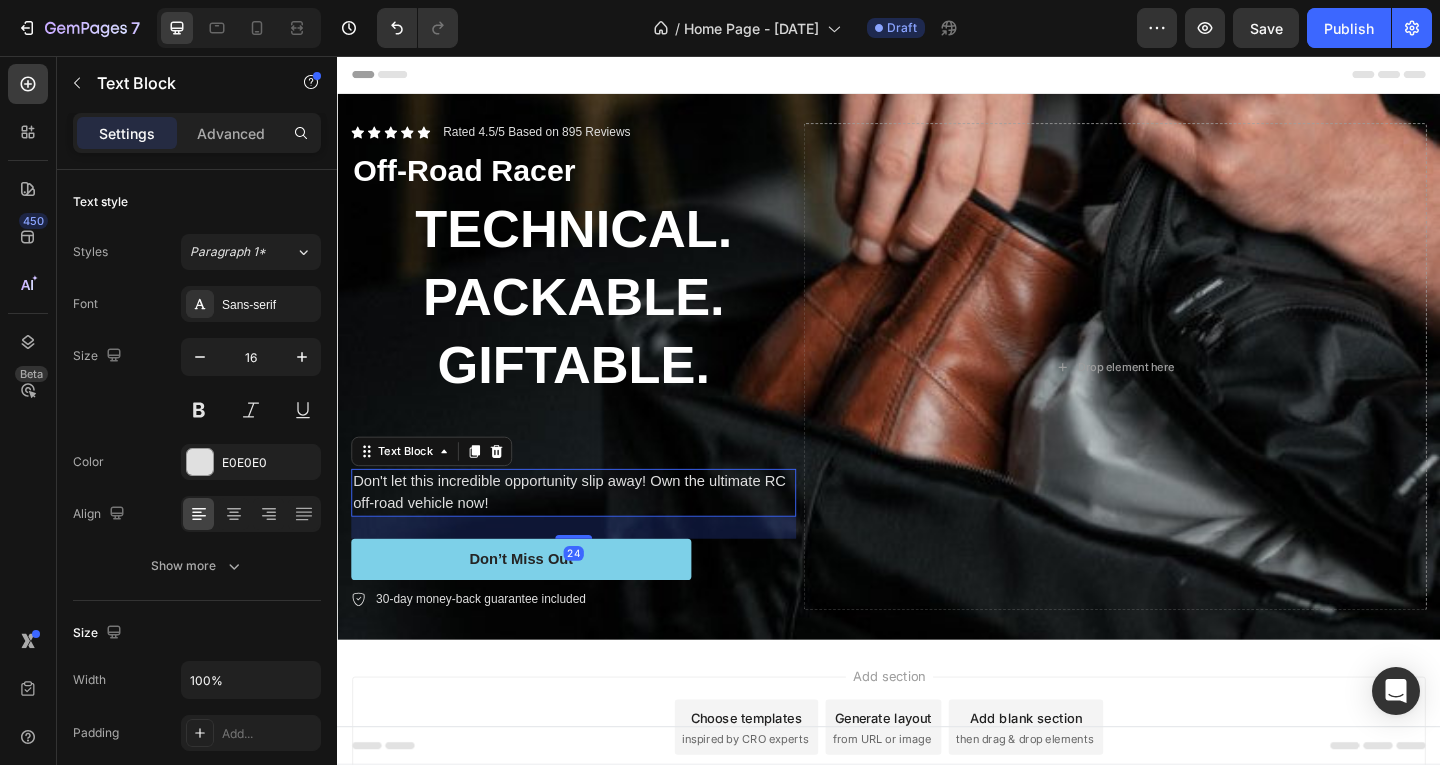 click on "Don't let this incredible opportunity slip away! Own the ultimate RC off-road vehicle now!" at bounding box center [594, 531] 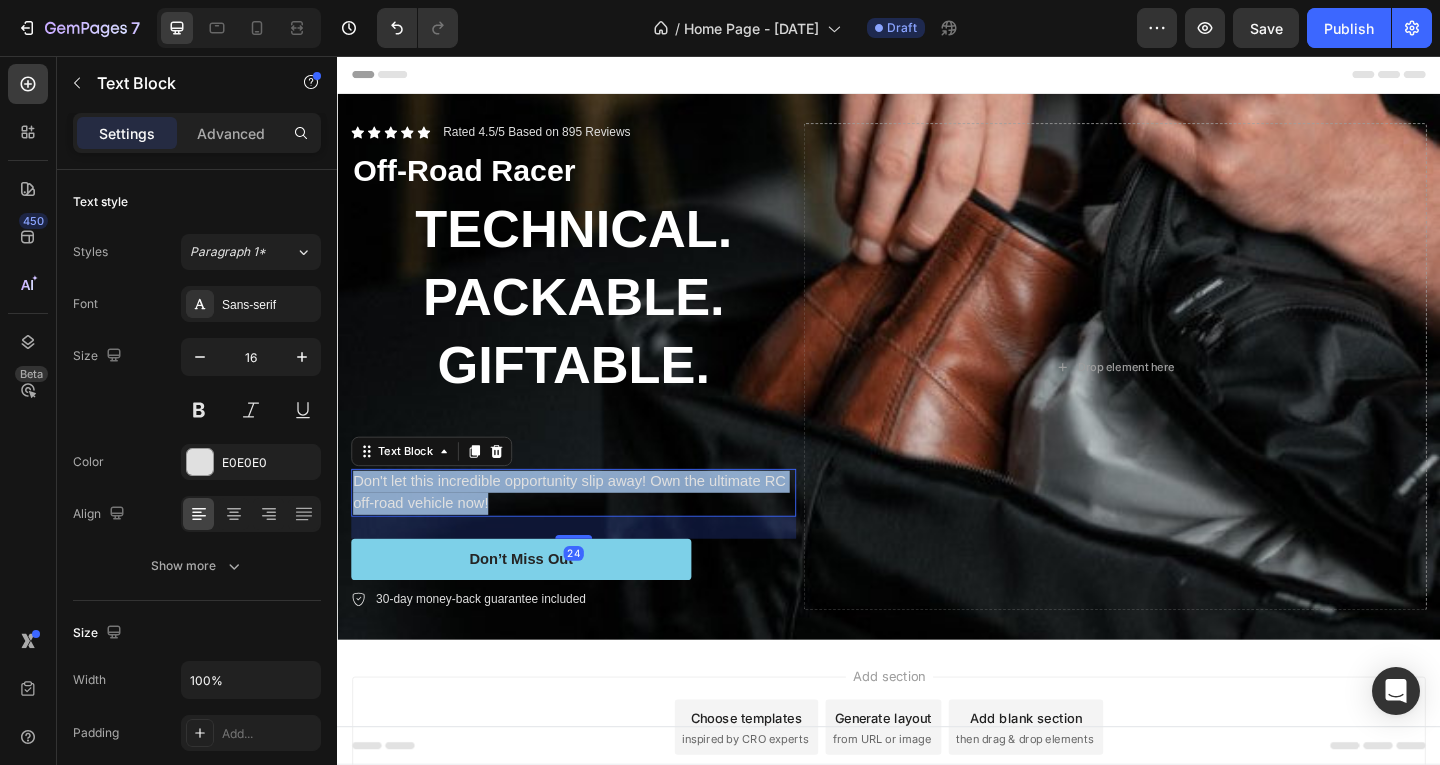 click on "Don't let this incredible opportunity slip away! Own the ultimate RC off-road vehicle now!" at bounding box center [594, 531] 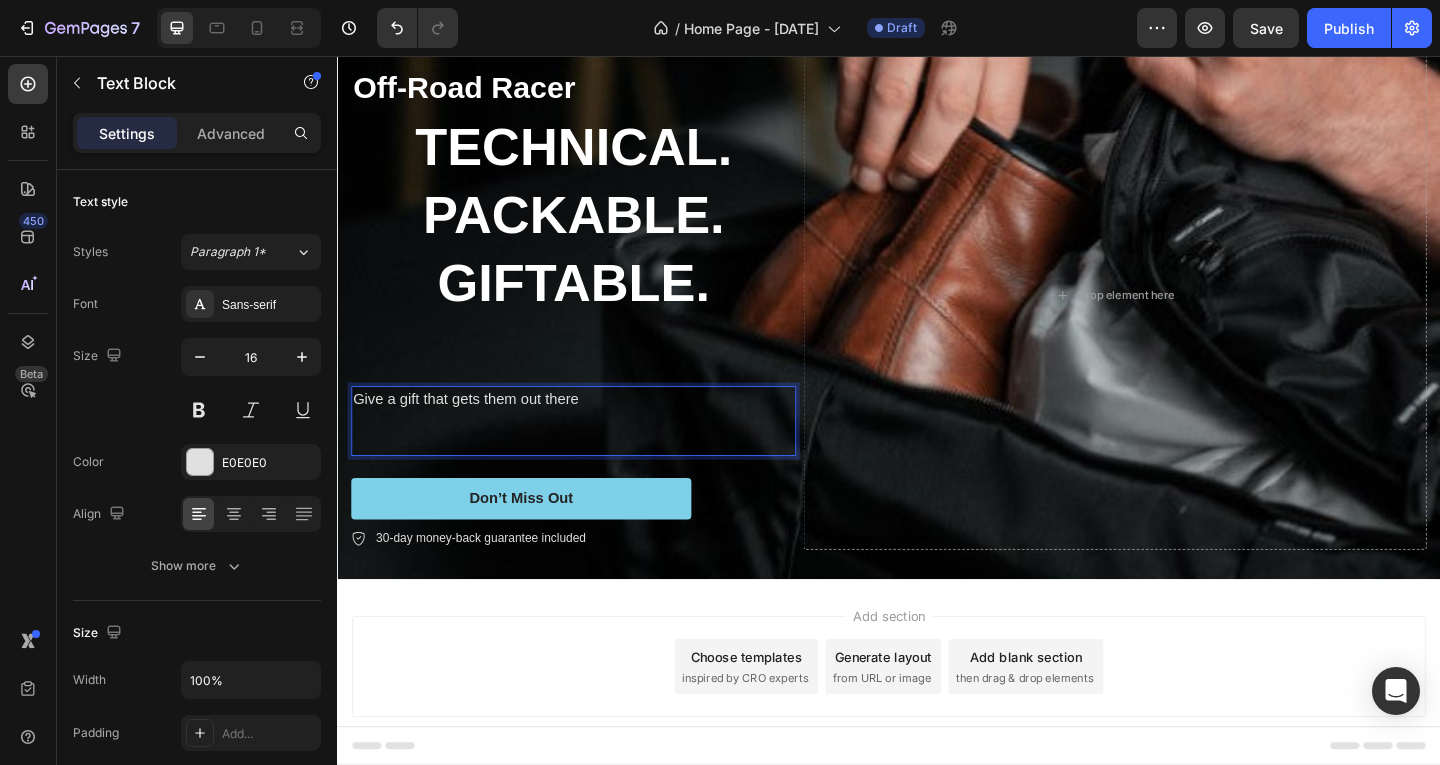 scroll, scrollTop: 100, scrollLeft: 0, axis: vertical 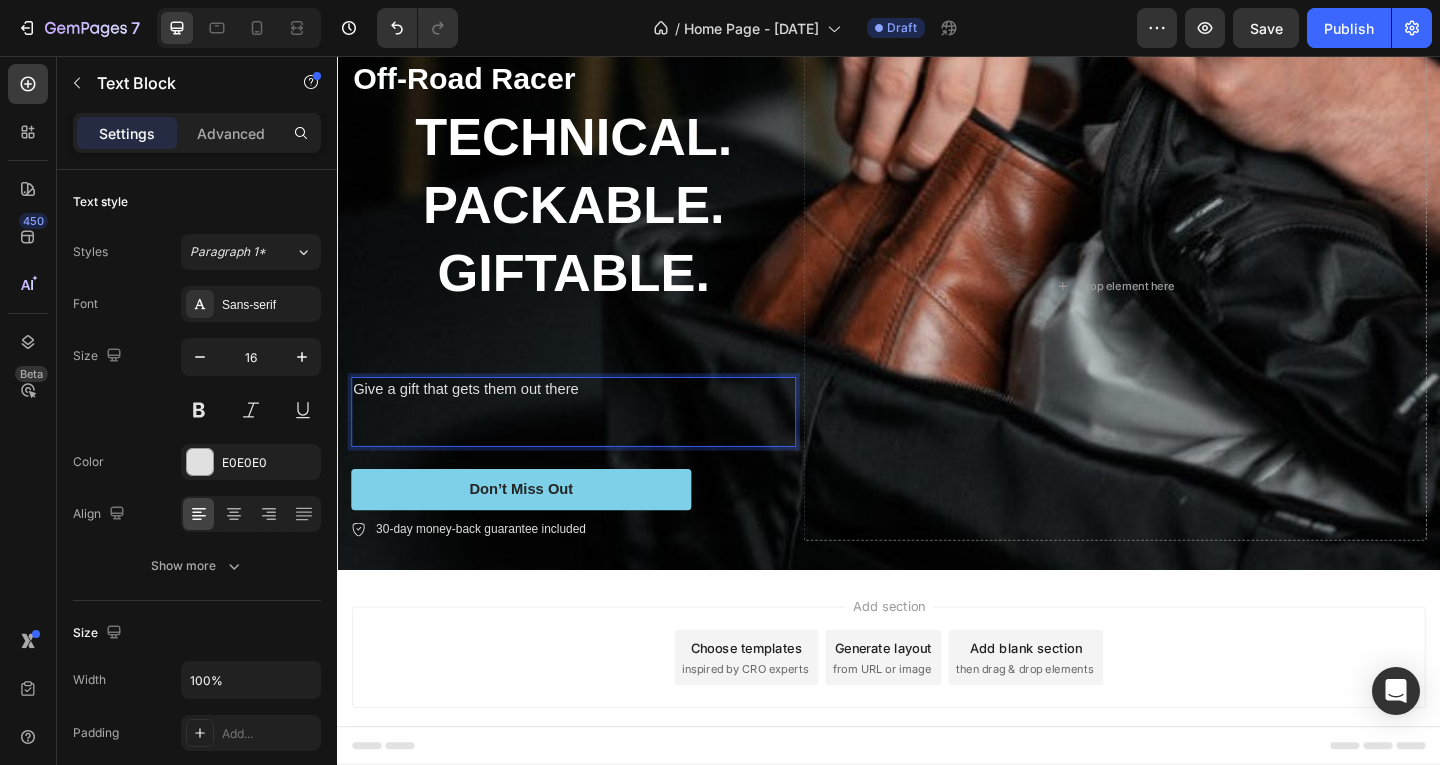 click on "Drop element here" at bounding box center (1183, 306) 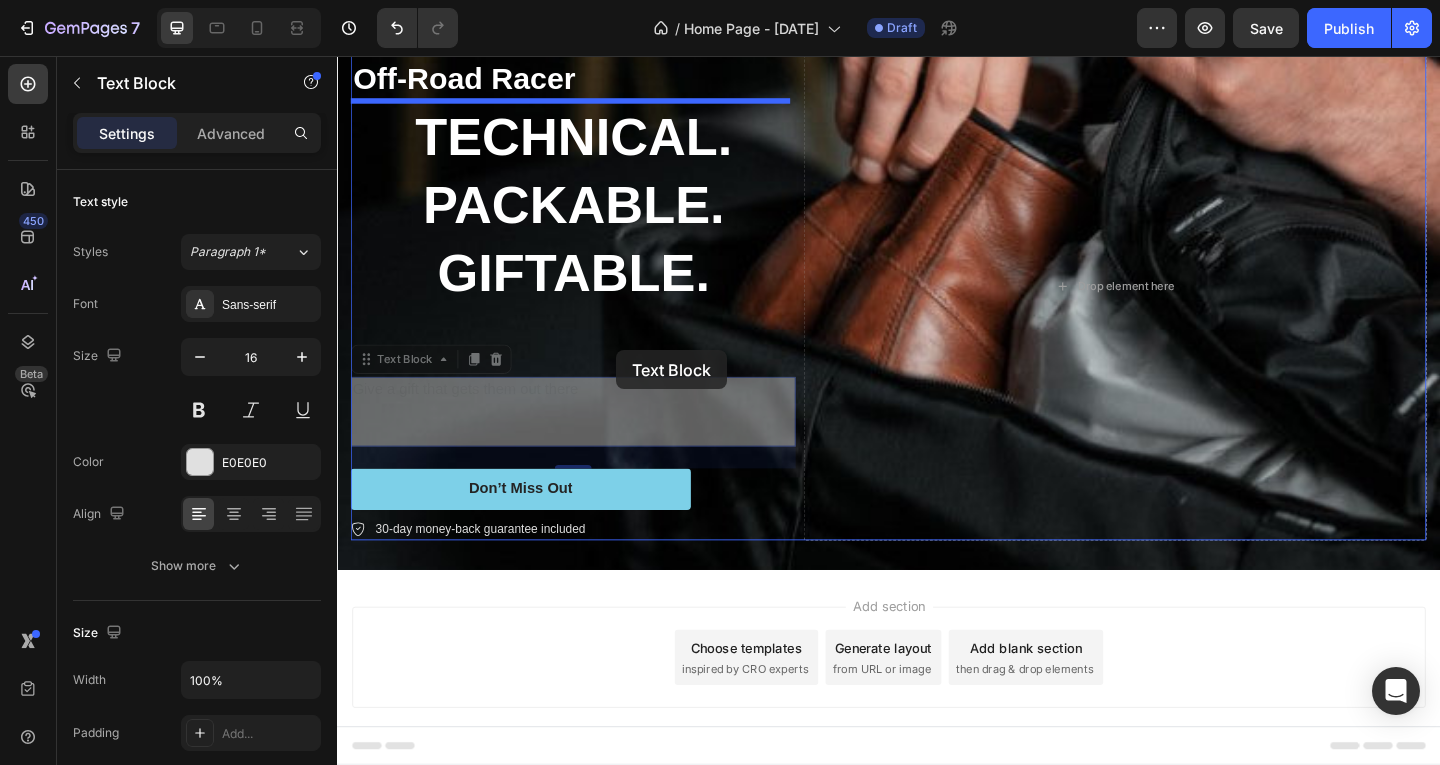drag, startPoint x: 635, startPoint y: 431, endPoint x: 641, endPoint y: 374, distance: 57.31492 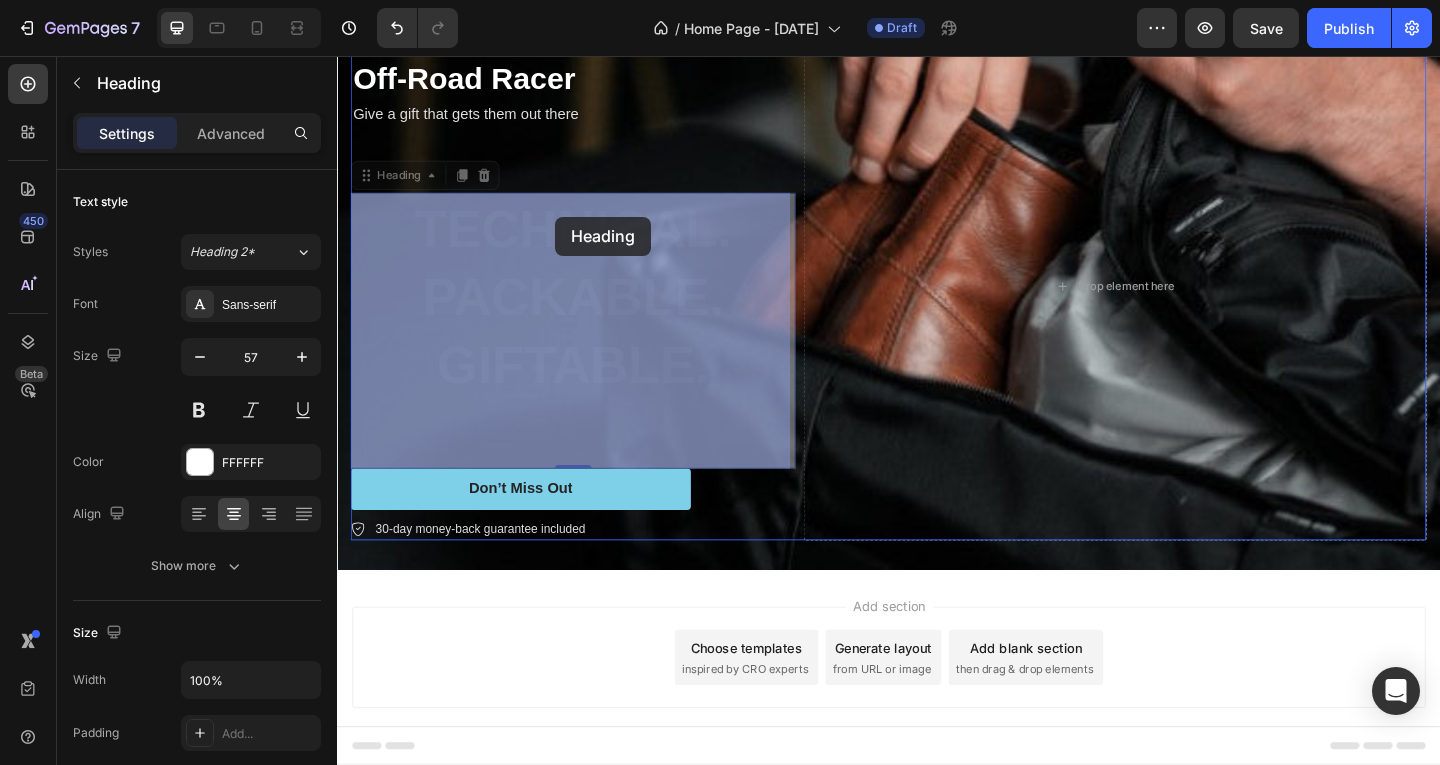 drag, startPoint x: 581, startPoint y: 339, endPoint x: 581, endPoint y: 301, distance: 38 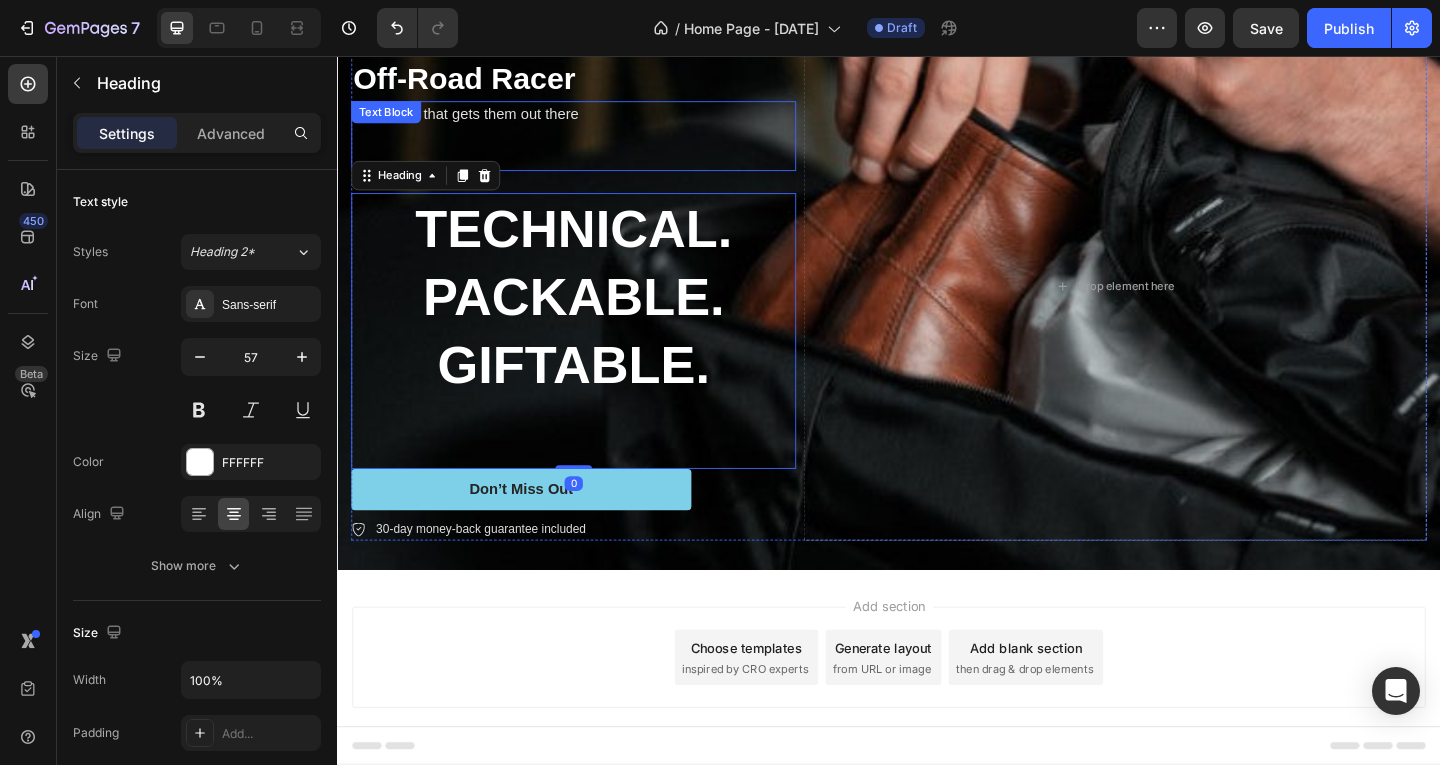 click on "Give a gift that gets them out there" at bounding box center (594, 119) 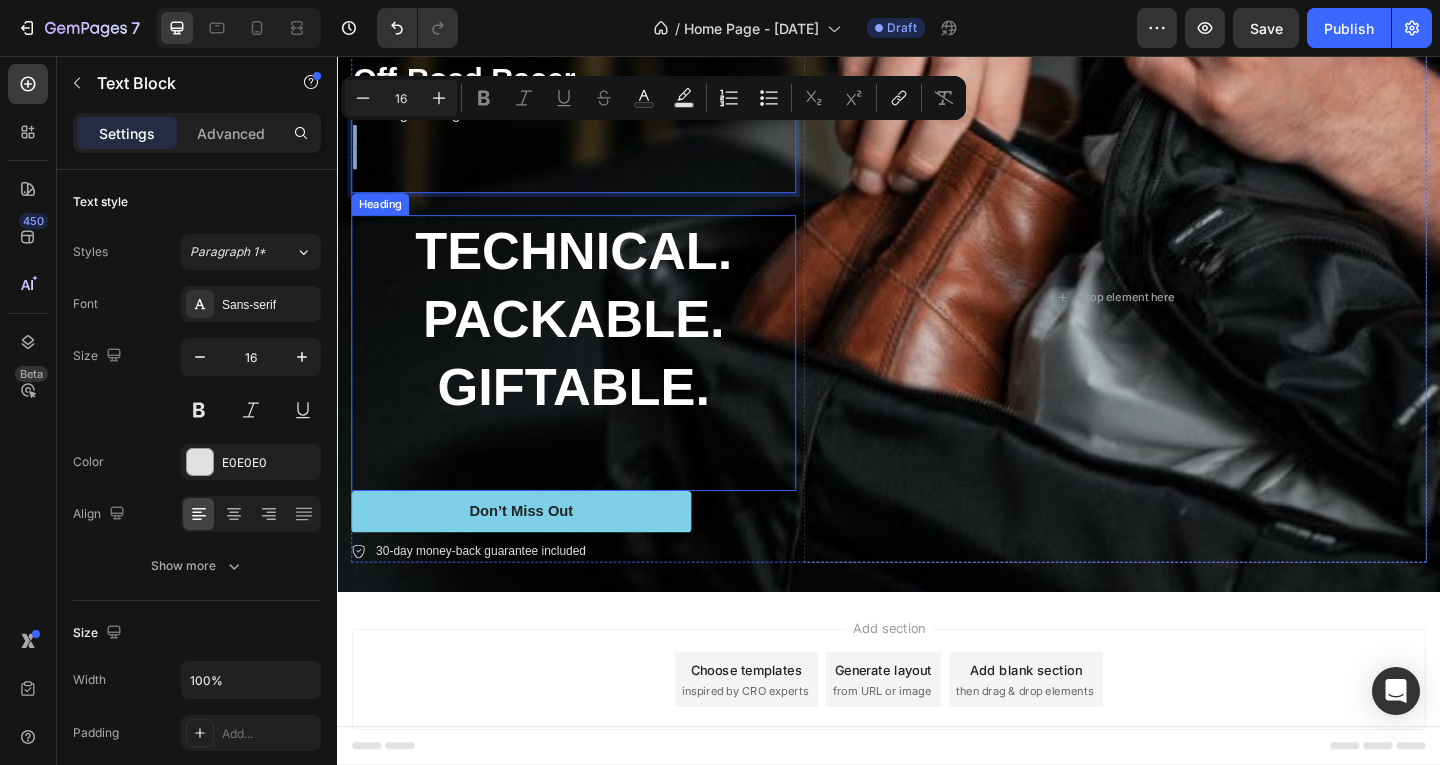 drag, startPoint x: 594, startPoint y: 133, endPoint x: 594, endPoint y: 347, distance: 214 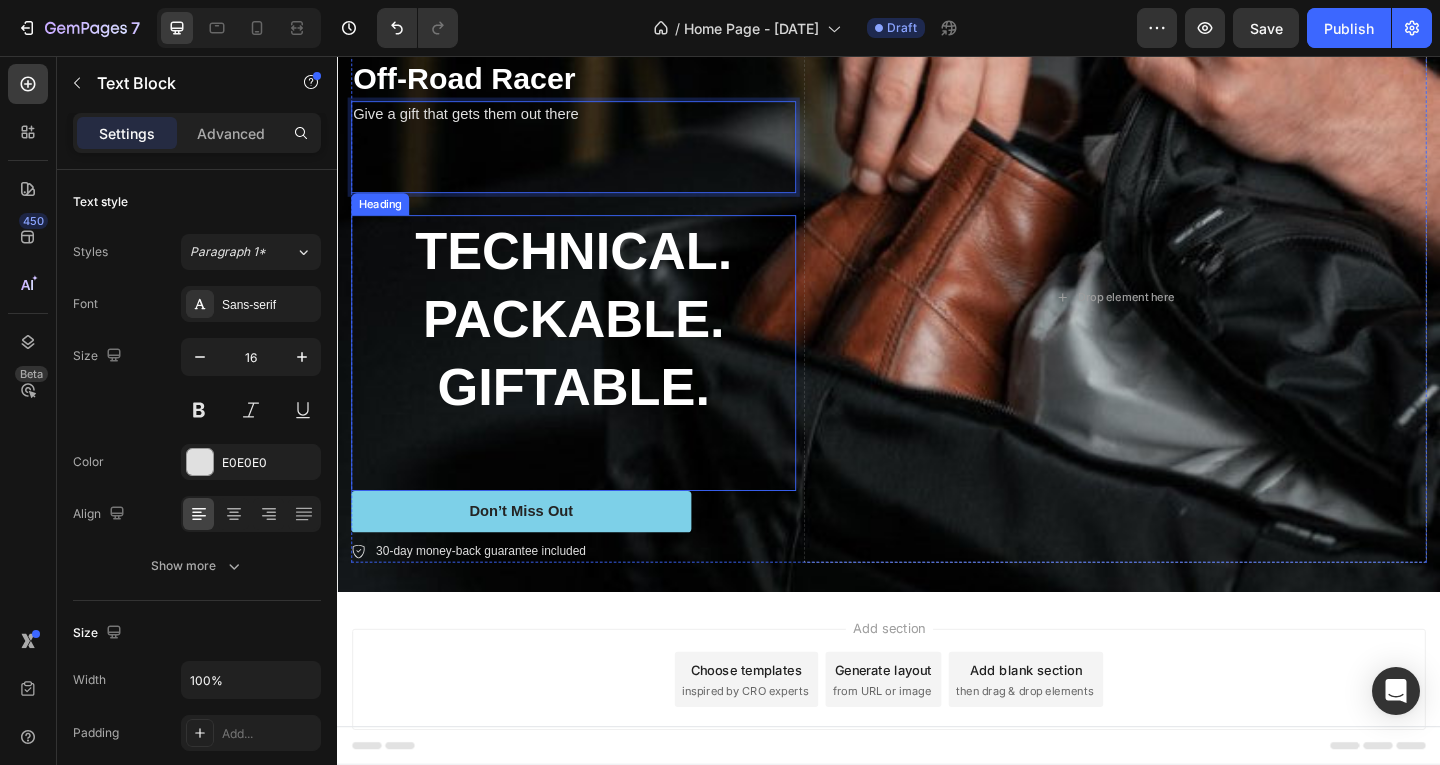 drag, startPoint x: 604, startPoint y: 158, endPoint x: 604, endPoint y: 343, distance: 185 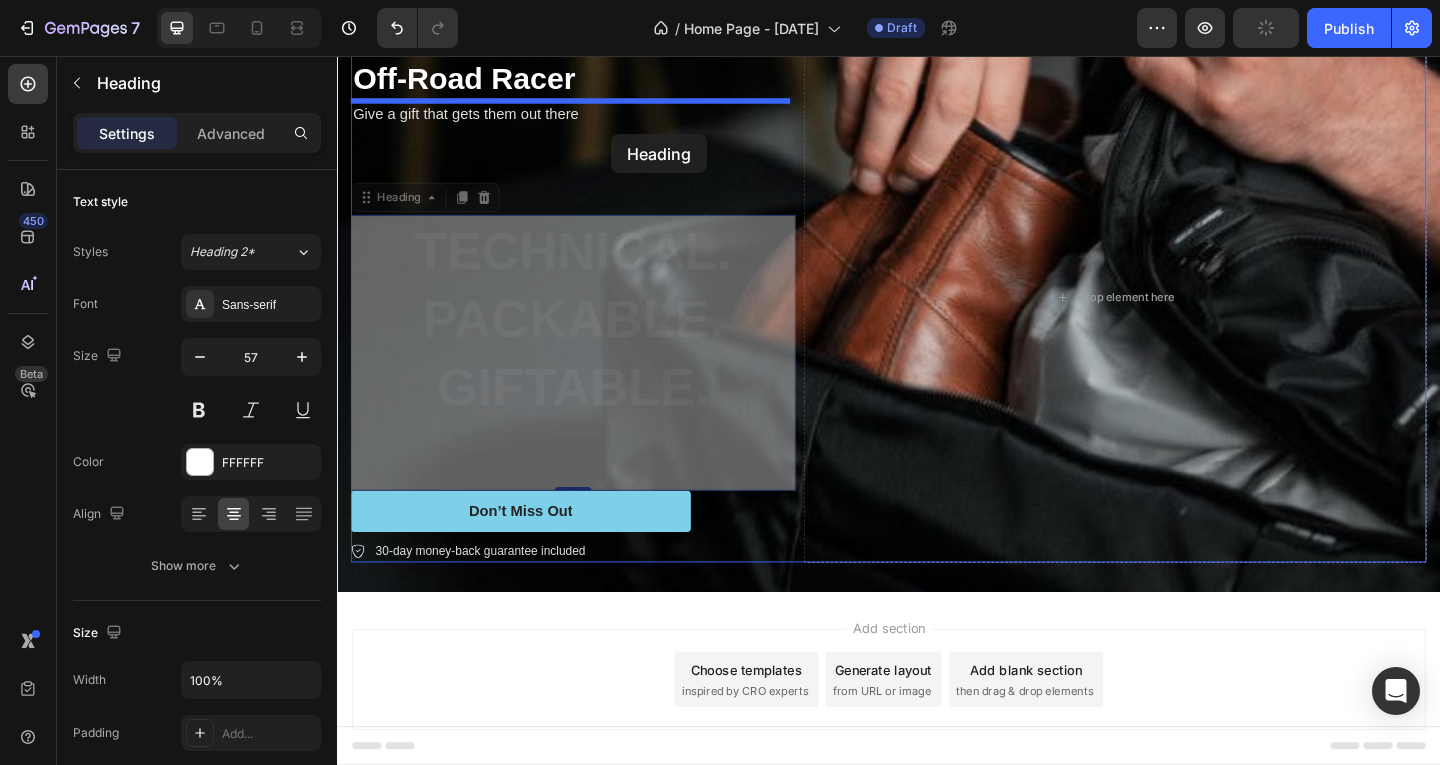 drag, startPoint x: 659, startPoint y: 334, endPoint x: 635, endPoint y: 141, distance: 194.4865 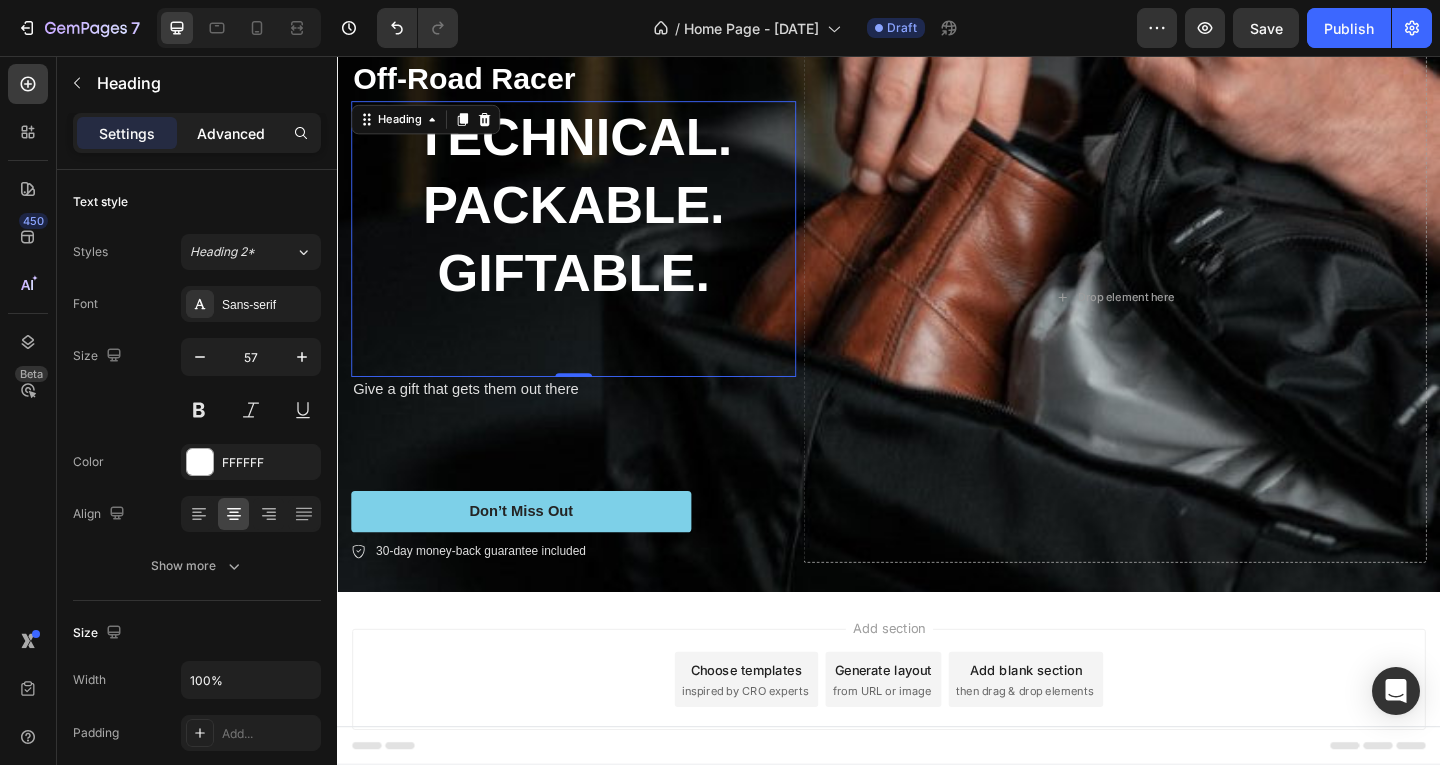 click on "Advanced" at bounding box center (231, 133) 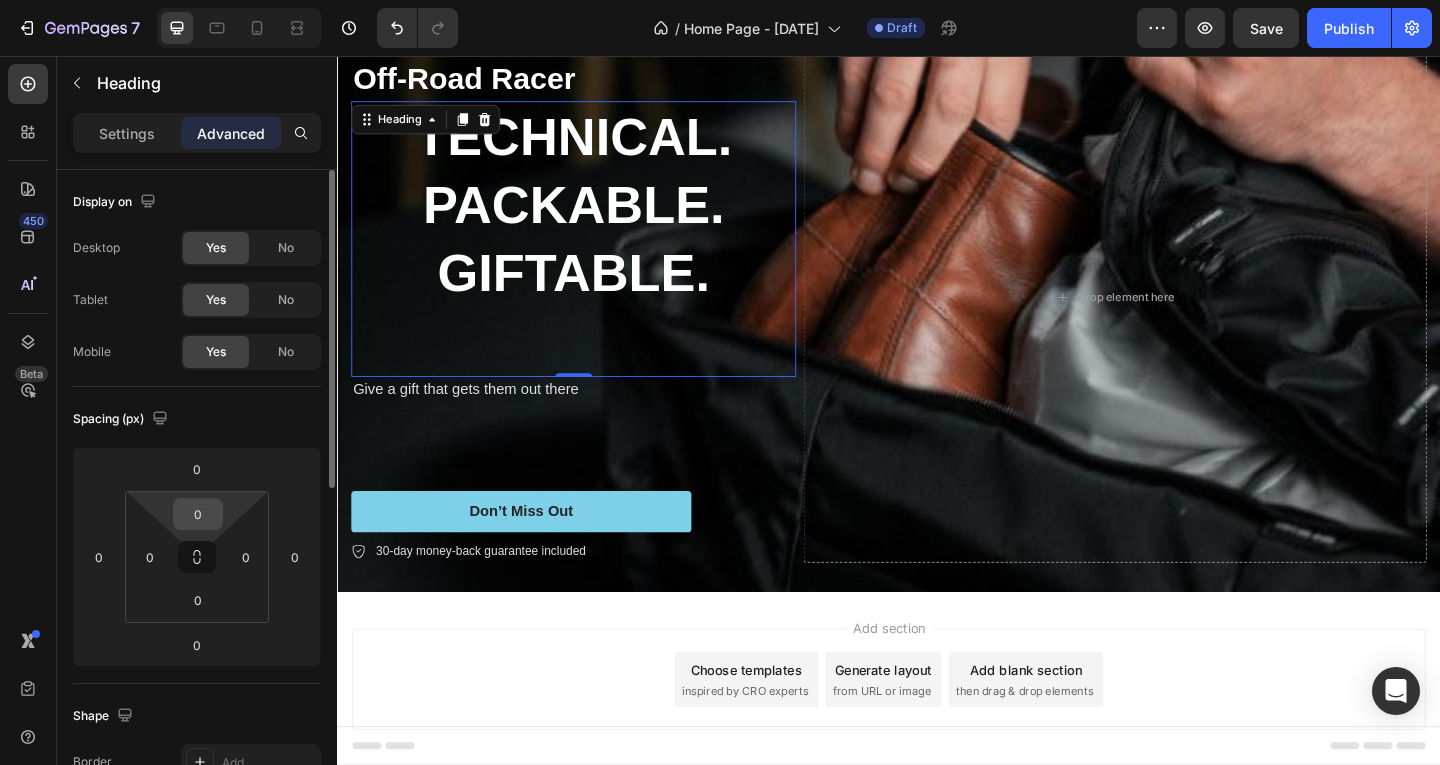 click on "0" at bounding box center [198, 514] 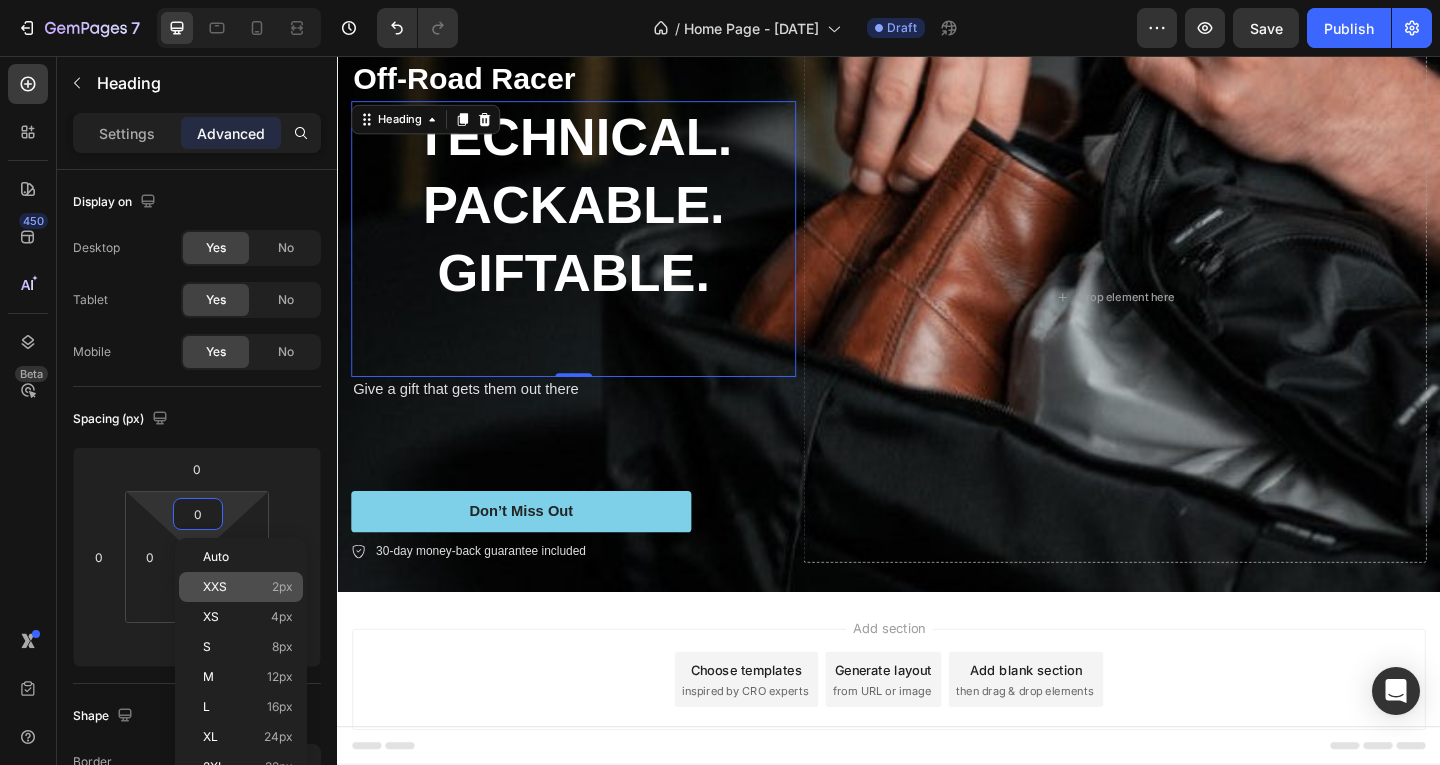 click on "XXS 2px" at bounding box center [248, 587] 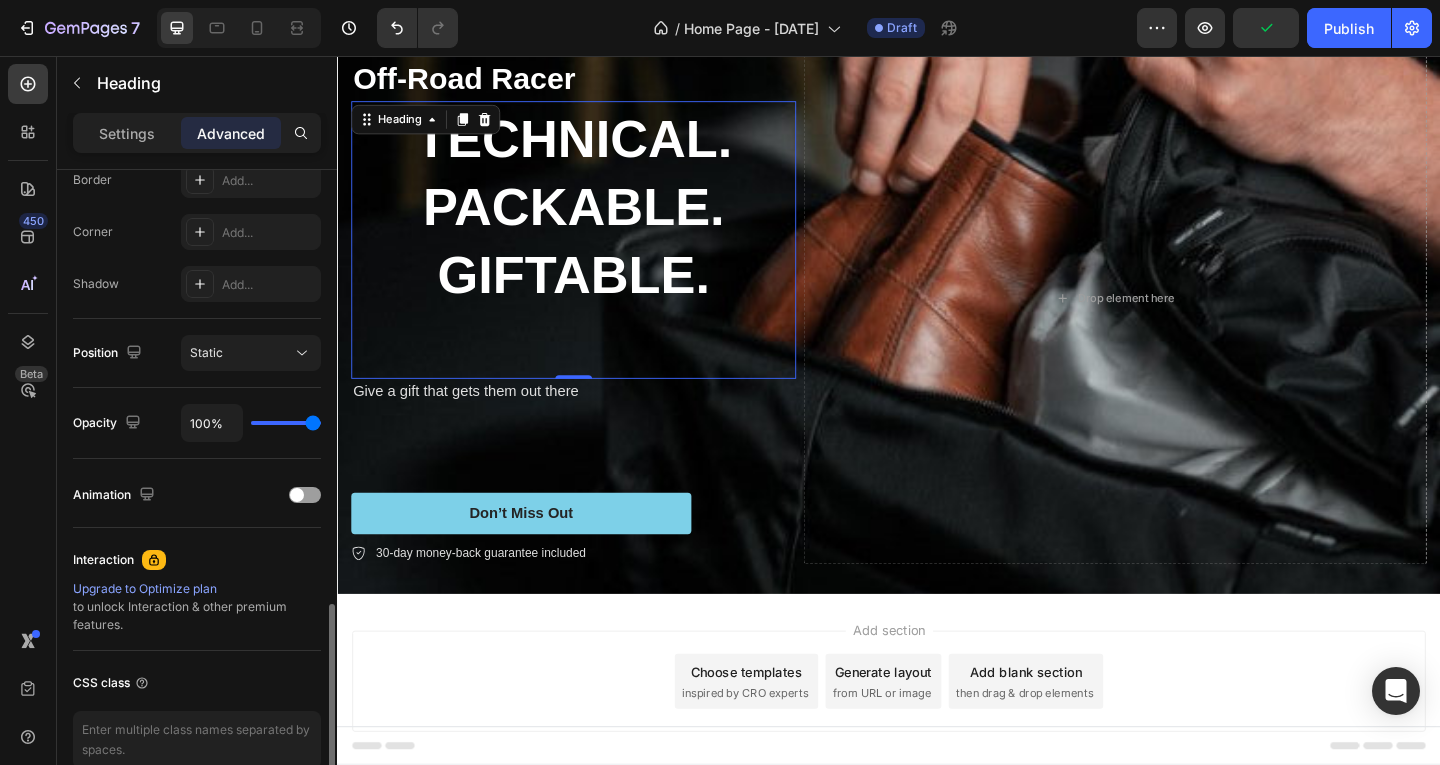 scroll, scrollTop: 682, scrollLeft: 0, axis: vertical 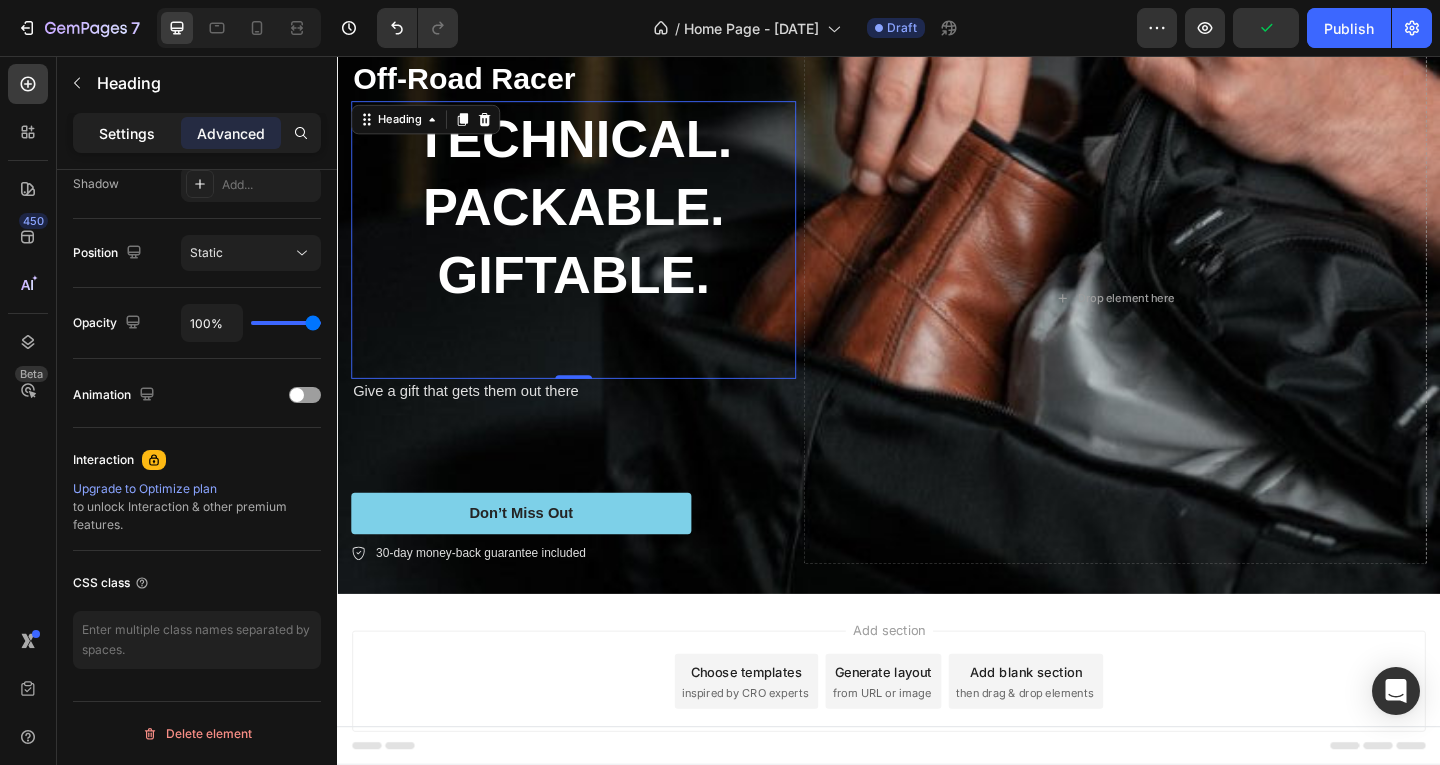 click on "Settings" 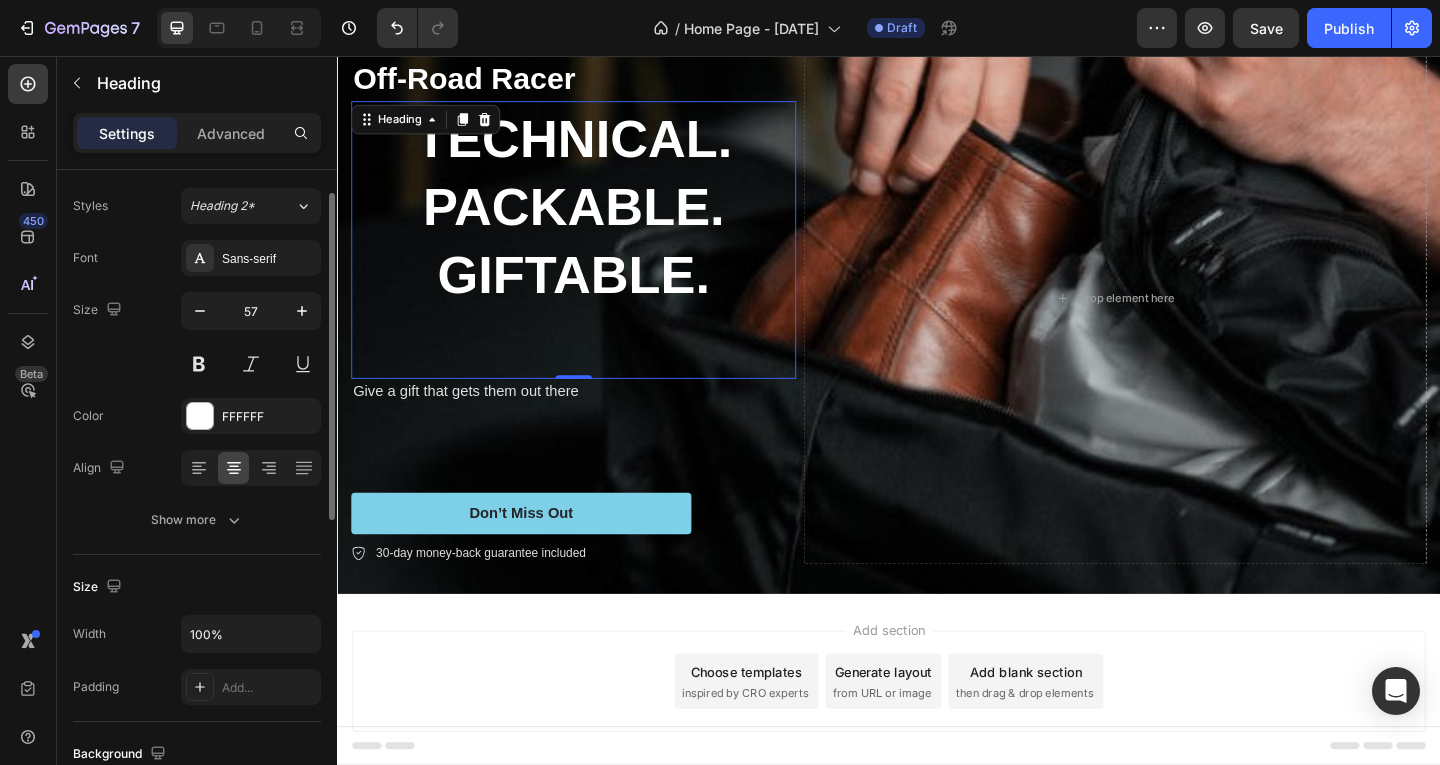 scroll, scrollTop: 0, scrollLeft: 0, axis: both 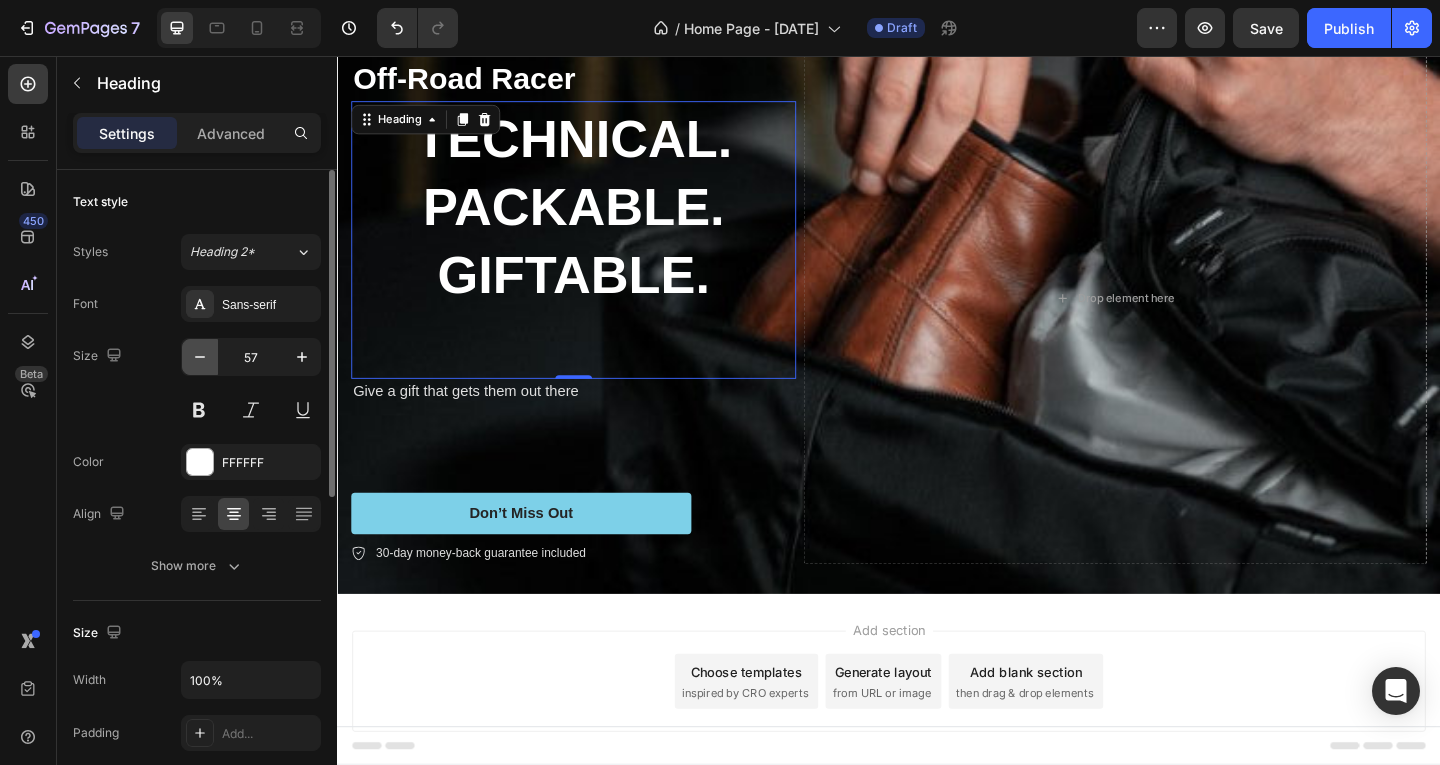 click 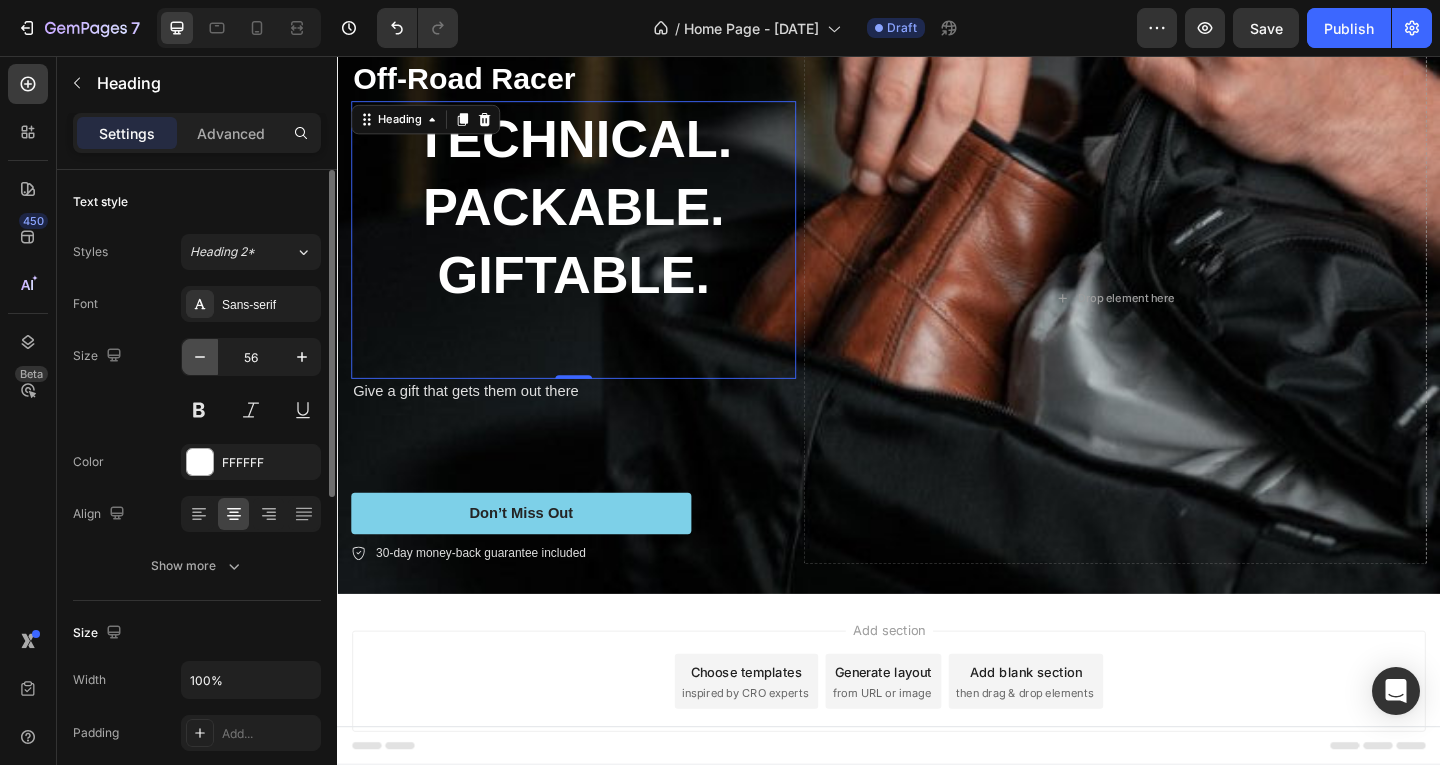 click 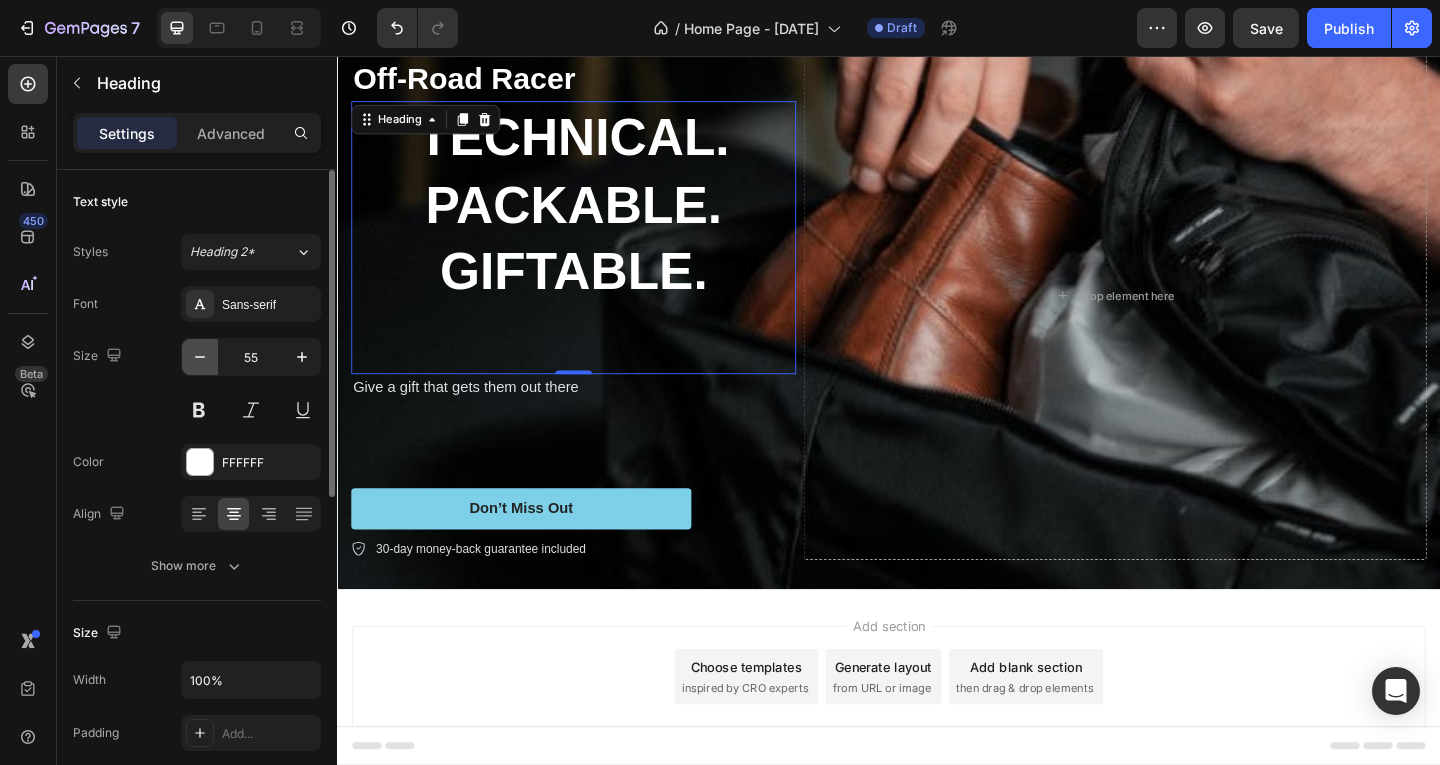click 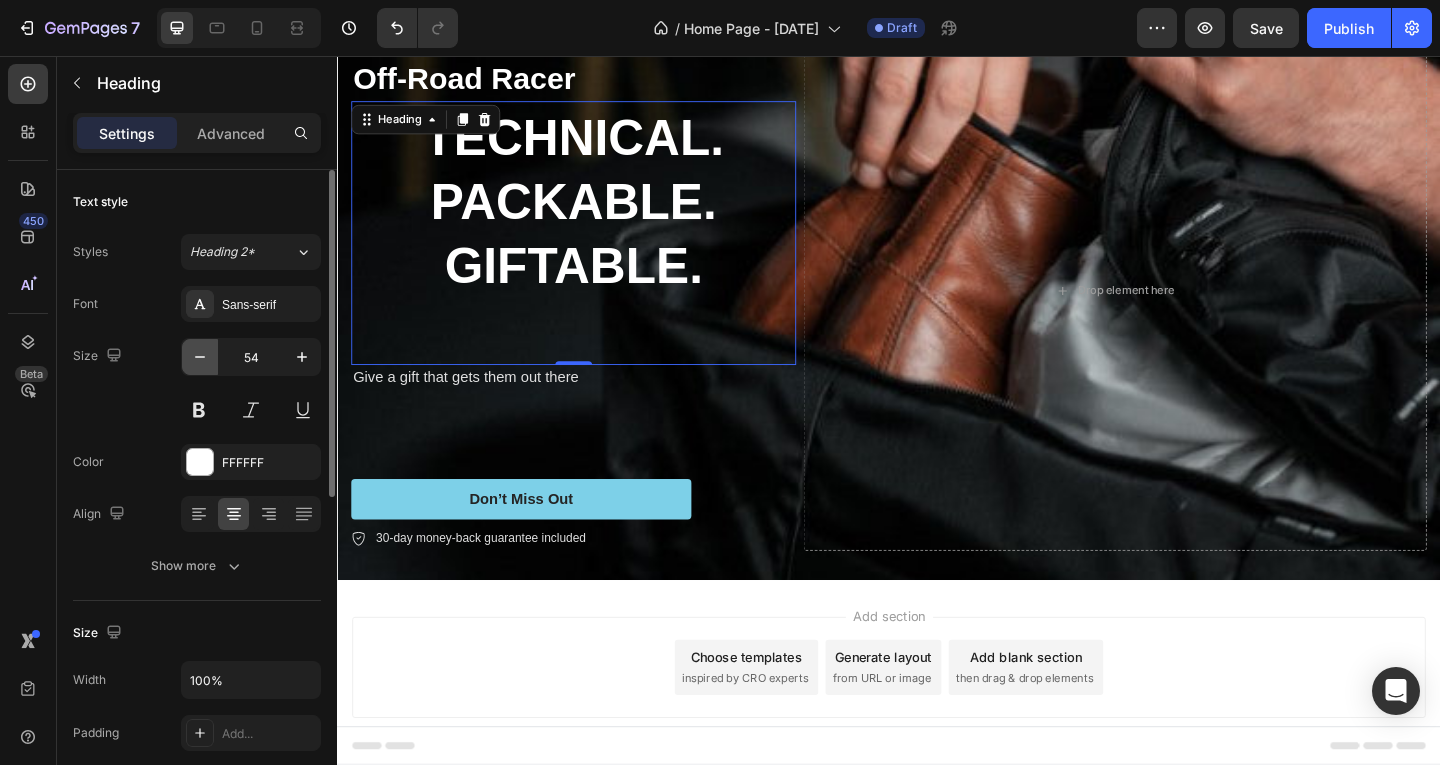 click 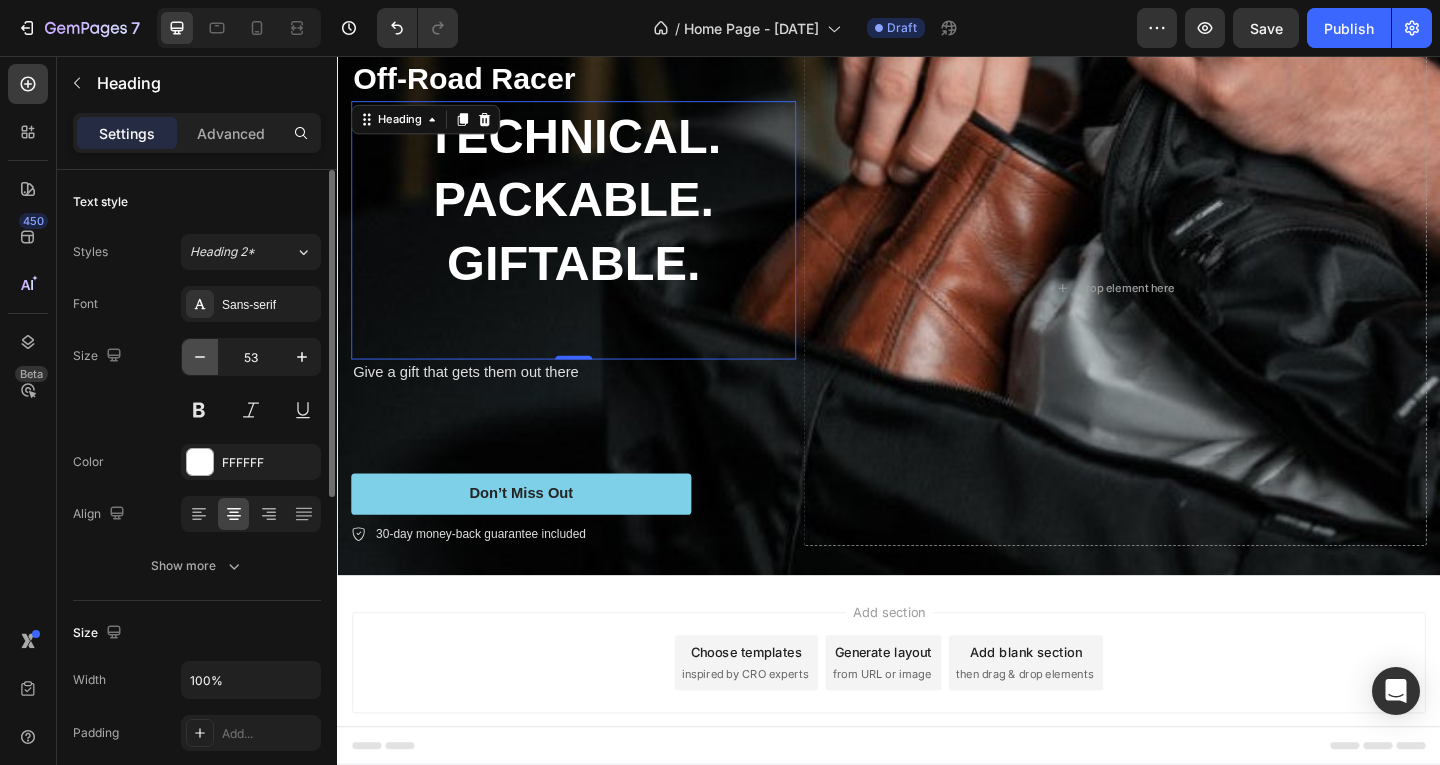 click 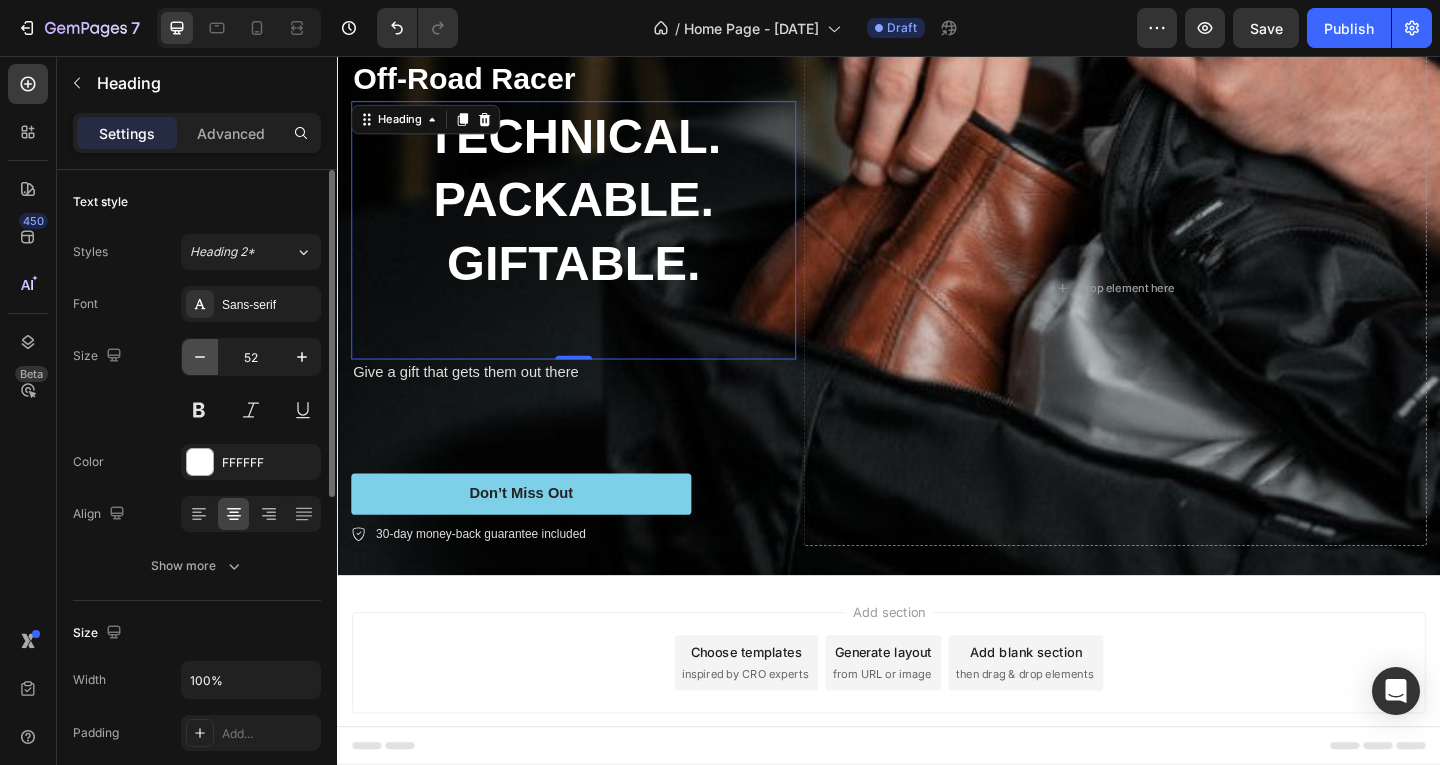 click 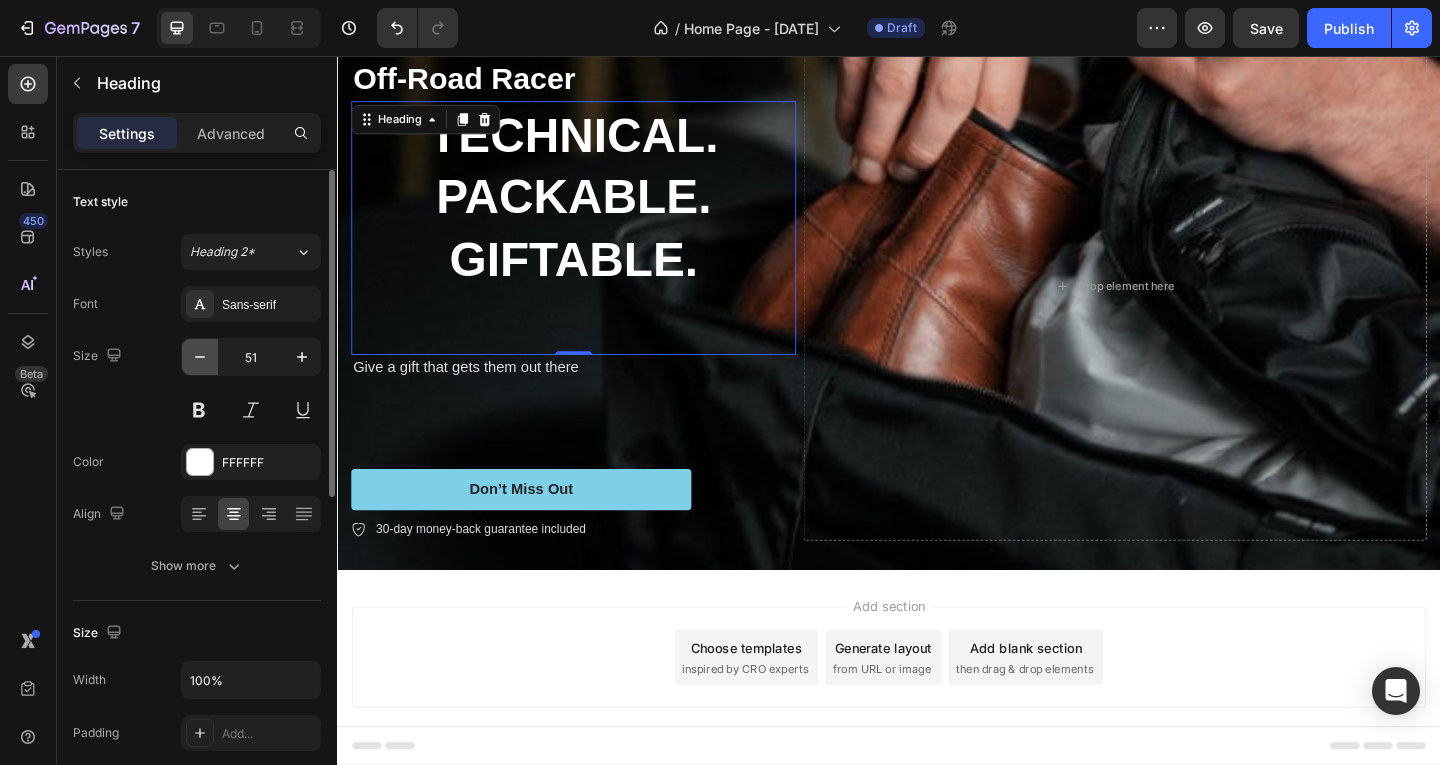 click 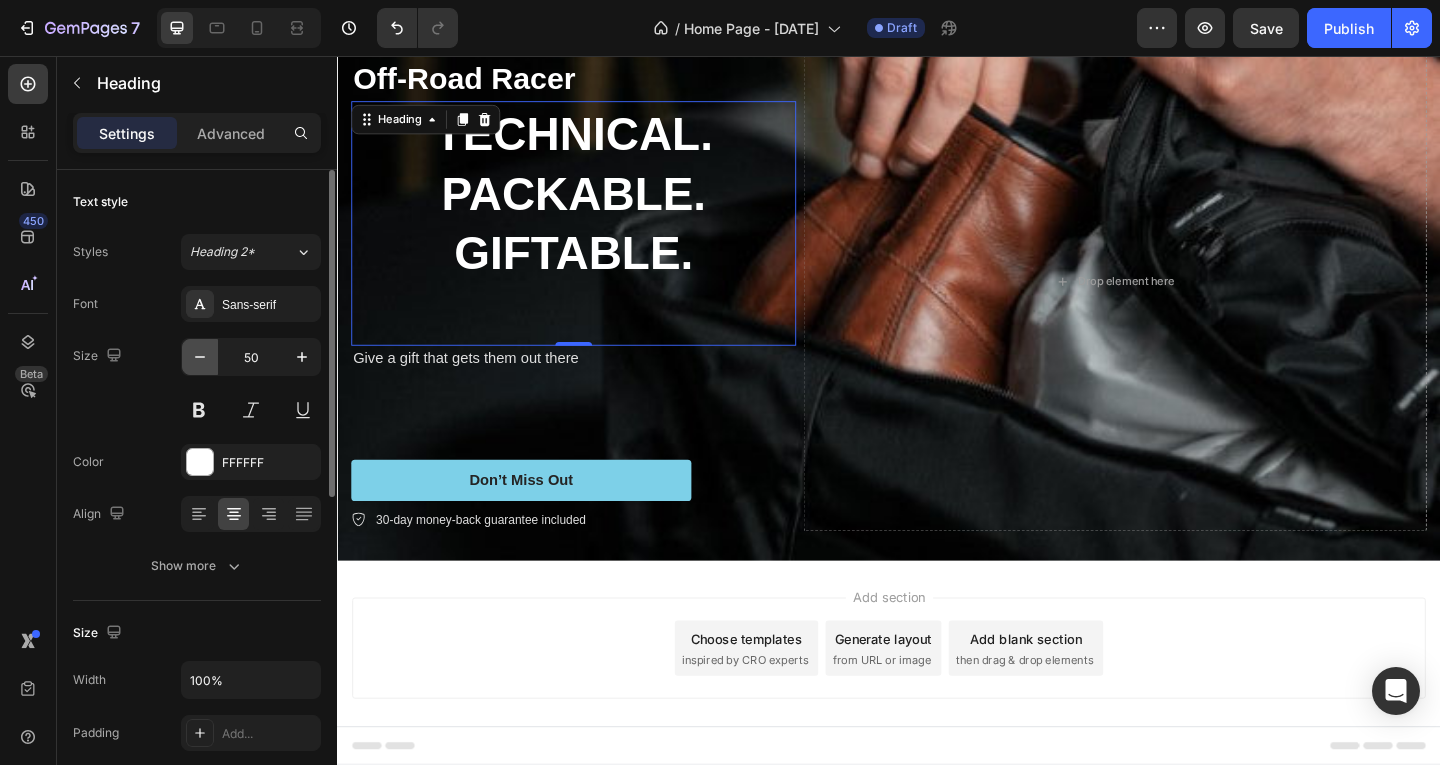 click 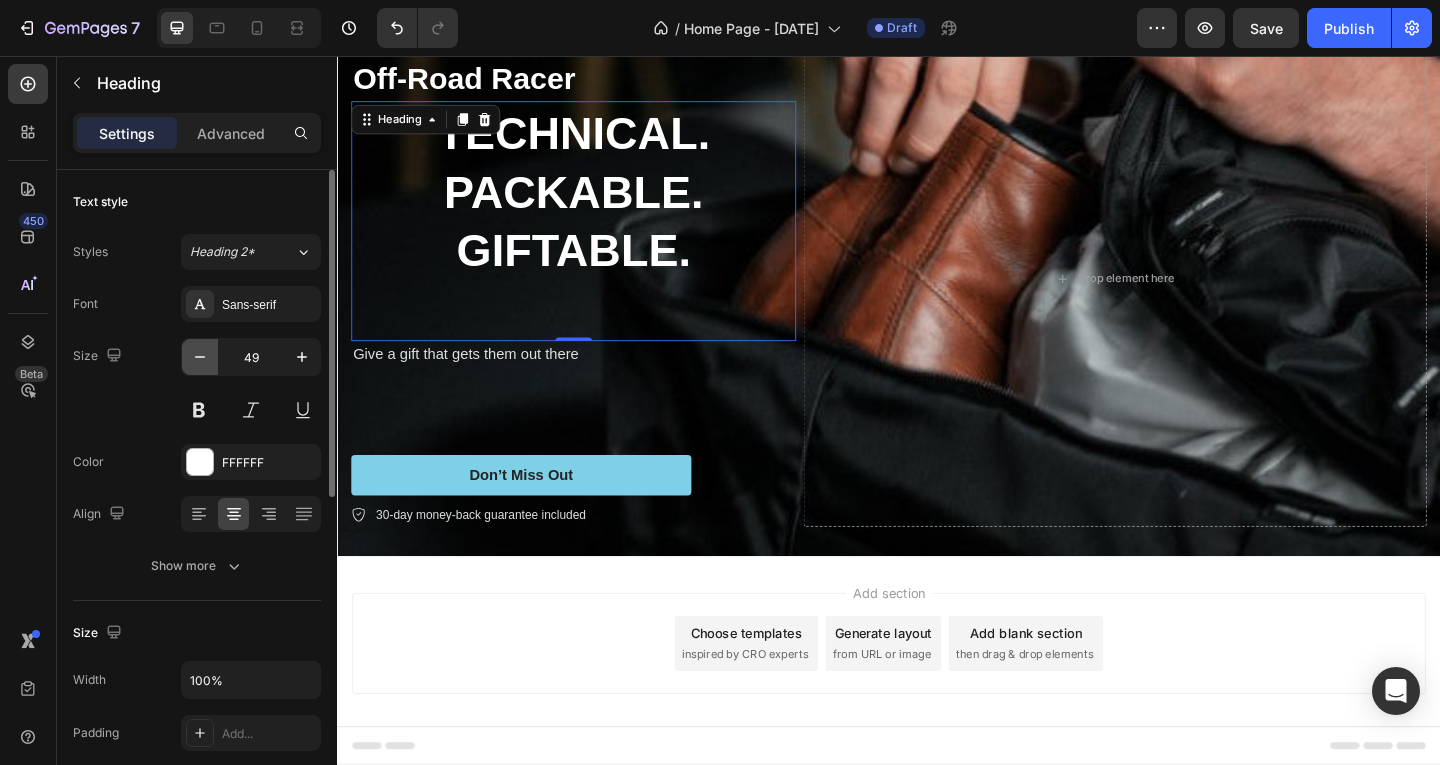click 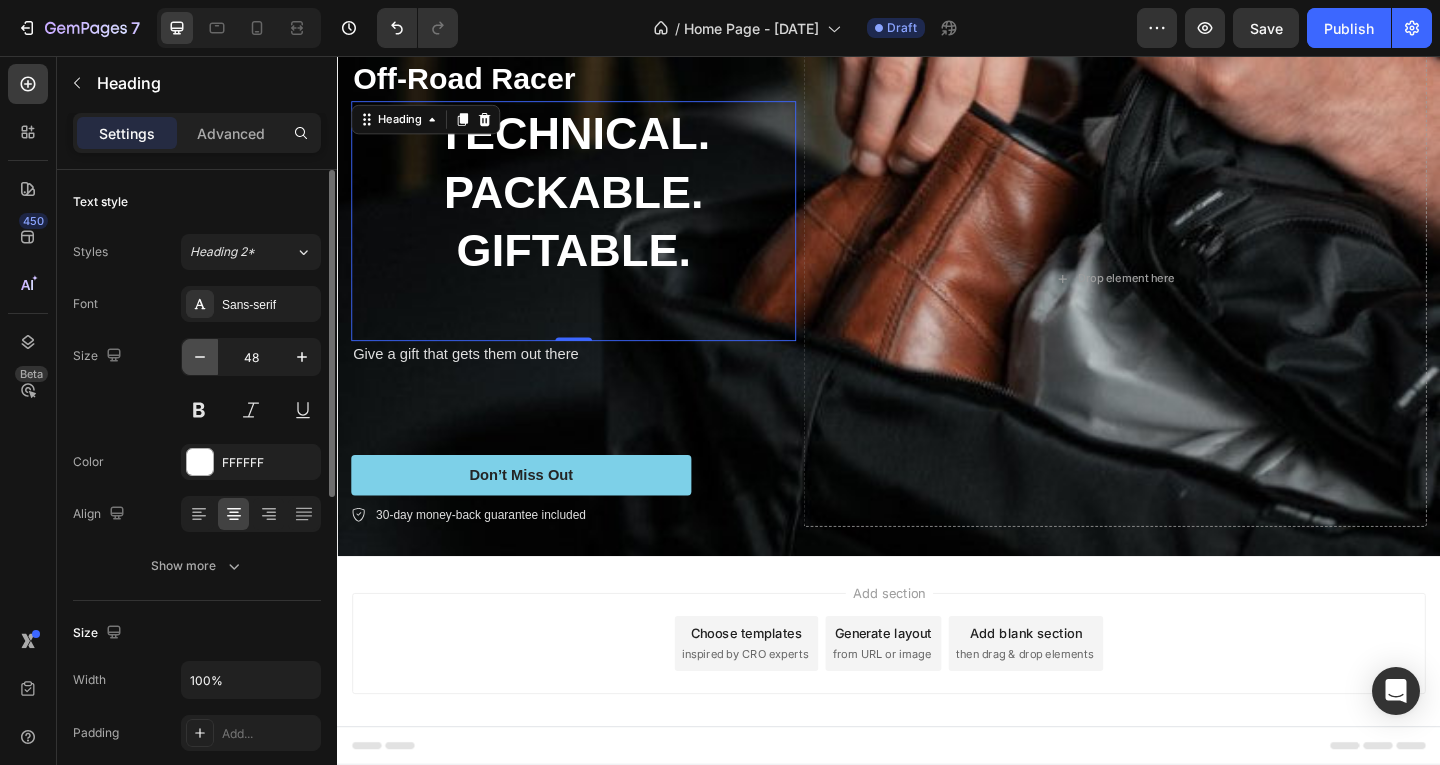 click 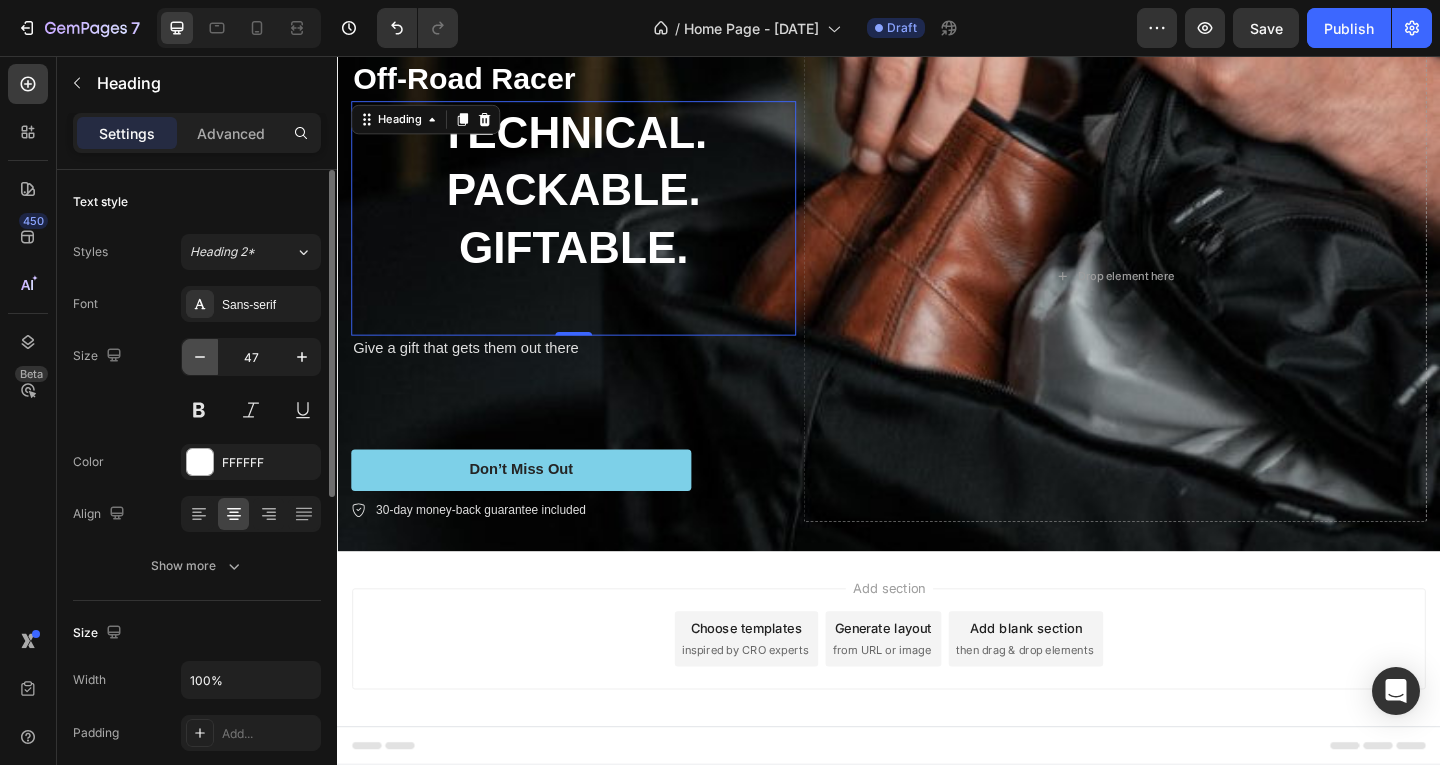 click 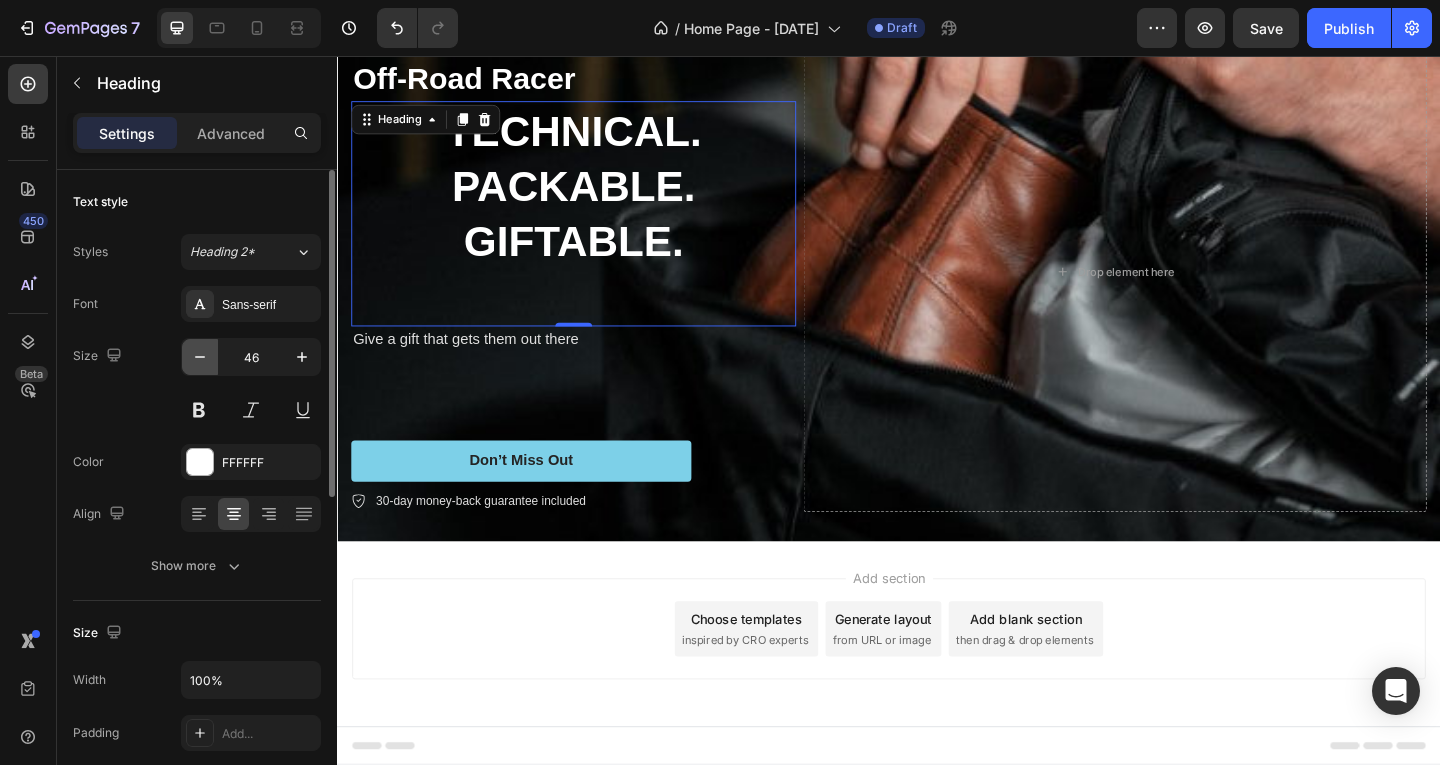 click 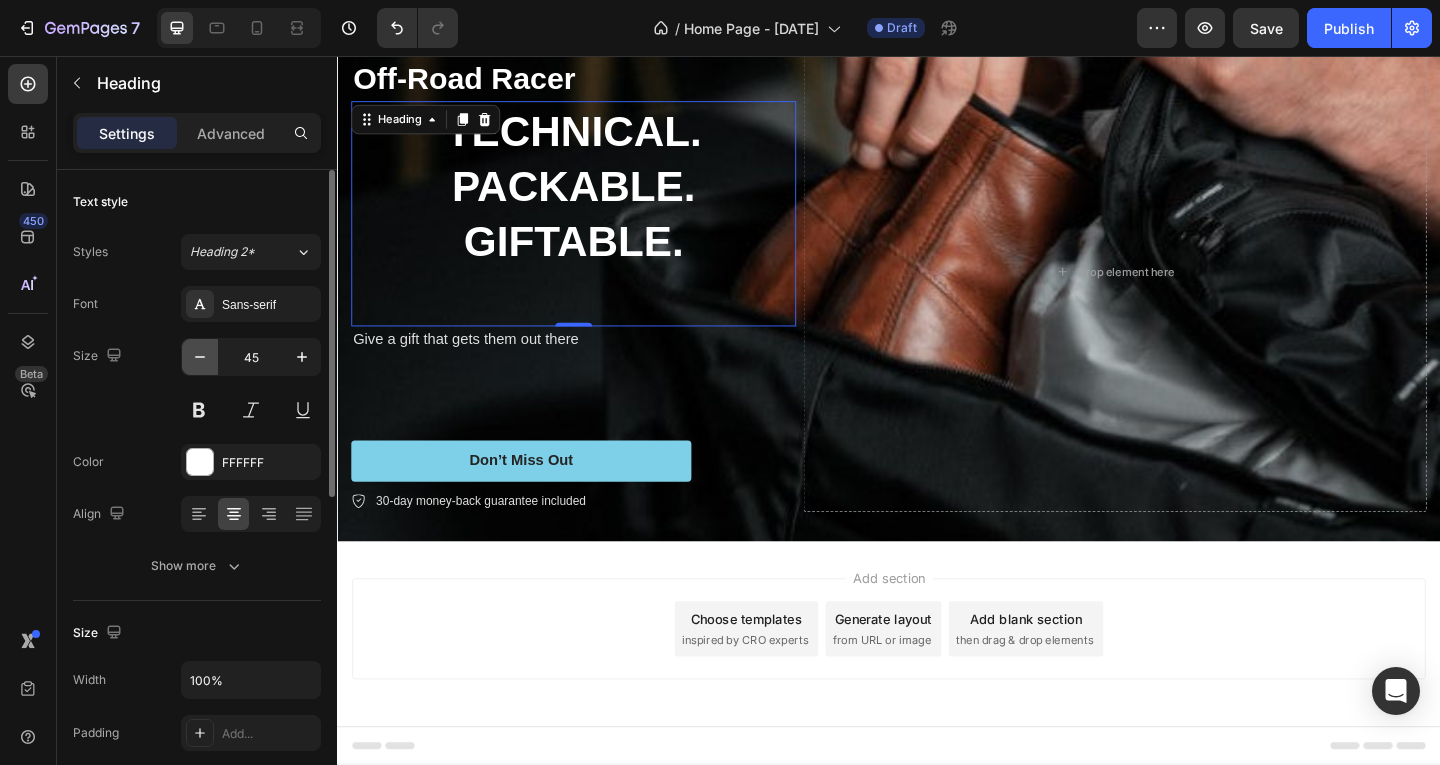 click 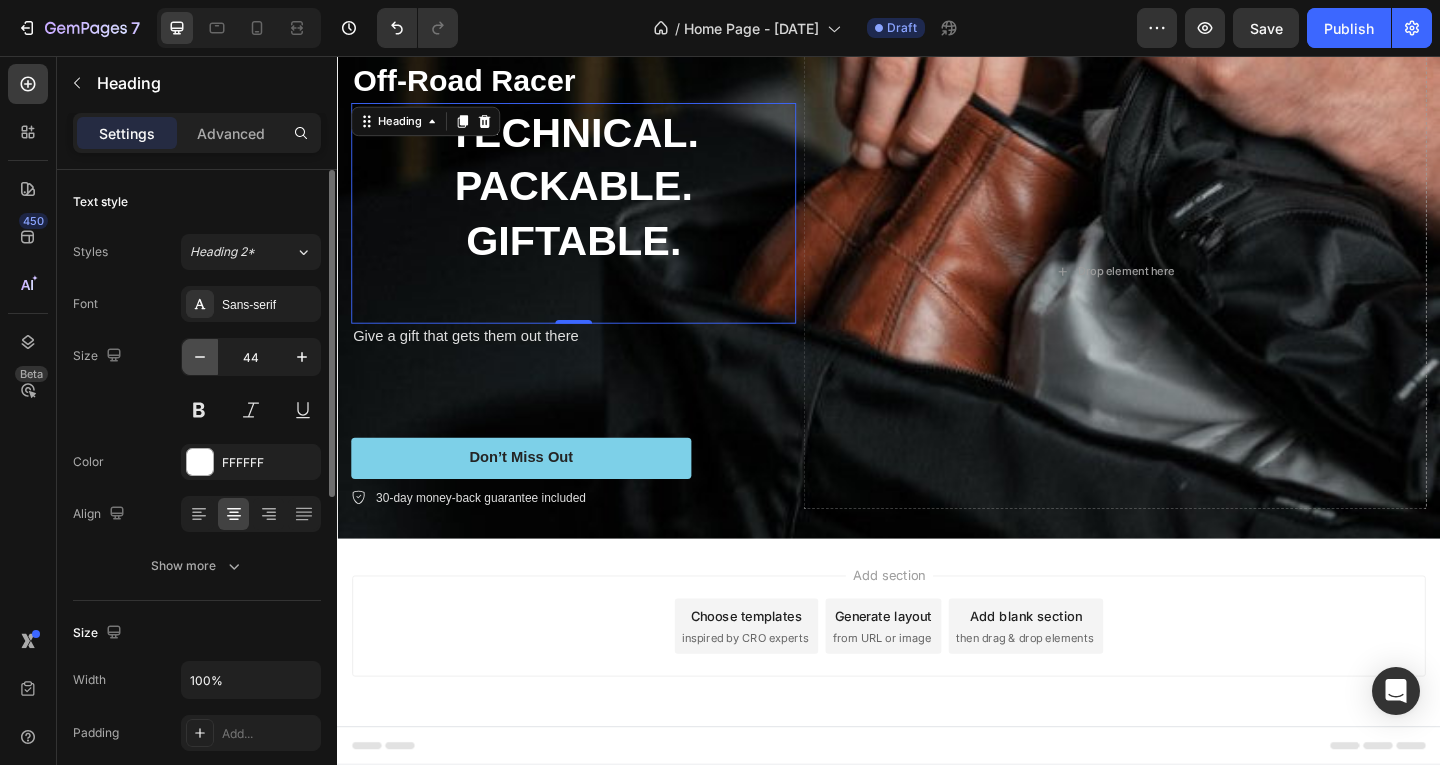 click 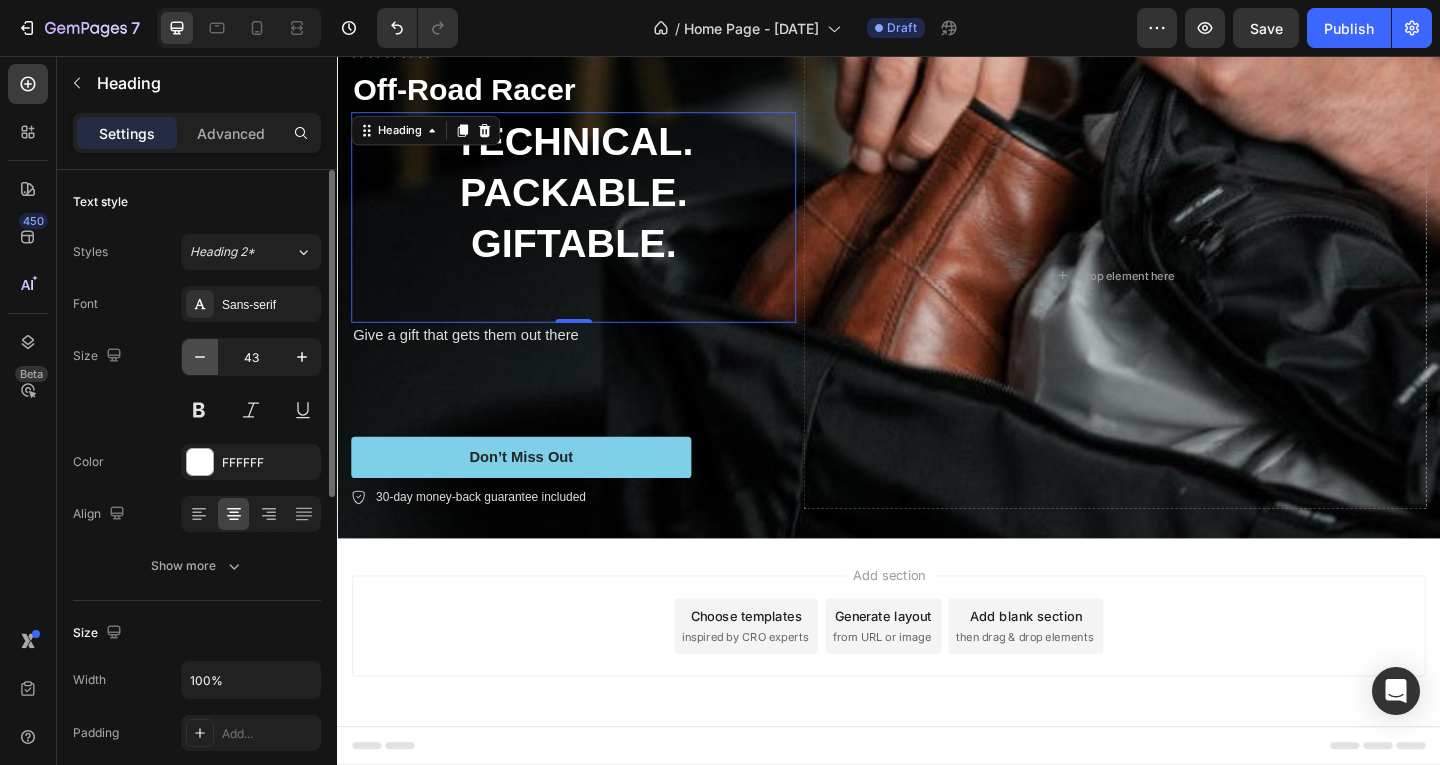 click 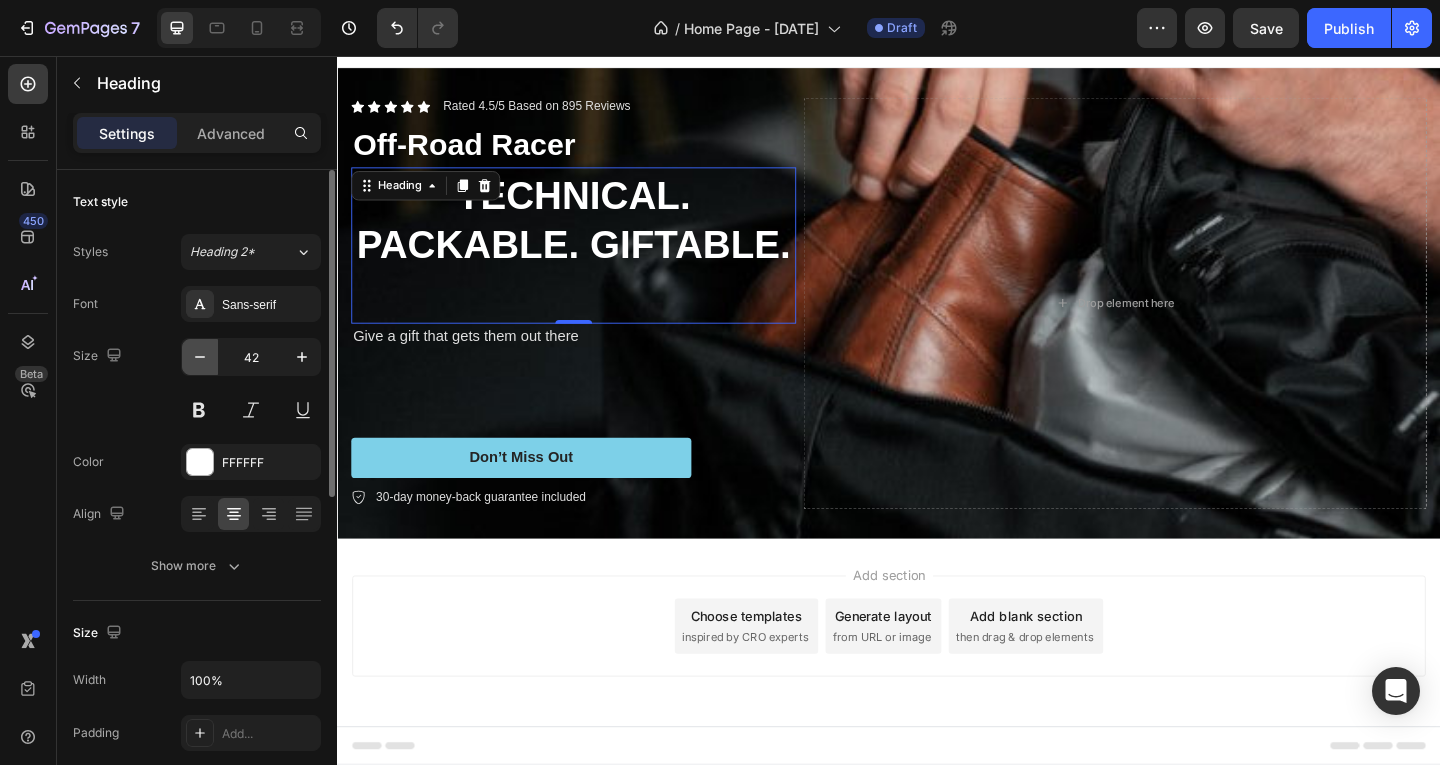 click 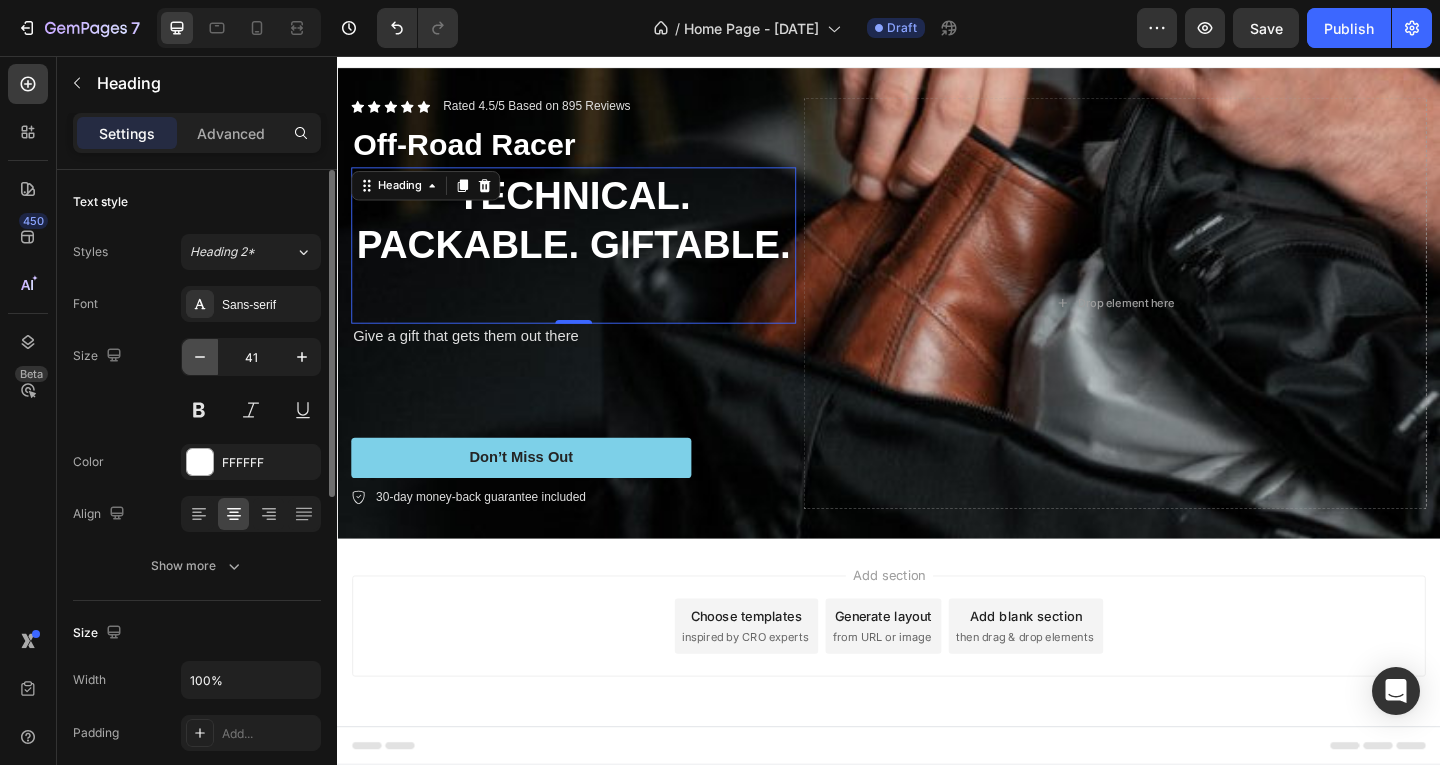 click 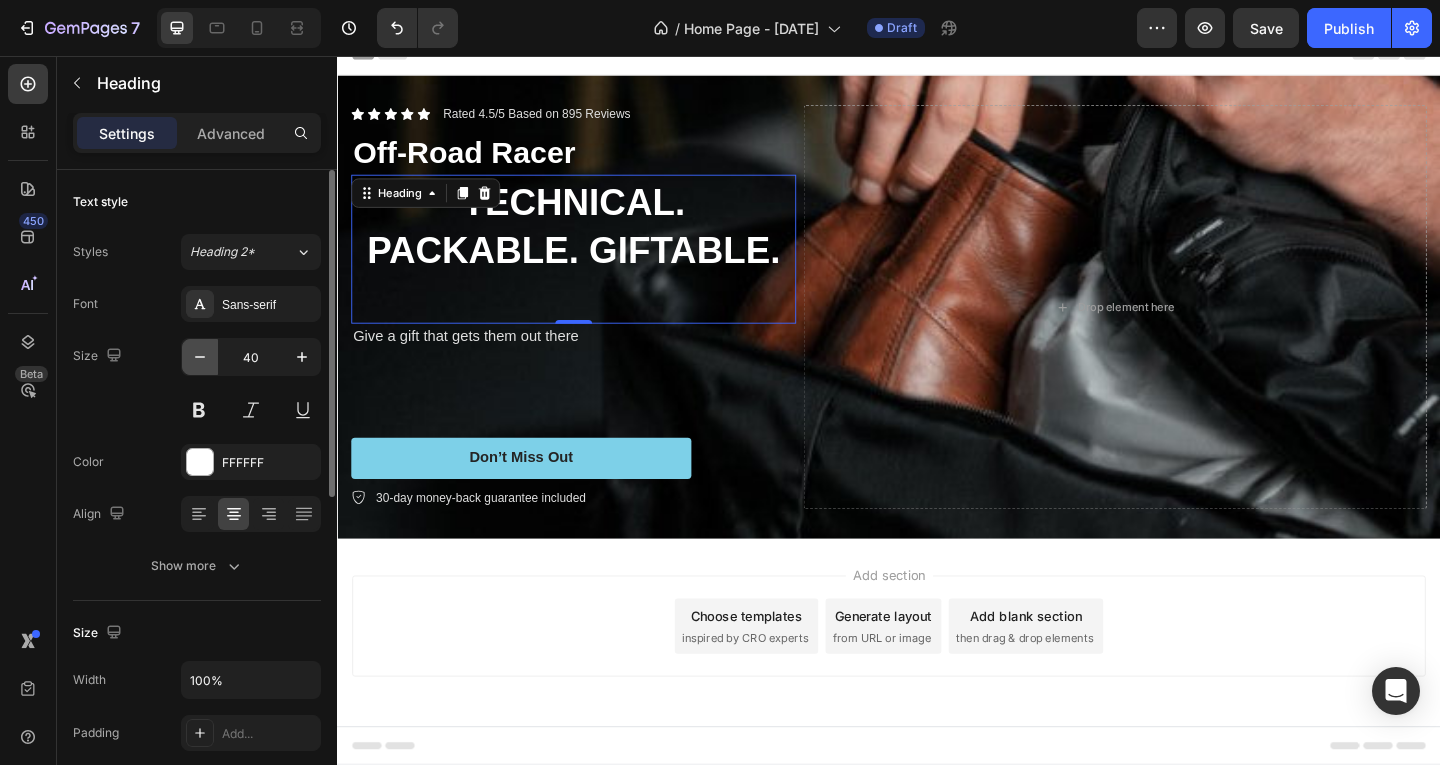click 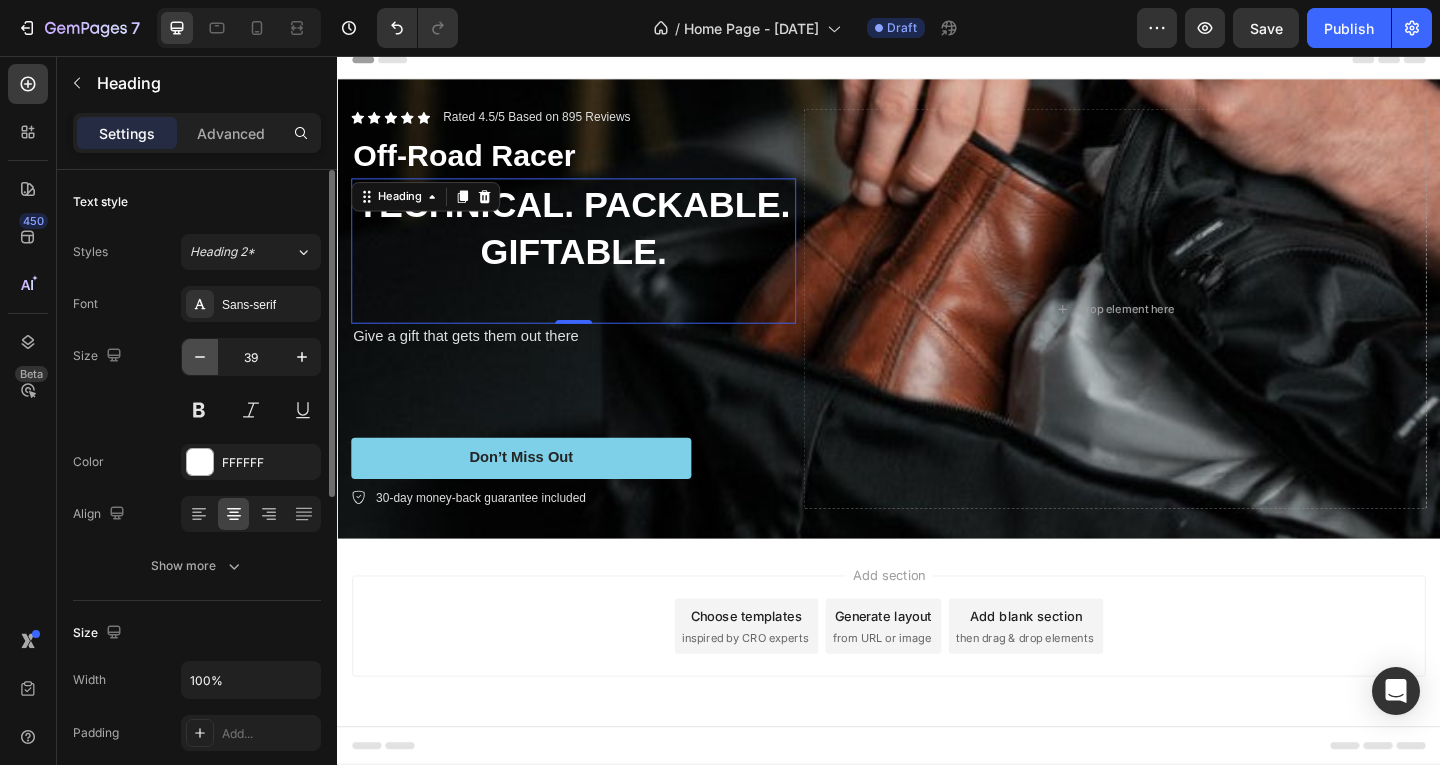 click 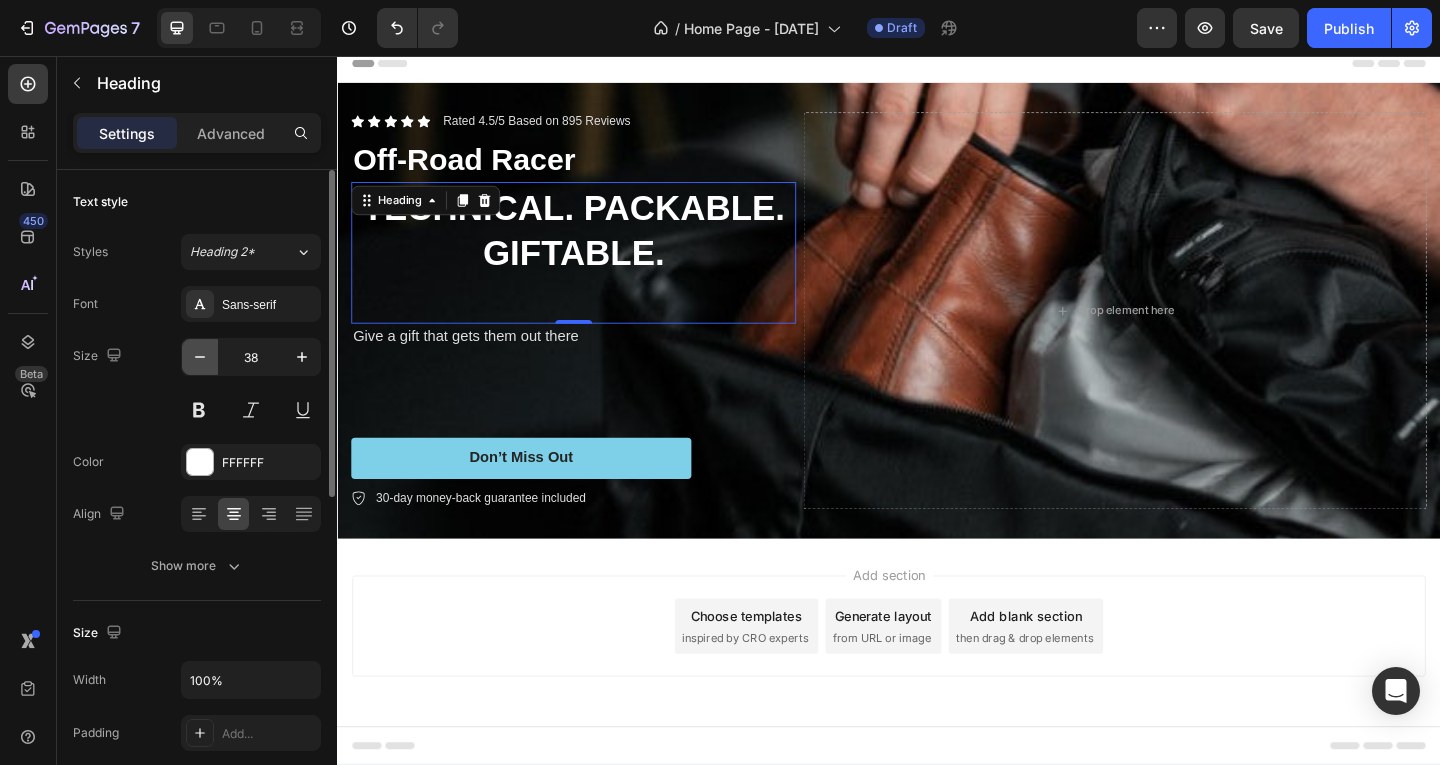 scroll, scrollTop: 12, scrollLeft: 0, axis: vertical 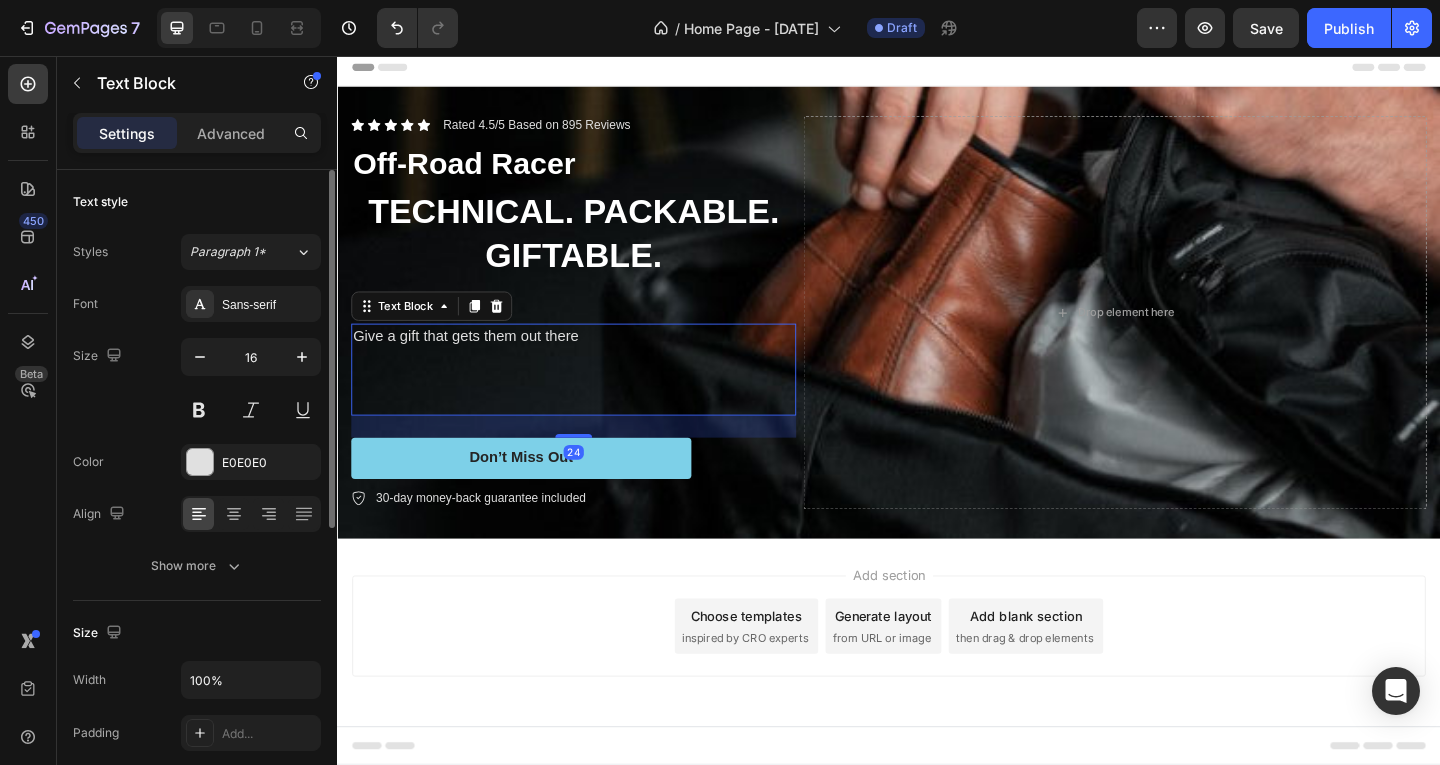 click on "Give a gift that gets them out there" at bounding box center (594, 361) 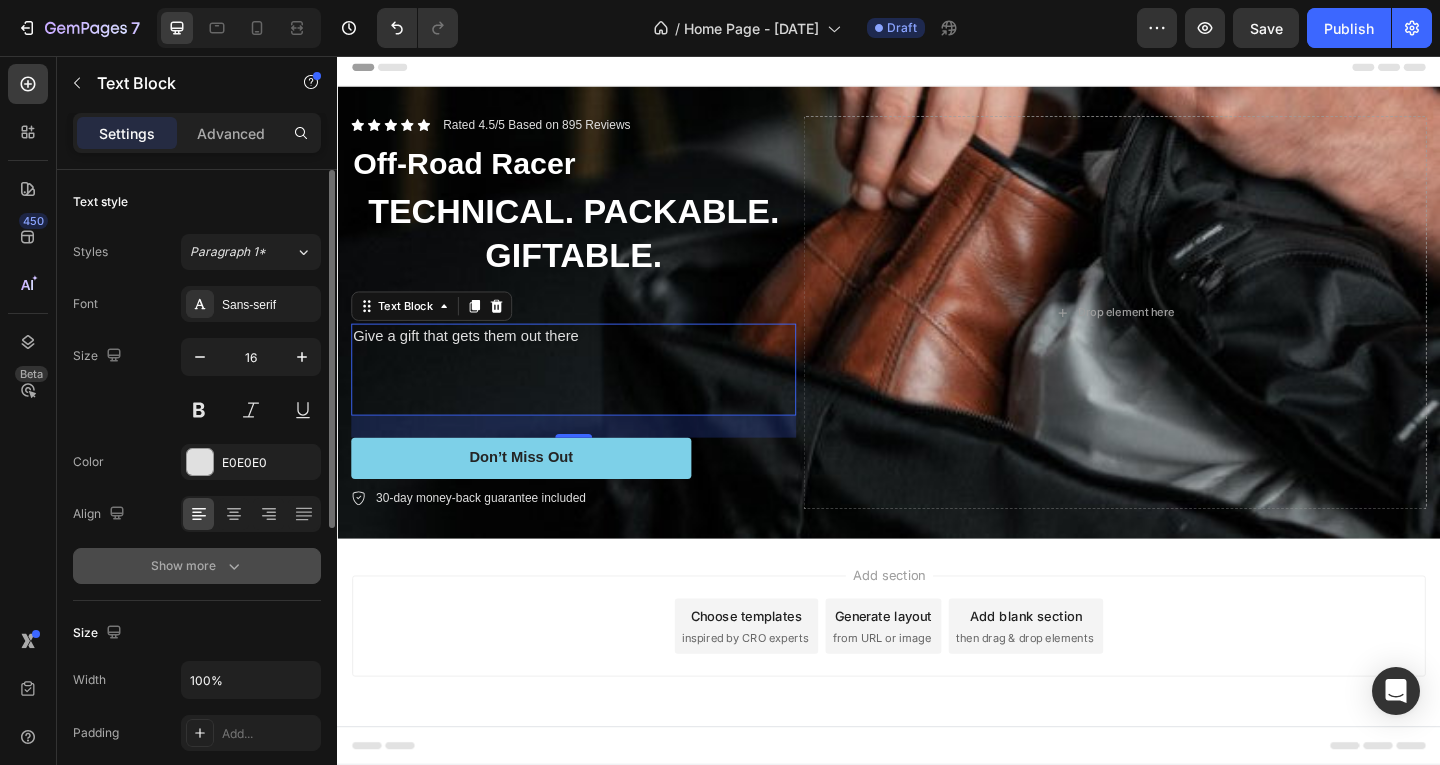 click on "Show more" at bounding box center (197, 566) 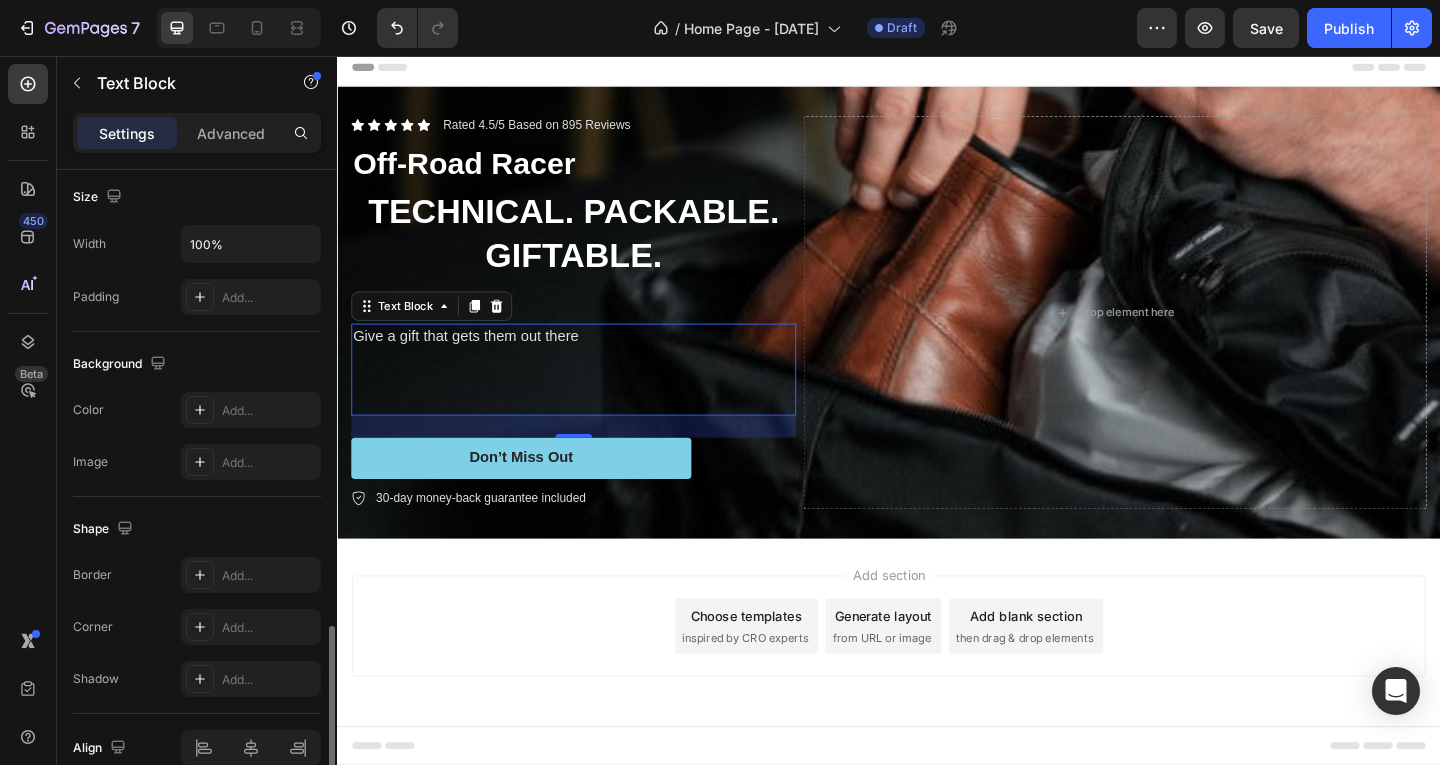 scroll, scrollTop: 797, scrollLeft: 0, axis: vertical 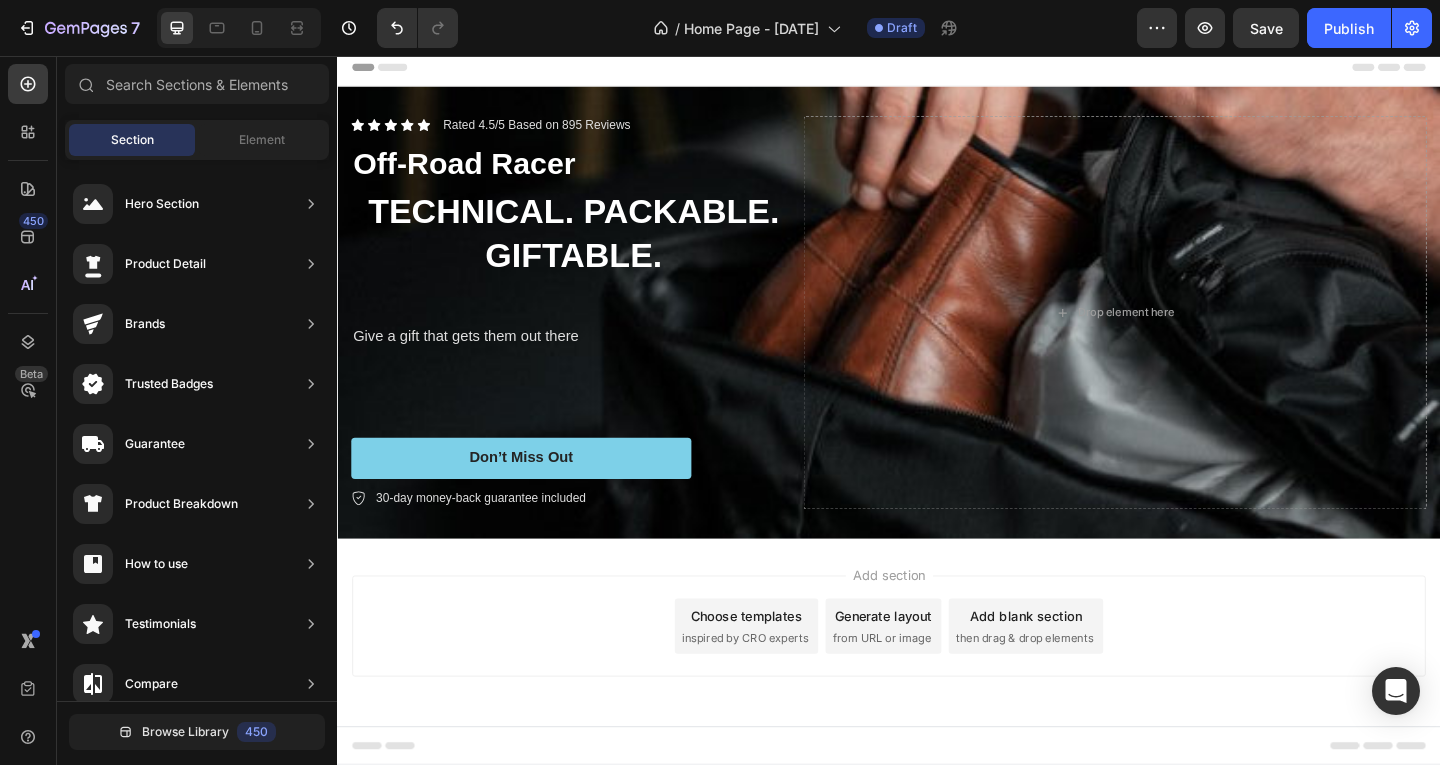 click on "inspired by CRO experts" at bounding box center (780, 689) 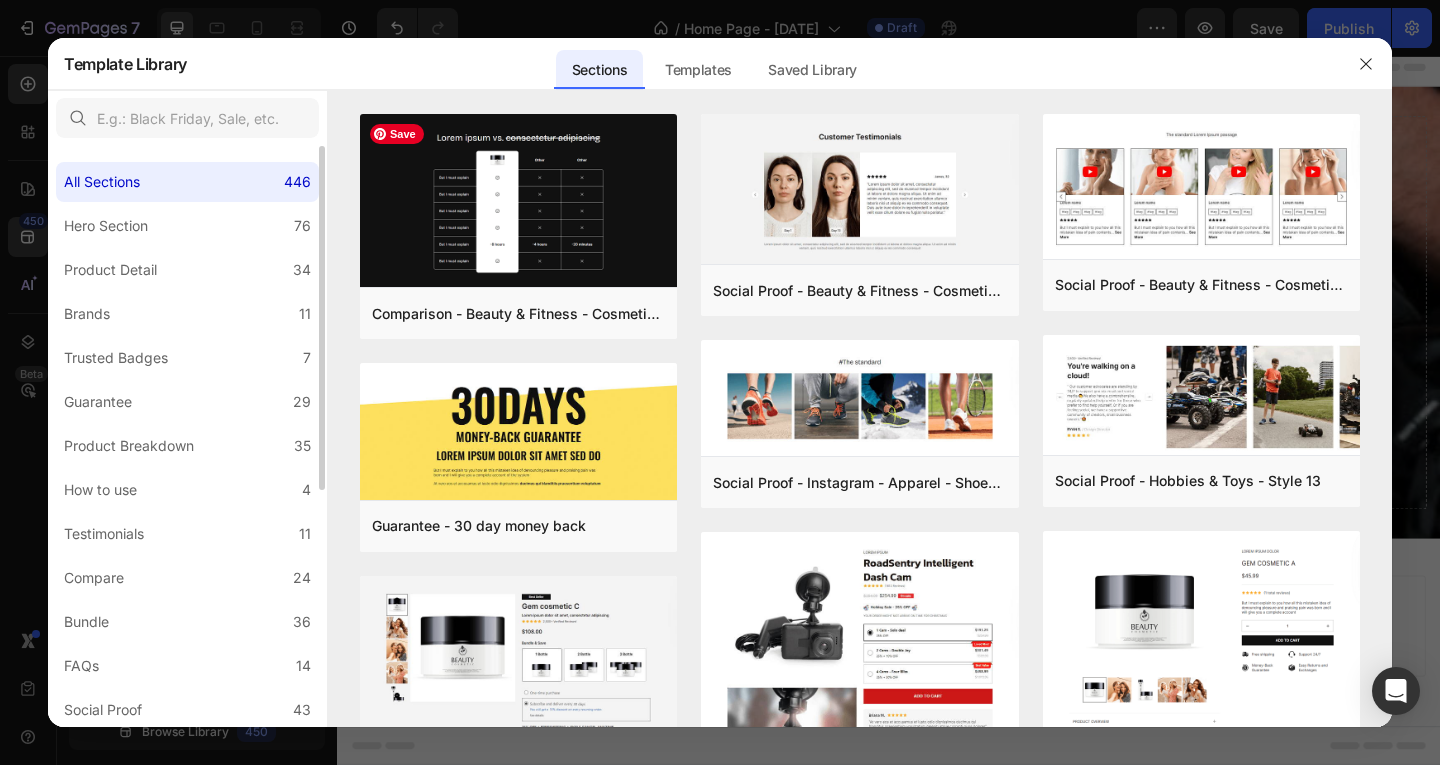 scroll, scrollTop: 100, scrollLeft: 0, axis: vertical 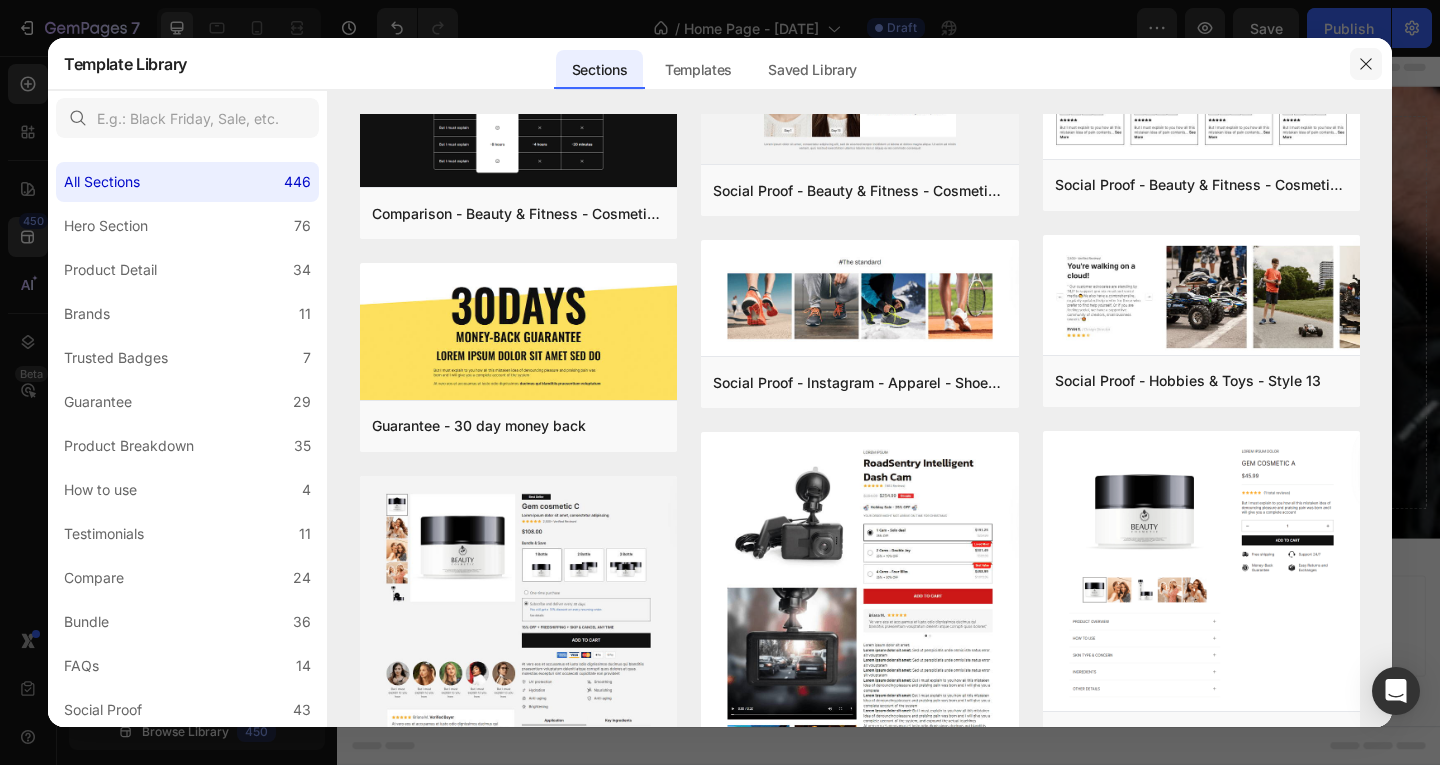 click 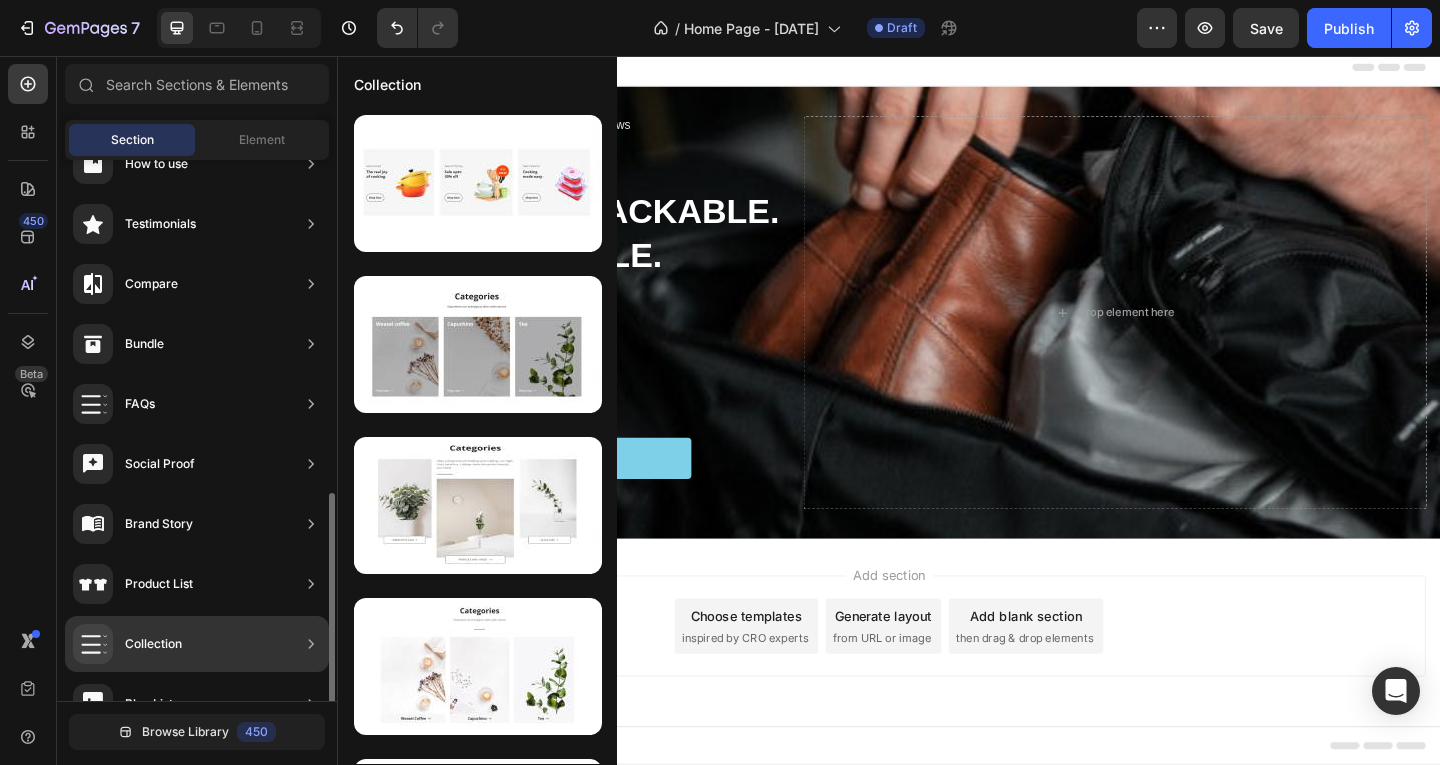scroll, scrollTop: 500, scrollLeft: 0, axis: vertical 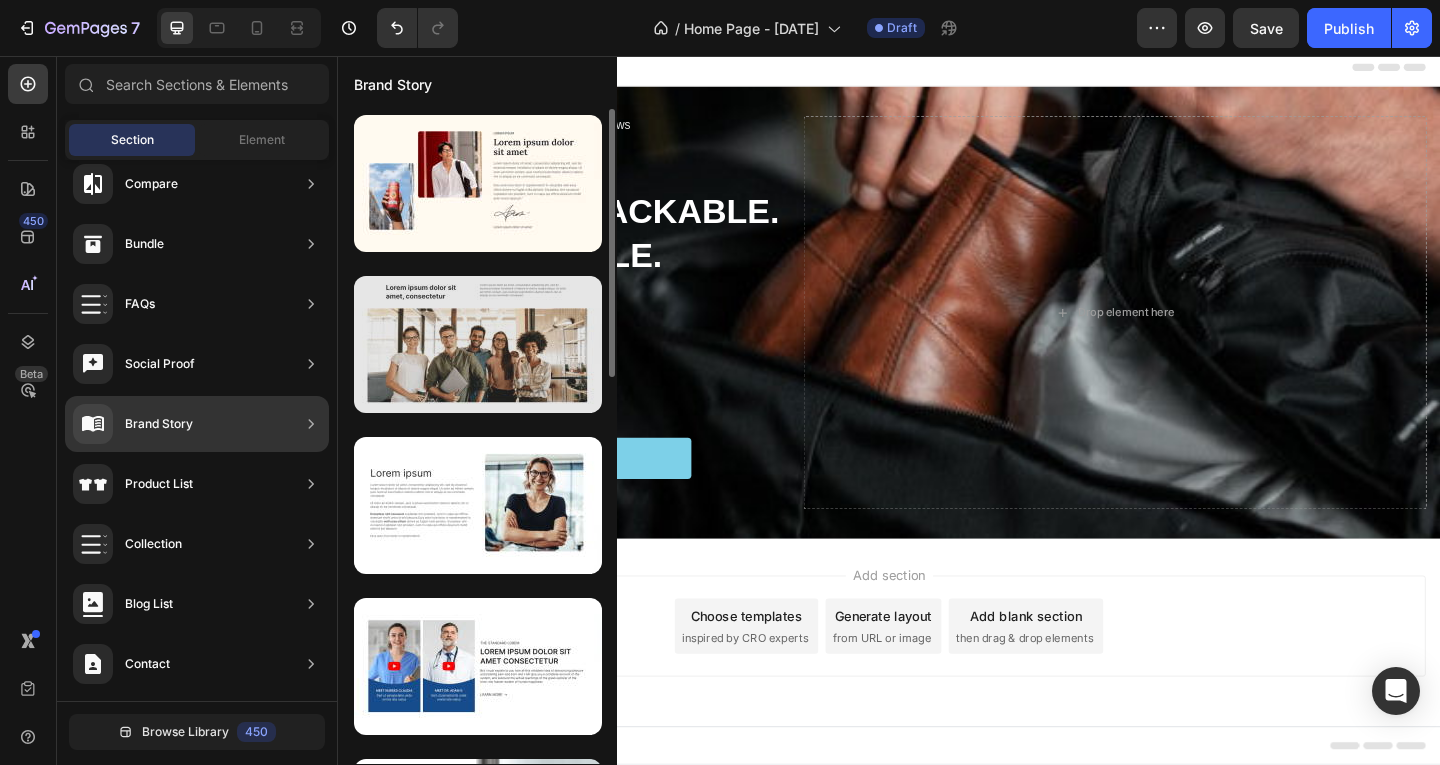 click at bounding box center (478, 344) 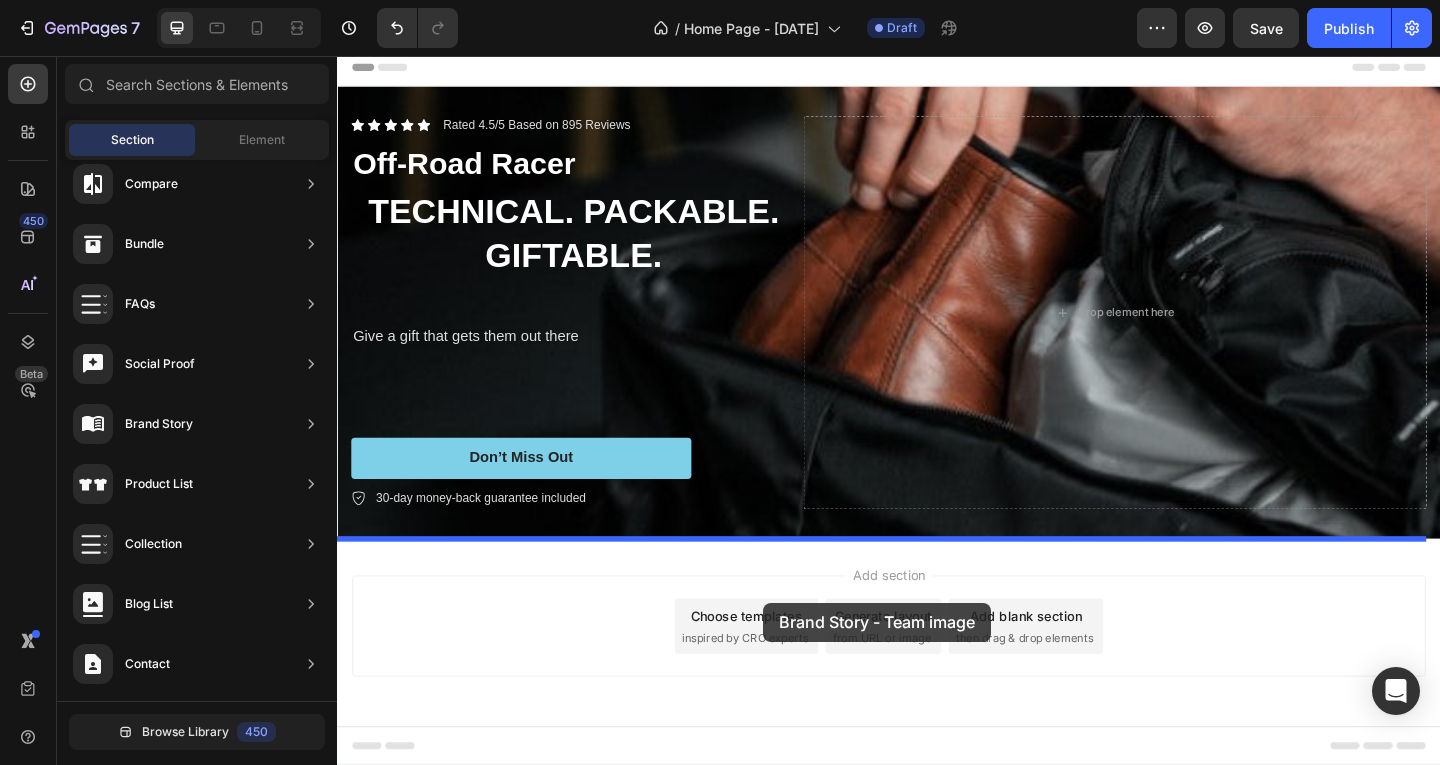drag, startPoint x: 822, startPoint y: 408, endPoint x: 800, endPoint y: 651, distance: 243.99385 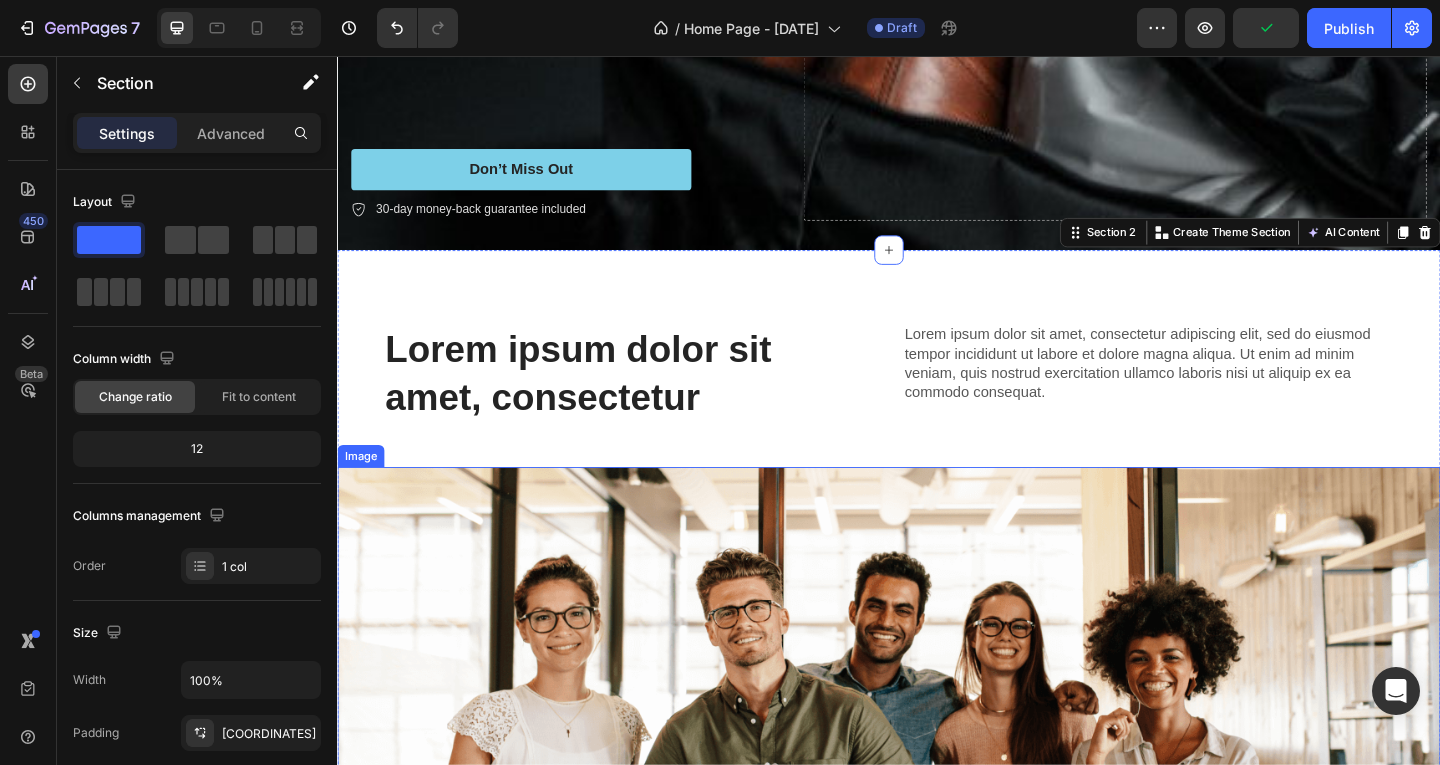 scroll, scrollTop: 400, scrollLeft: 0, axis: vertical 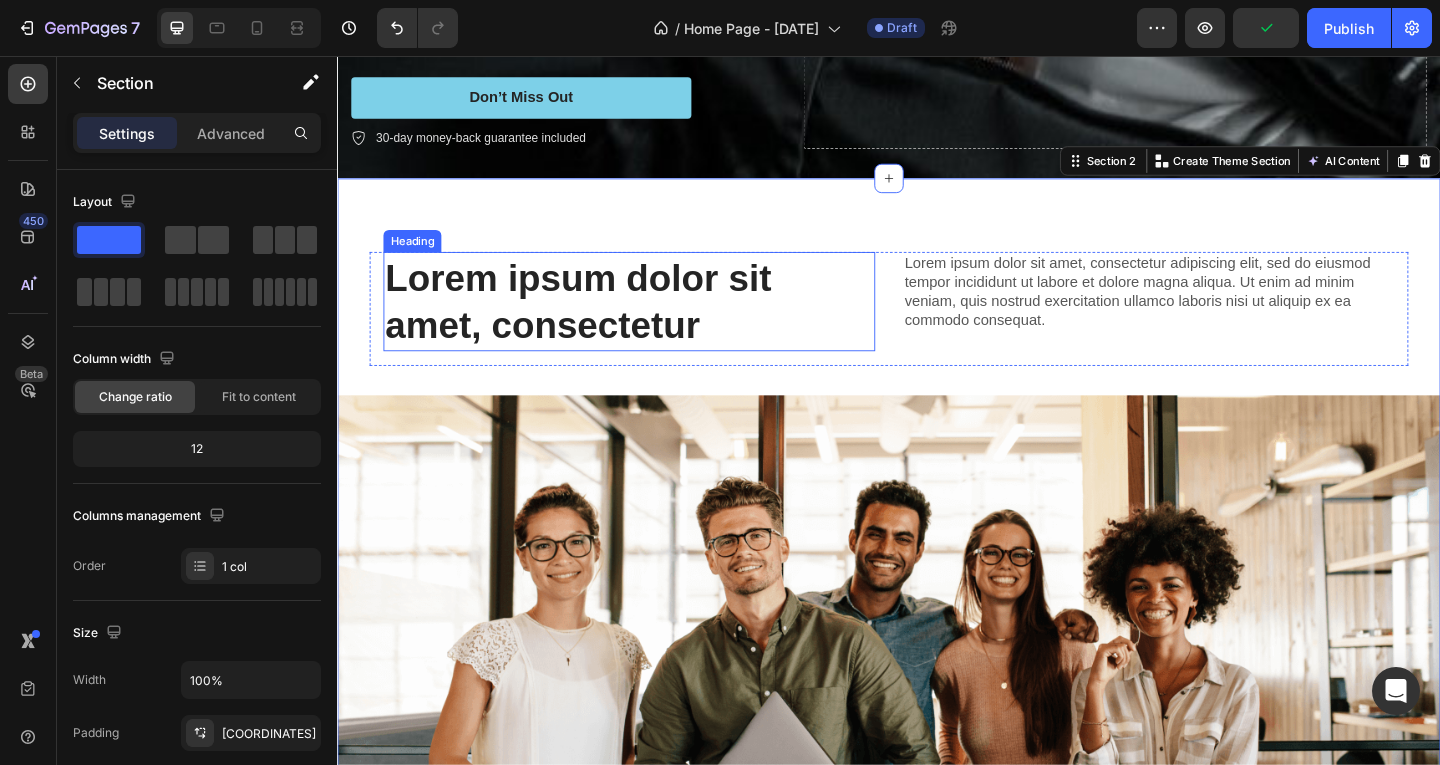 click on "Lorem ipsum dolor sit amet, consectetur" at bounding box center (654, 323) 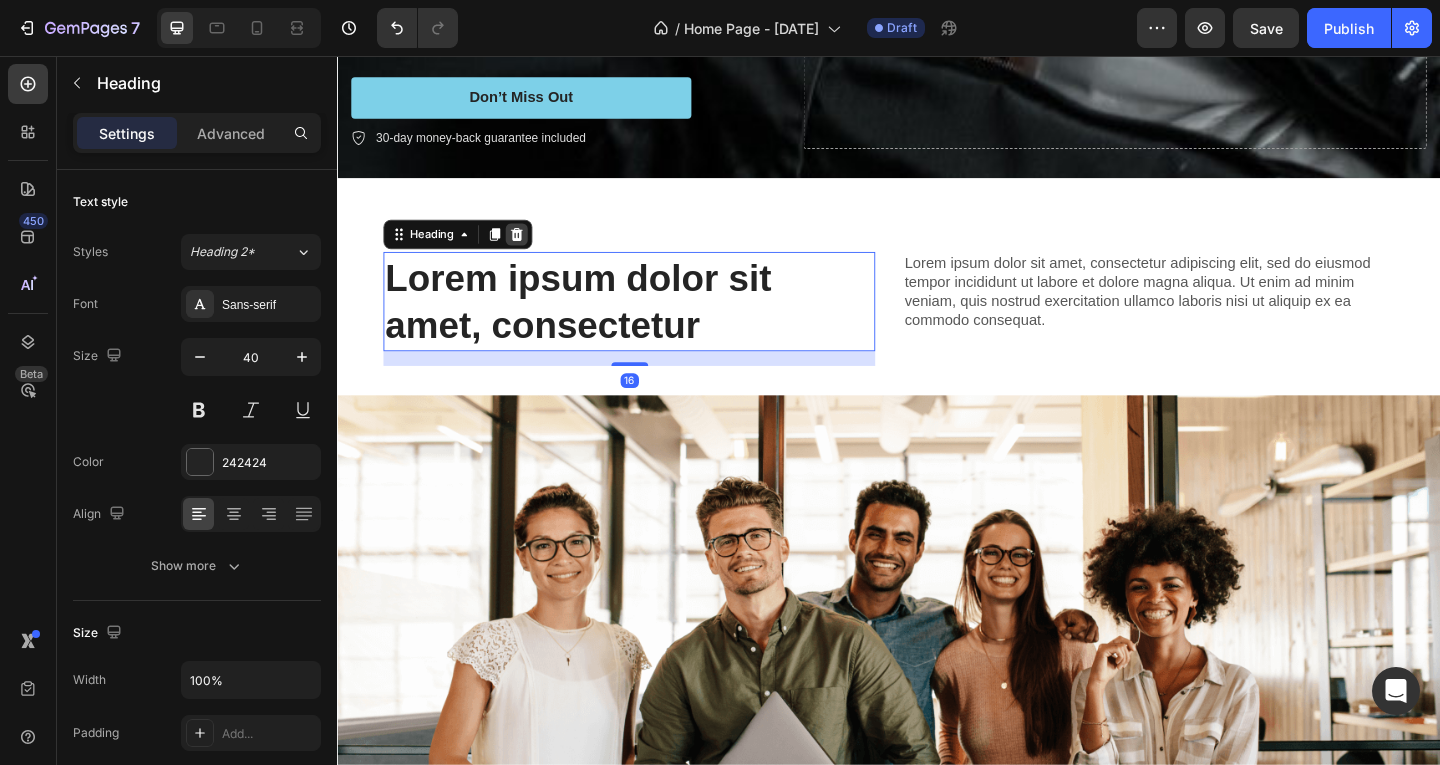 click 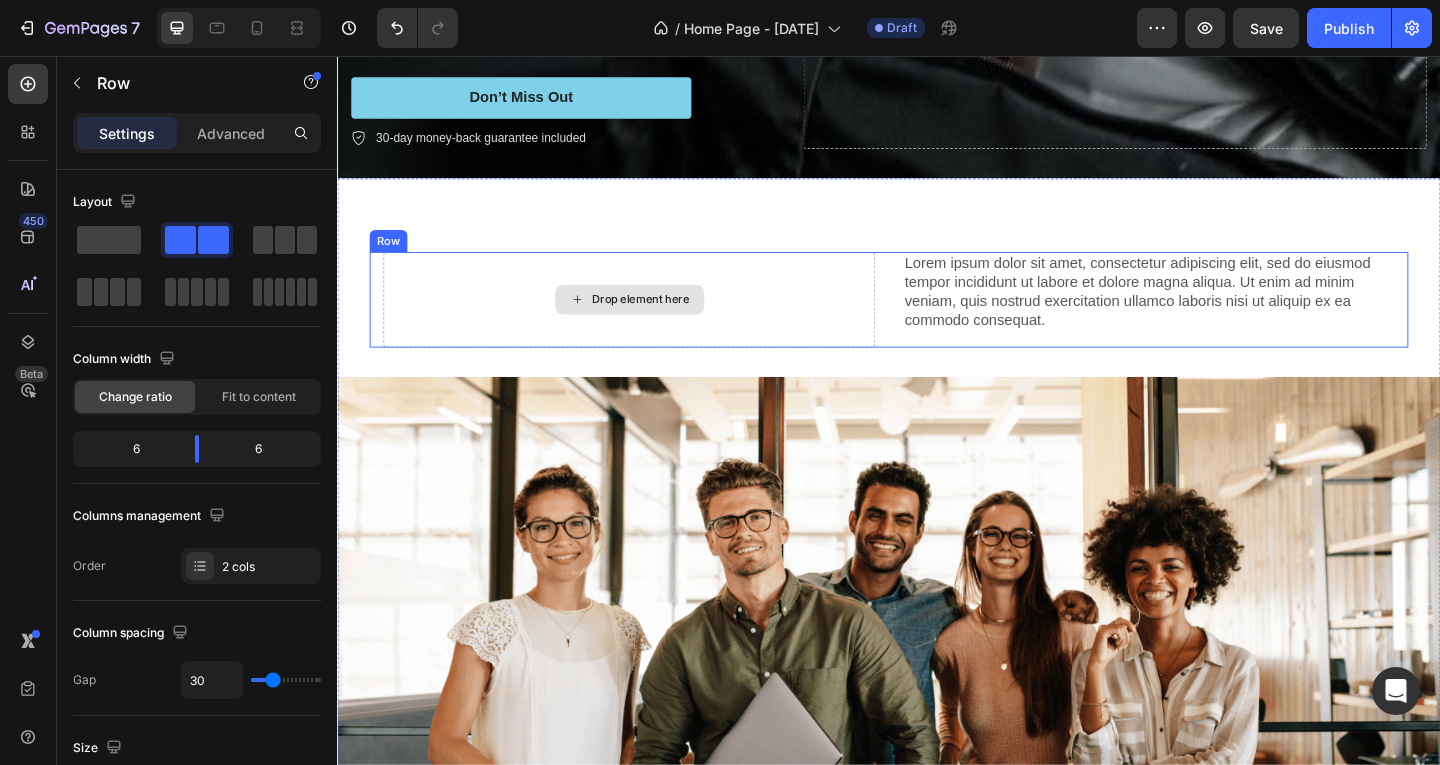 click on "Drop element here" at bounding box center (654, 320) 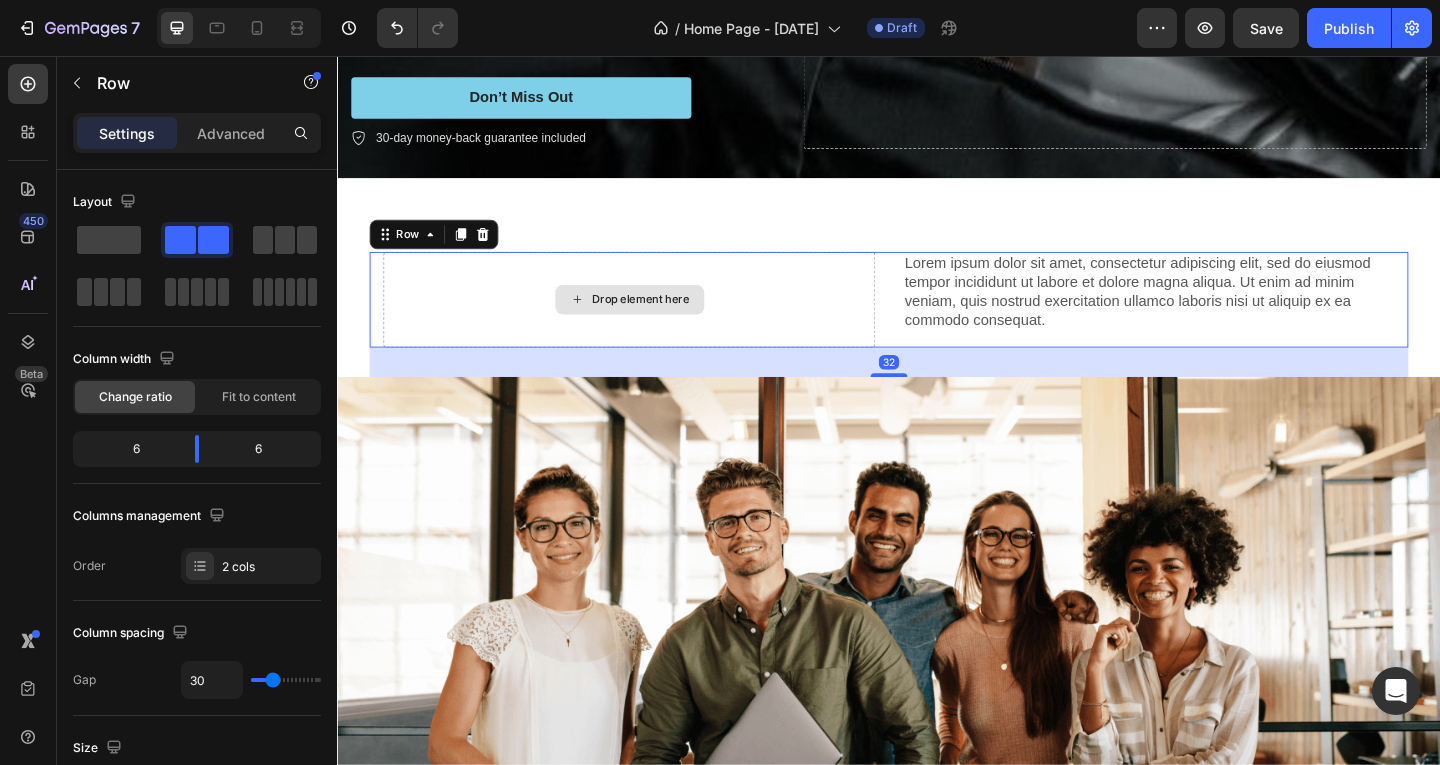 click 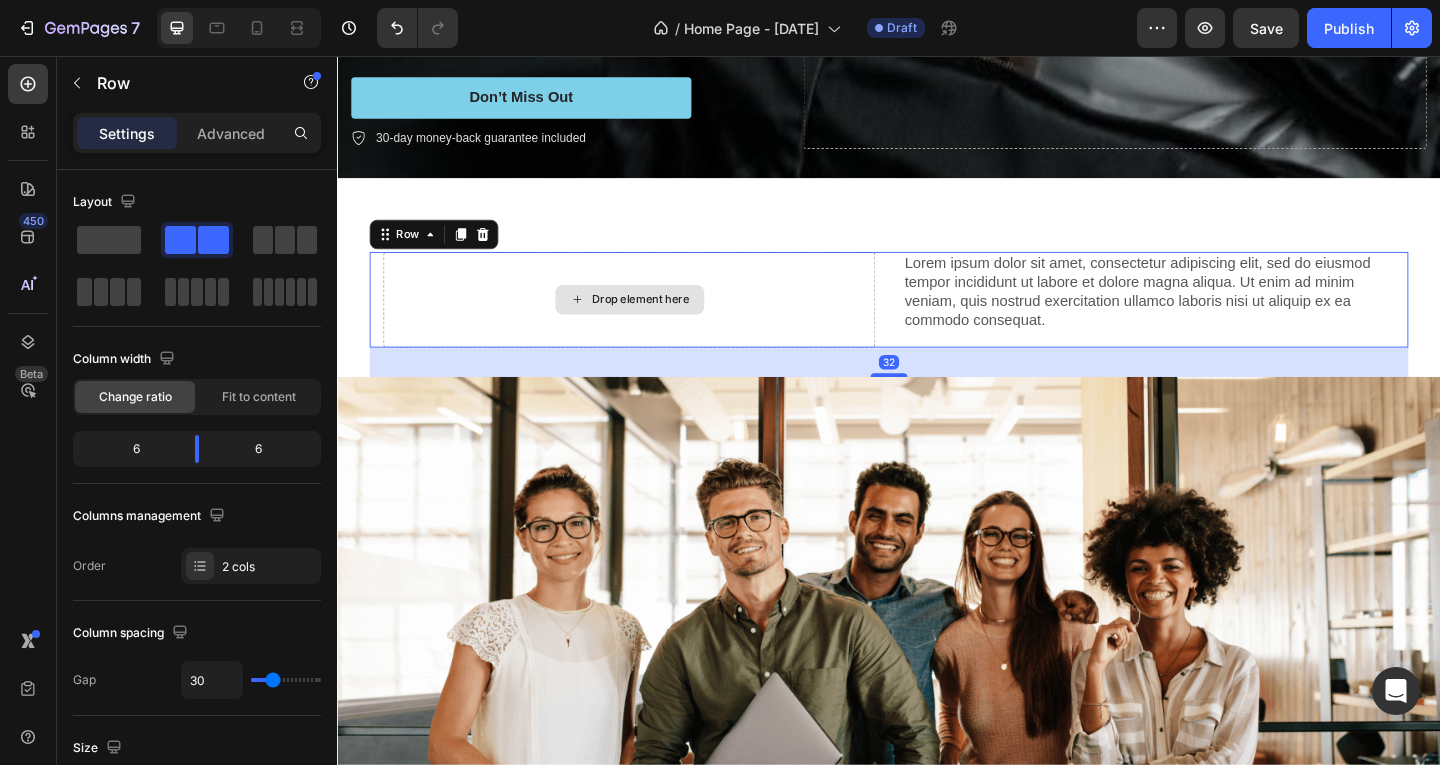 click on "Drop element here" at bounding box center [654, 320] 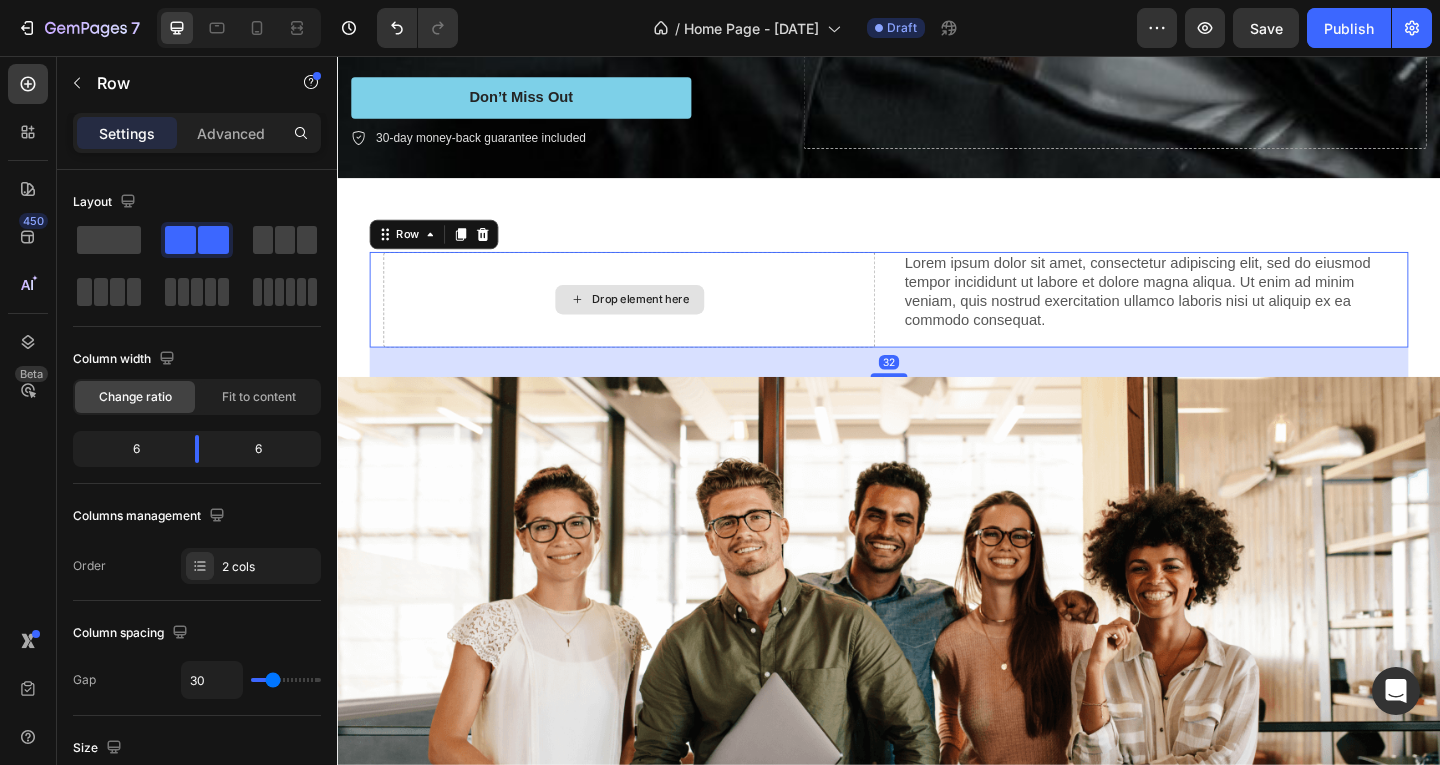 click on "Drop element here" at bounding box center [654, 320] 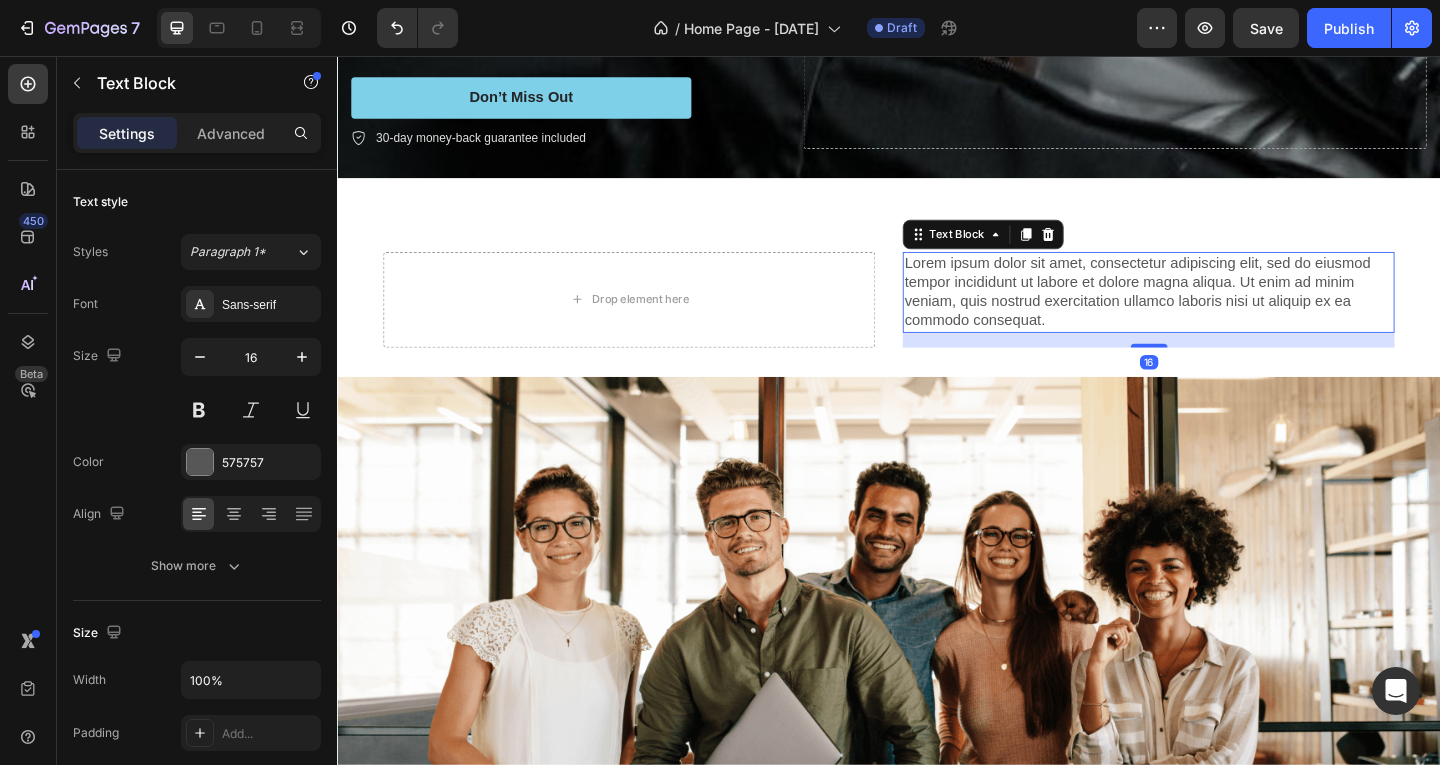 click on "Lorem ipsum dolor sit amet, consectetur adipiscing elit, sed do eiusmod tempor incididunt ut labore et dolore magna aliqua. Ut enim ad minim veniam, quis nostrud exercitation ullamco laboris nisi ut aliquip ex ea commodo consequat." at bounding box center (1219, 312) 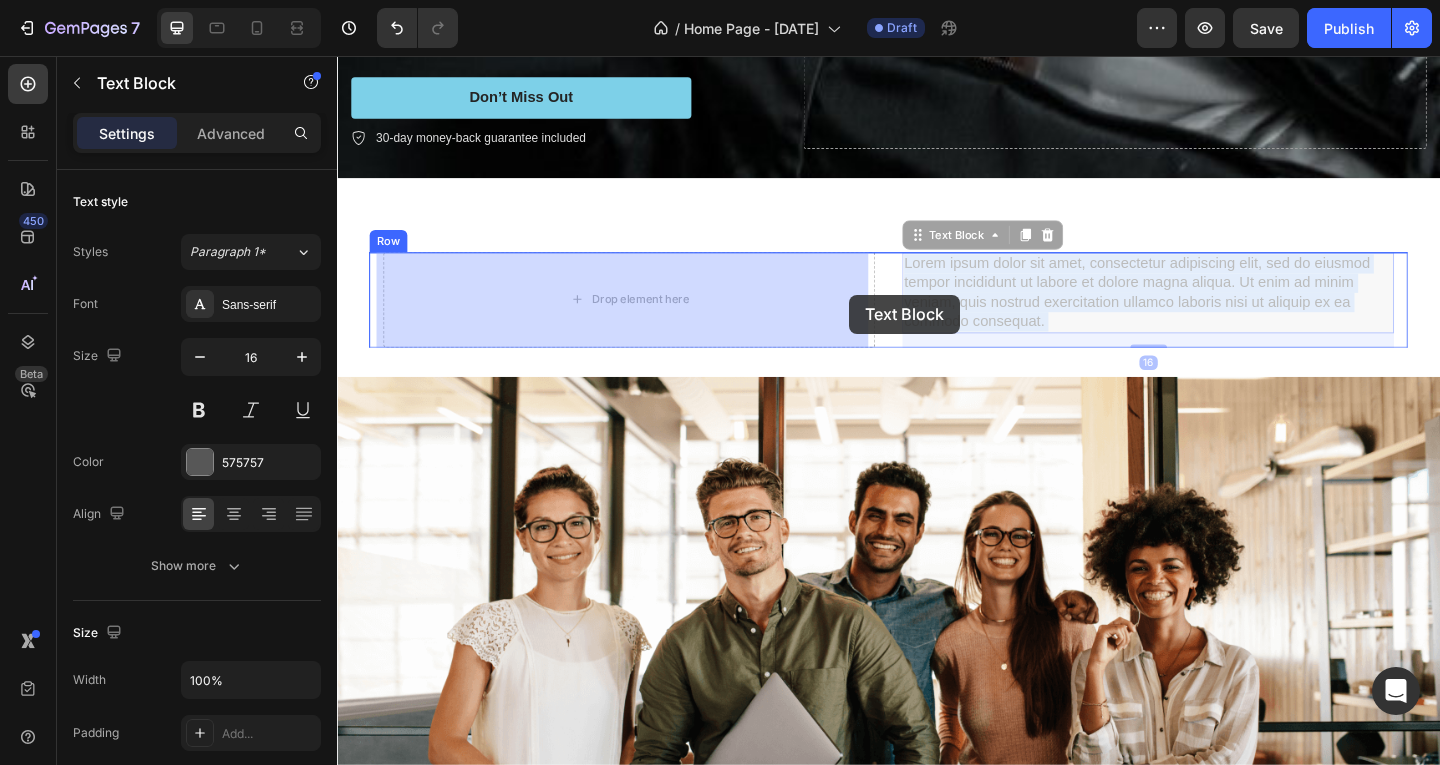 drag, startPoint x: 1046, startPoint y: 305, endPoint x: 894, endPoint y: 316, distance: 152.3975 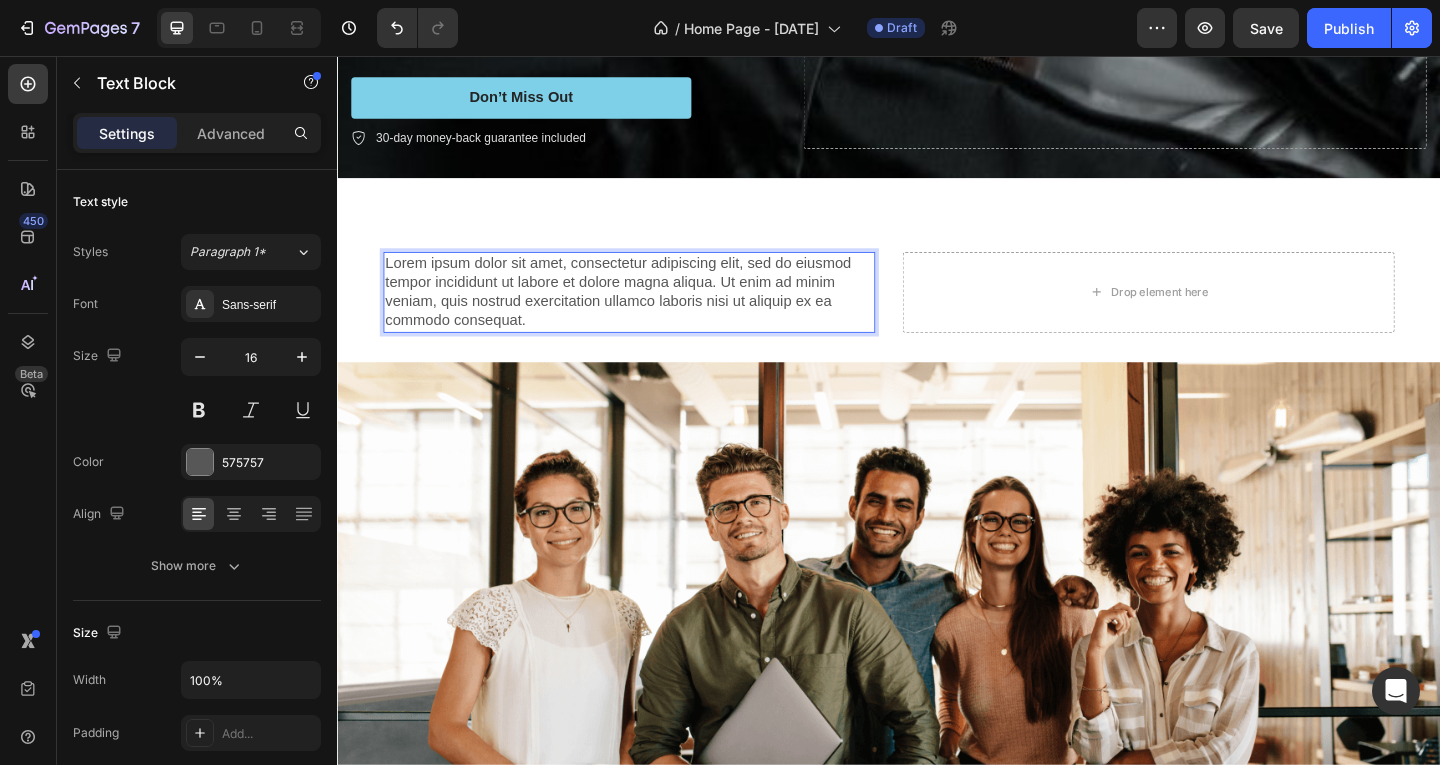 click on "Lorem ipsum dolor sit amet, consectetur adipiscing elit, sed do eiusmod tempor incididunt ut labore et dolore magna aliqua. Ut enim ad minim veniam, quis nostrud exercitation ullamco laboris nisi ut aliquip ex ea commodo consequat." at bounding box center (654, 312) 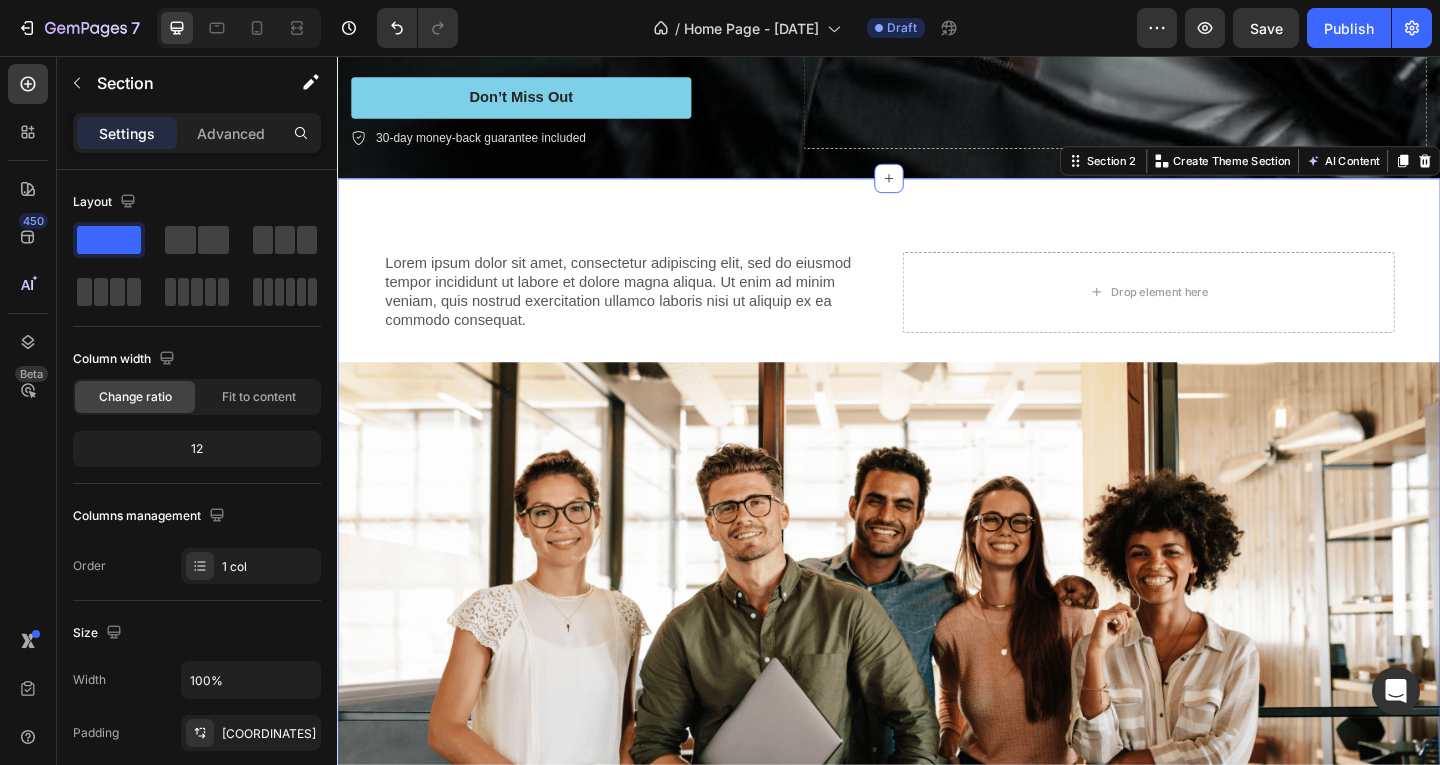 click on "Lorem ipsum dolor sit amet, consectetur adipiscing elit, sed do eiusmod tempor incididunt ut labore et dolore magna aliqua. Ut enim ad minim veniam, quis nostrud exercitation ullamco laboris nisi ut aliquip ex ea commodo consequat. Text Block
Drop element here Row Image Lorem ipsum dolor sit amet, consectetur adipiscing elit, sed do eiusmod tempor incididunt ut labore et dolore magna aliqua. Ut enim ad minim veniam, quis nostrud exercitation ullamco laboris nisi ut aliquip ex ea commodo consequat. Text Block Row Section 2   Create Theme Section AI Content Write with GemAI What would you like to describe here? Tone and Voice Persuasive Product Item Customizations Show more Generate" at bounding box center [937, 585] 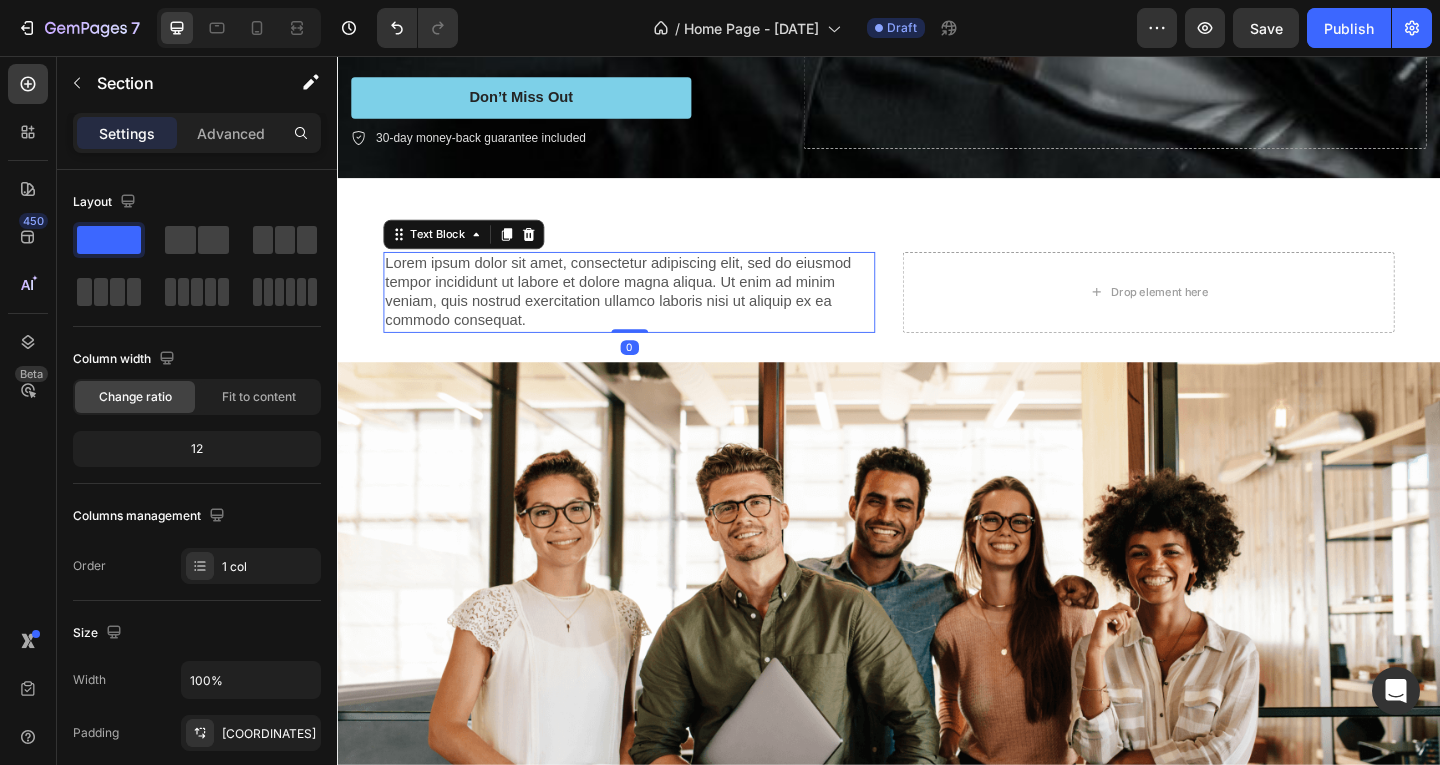 click on "Lorem ipsum dolor sit amet, consectetur adipiscing elit, sed do eiusmod tempor incididunt ut labore et dolore magna aliqua. Ut enim ad minim veniam, quis nostrud exercitation ullamco laboris nisi ut aliquip ex ea commodo consequat." at bounding box center [654, 312] 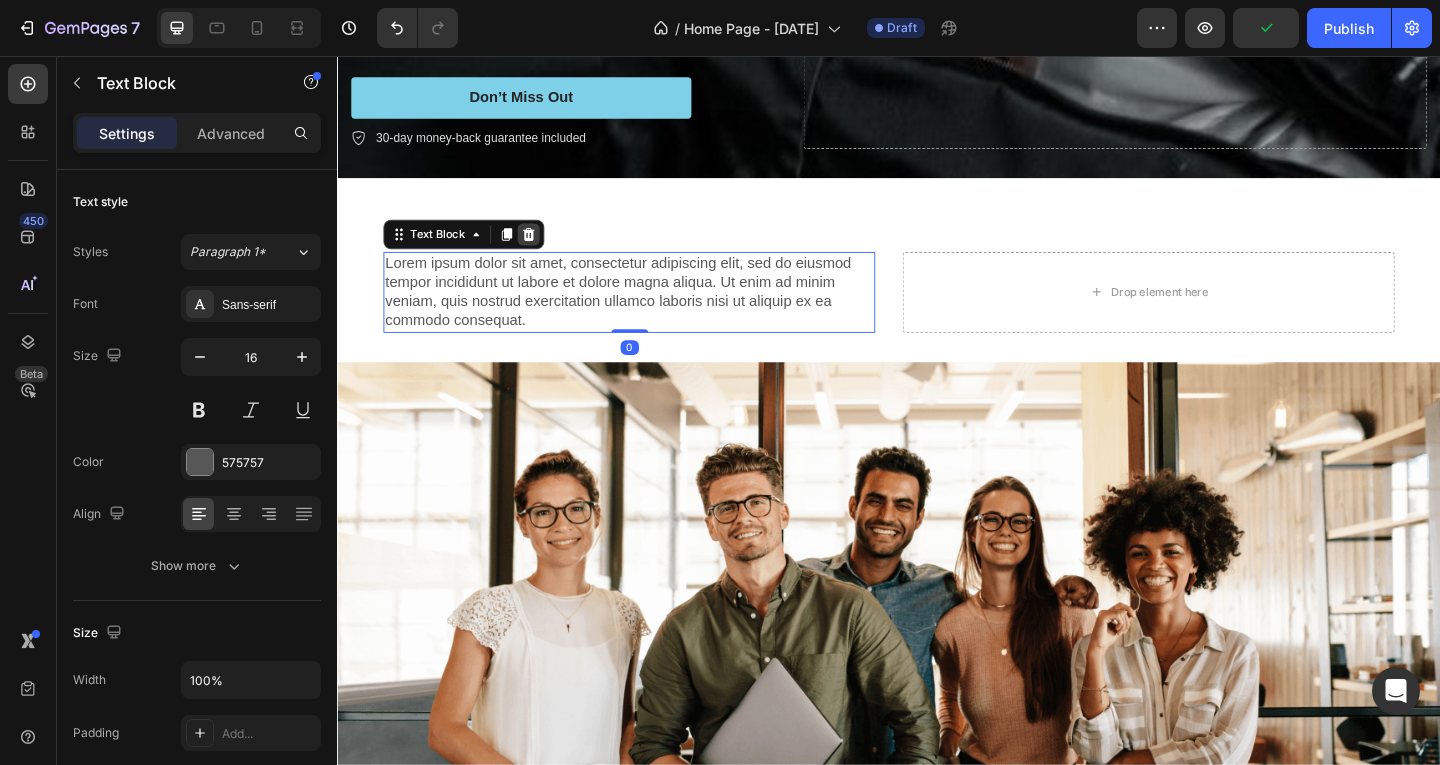click 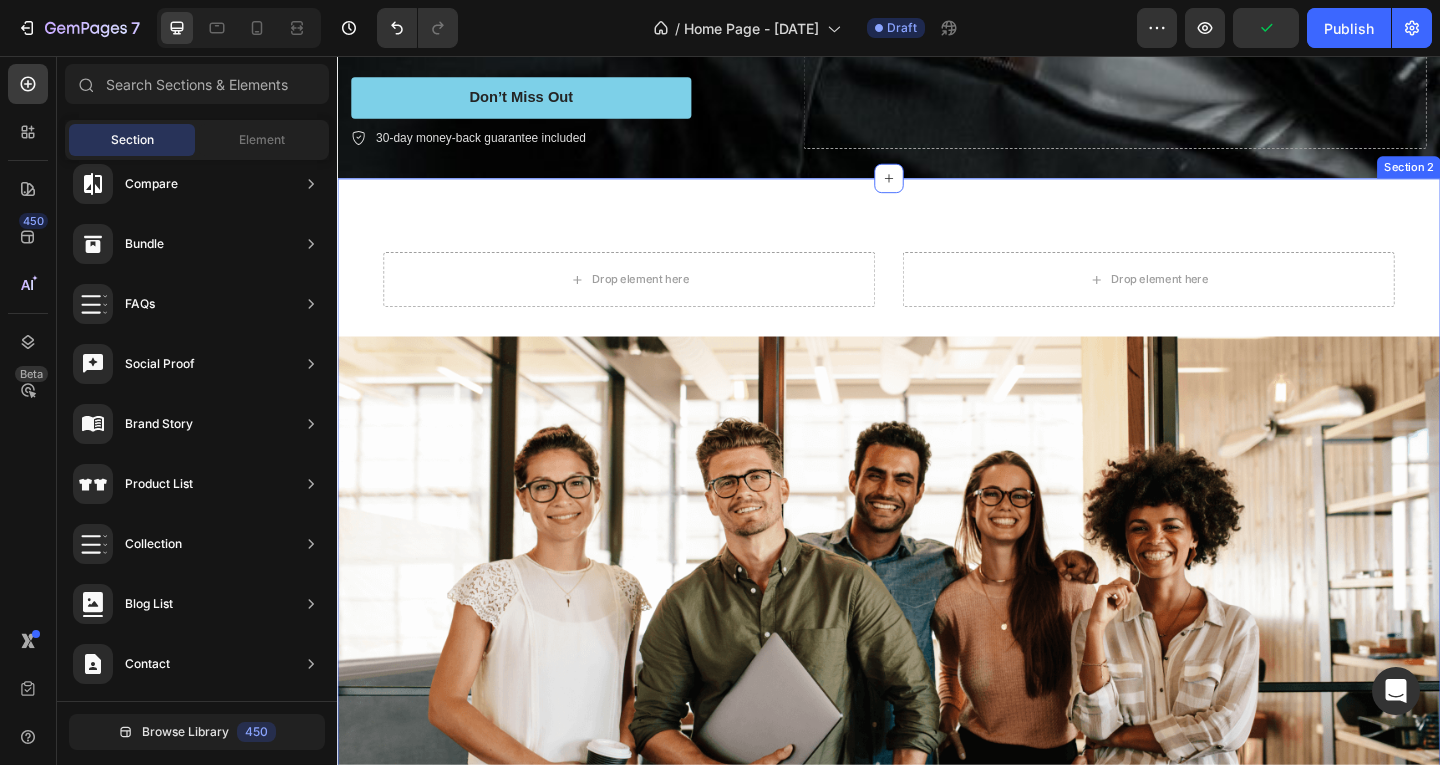 click on "Drop element here
Drop element here Row Image Lorem ipsum dolor sit amet, consectetur adipiscing elit, sed do eiusmod tempor incididunt ut labore et dolore magna aliqua. Ut enim ad minim veniam, quis nostrud exercitation ullamco laboris nisi ut aliquip ex ea commodo consequat. Text Block Row Section 2" at bounding box center [937, 572] 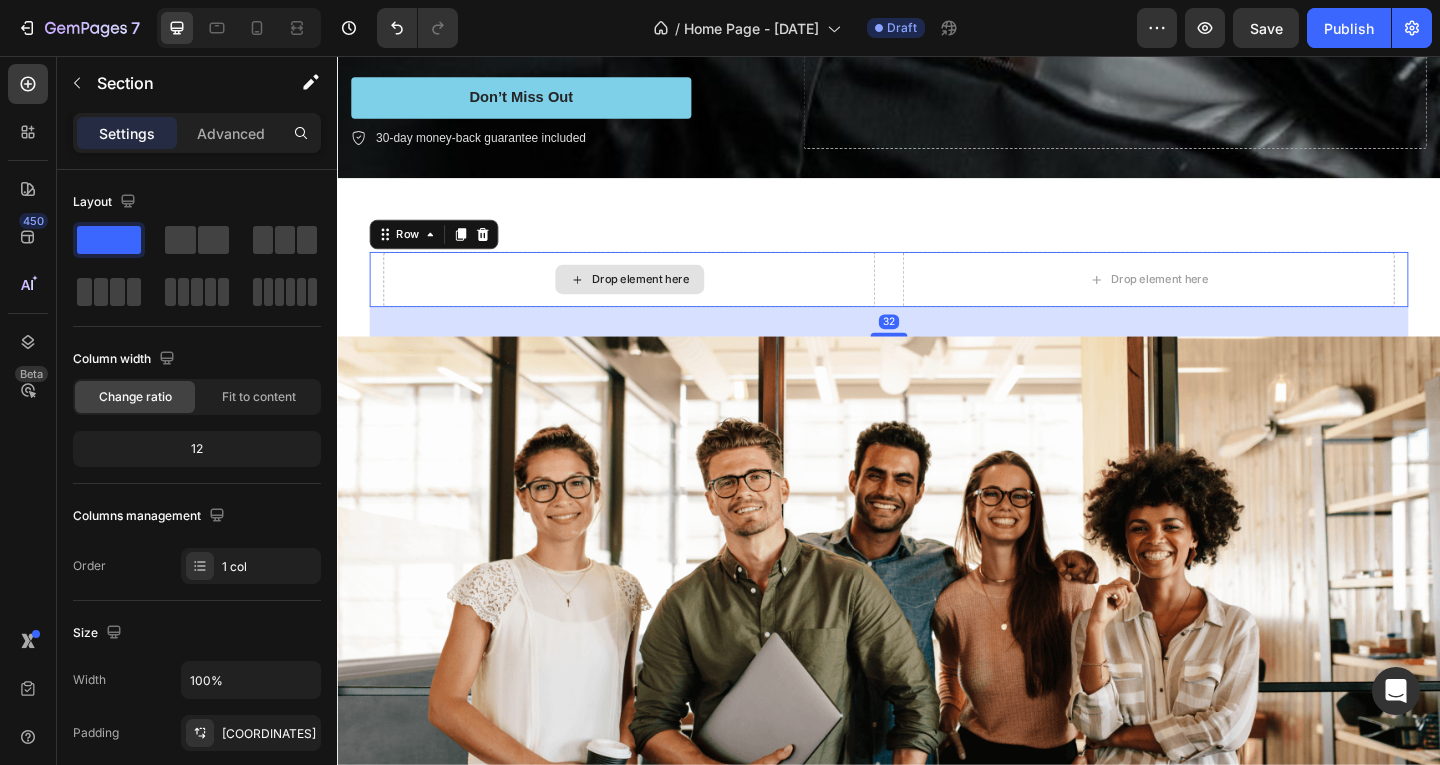 click on "Drop element here" at bounding box center (654, 299) 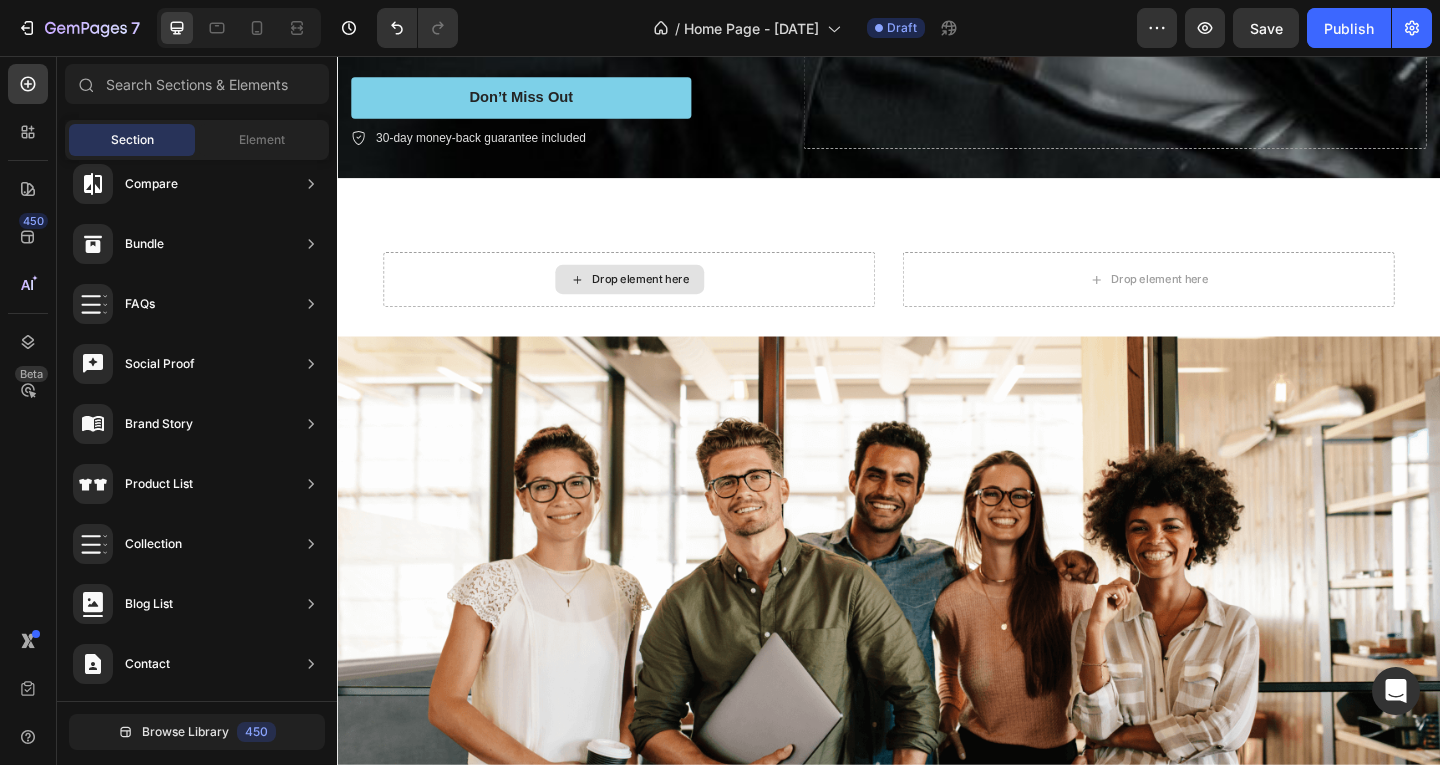 click on "Drop element here" at bounding box center (667, 299) 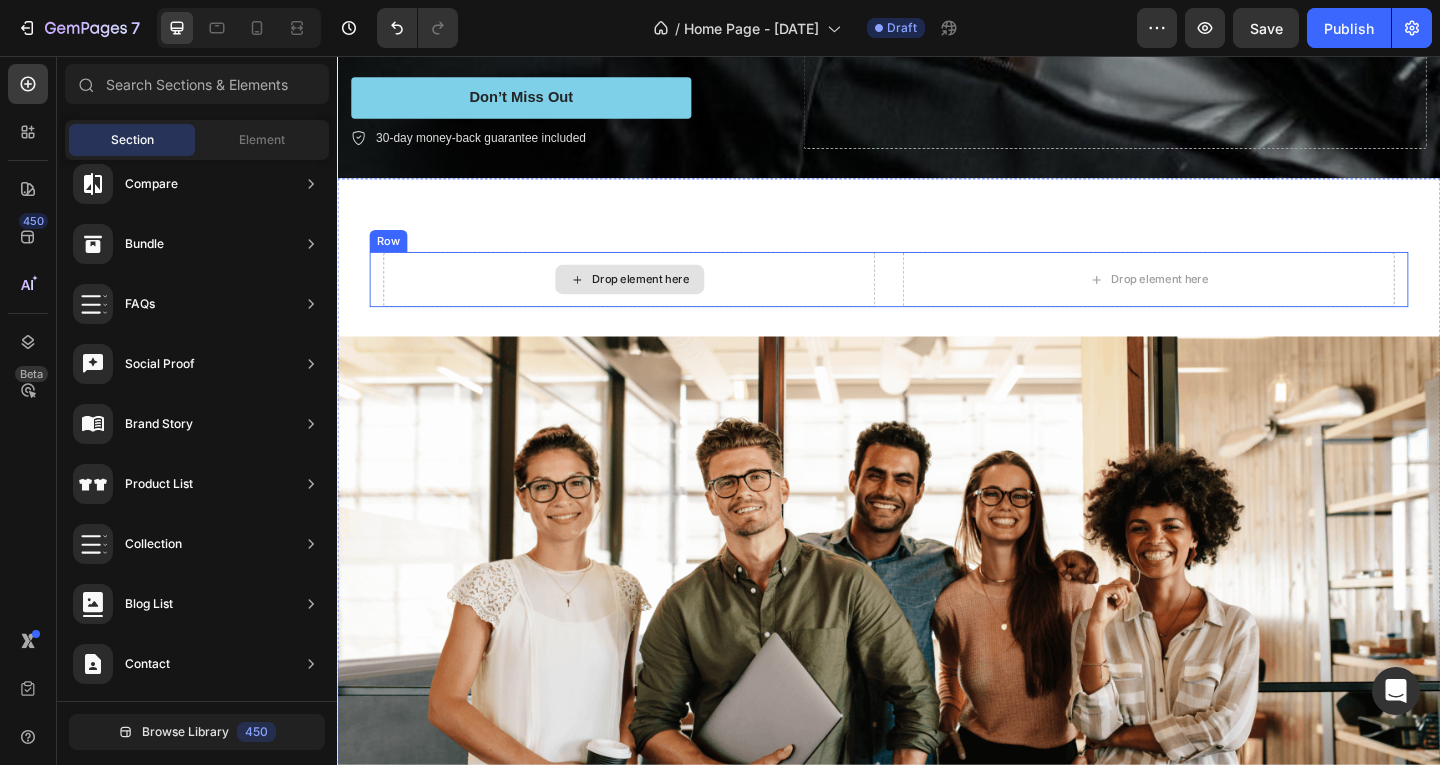 click on "Drop element here" at bounding box center (654, 299) 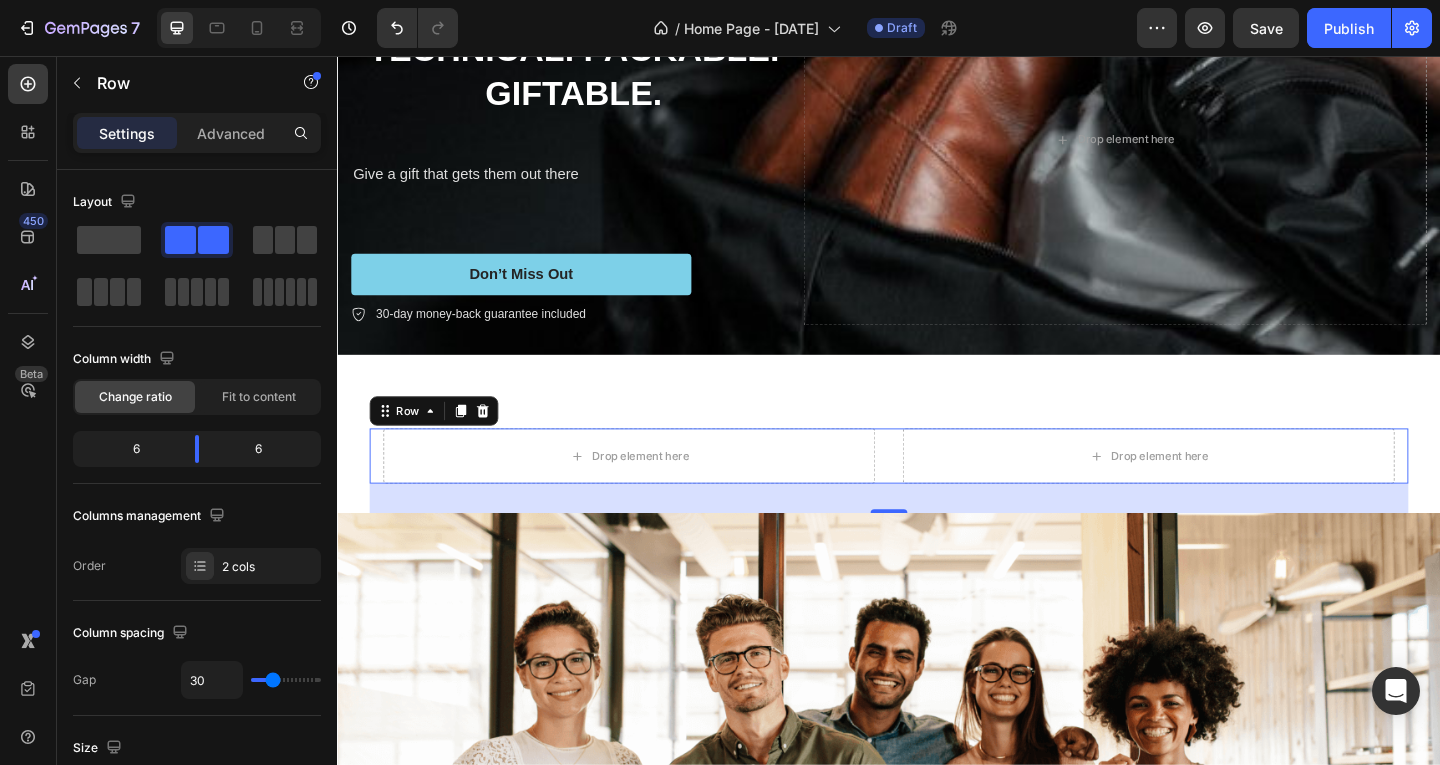 scroll, scrollTop: 200, scrollLeft: 0, axis: vertical 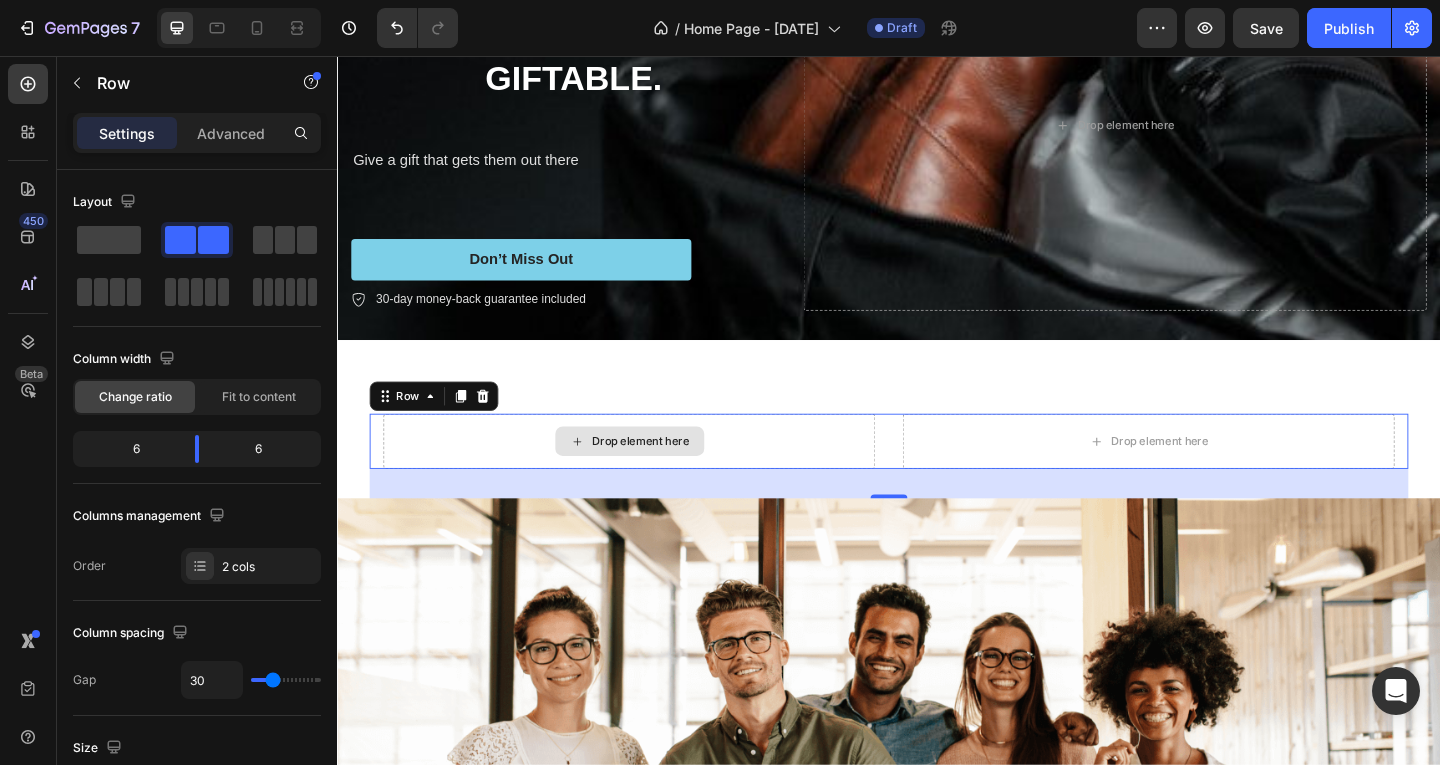 click on "Drop element here" at bounding box center (654, 475) 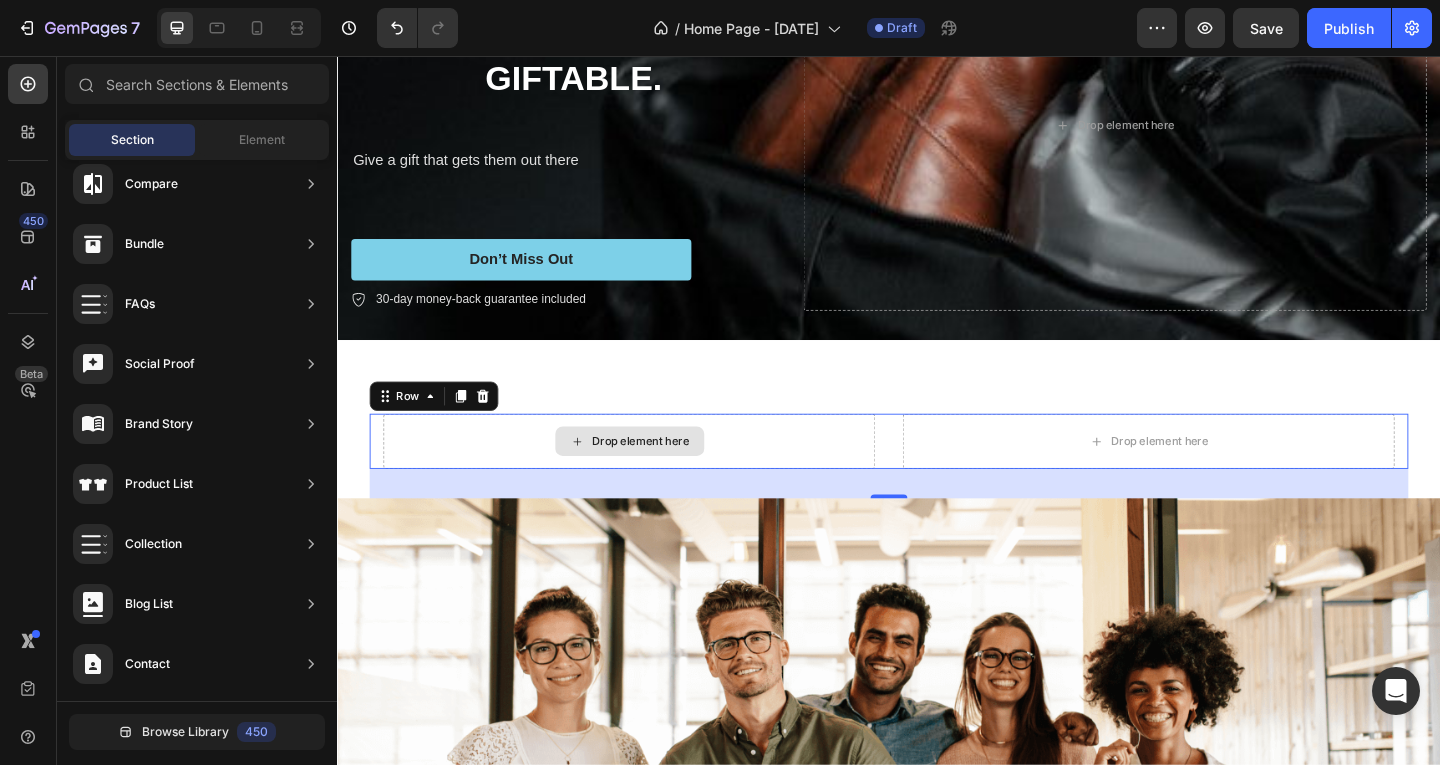 click on "Drop element here" at bounding box center [655, 475] 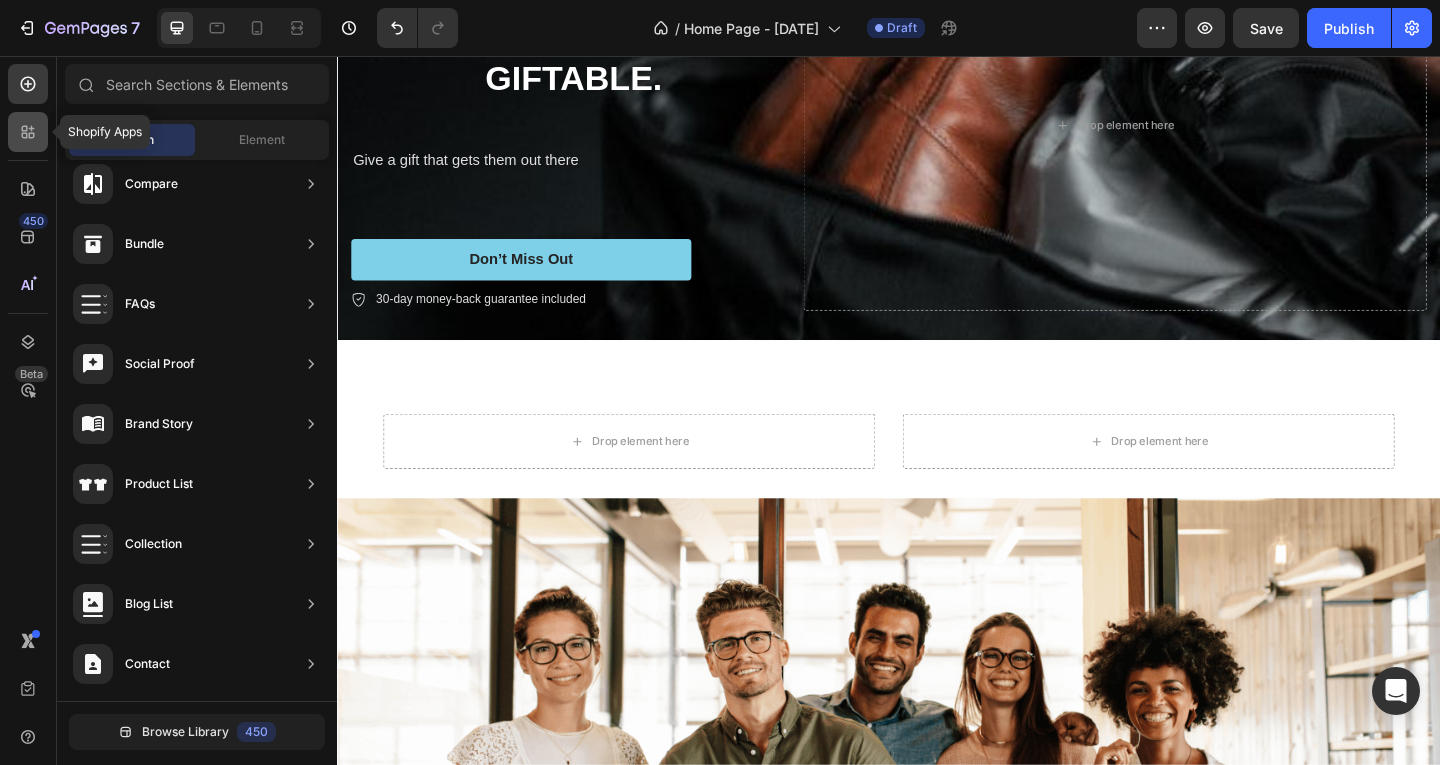click 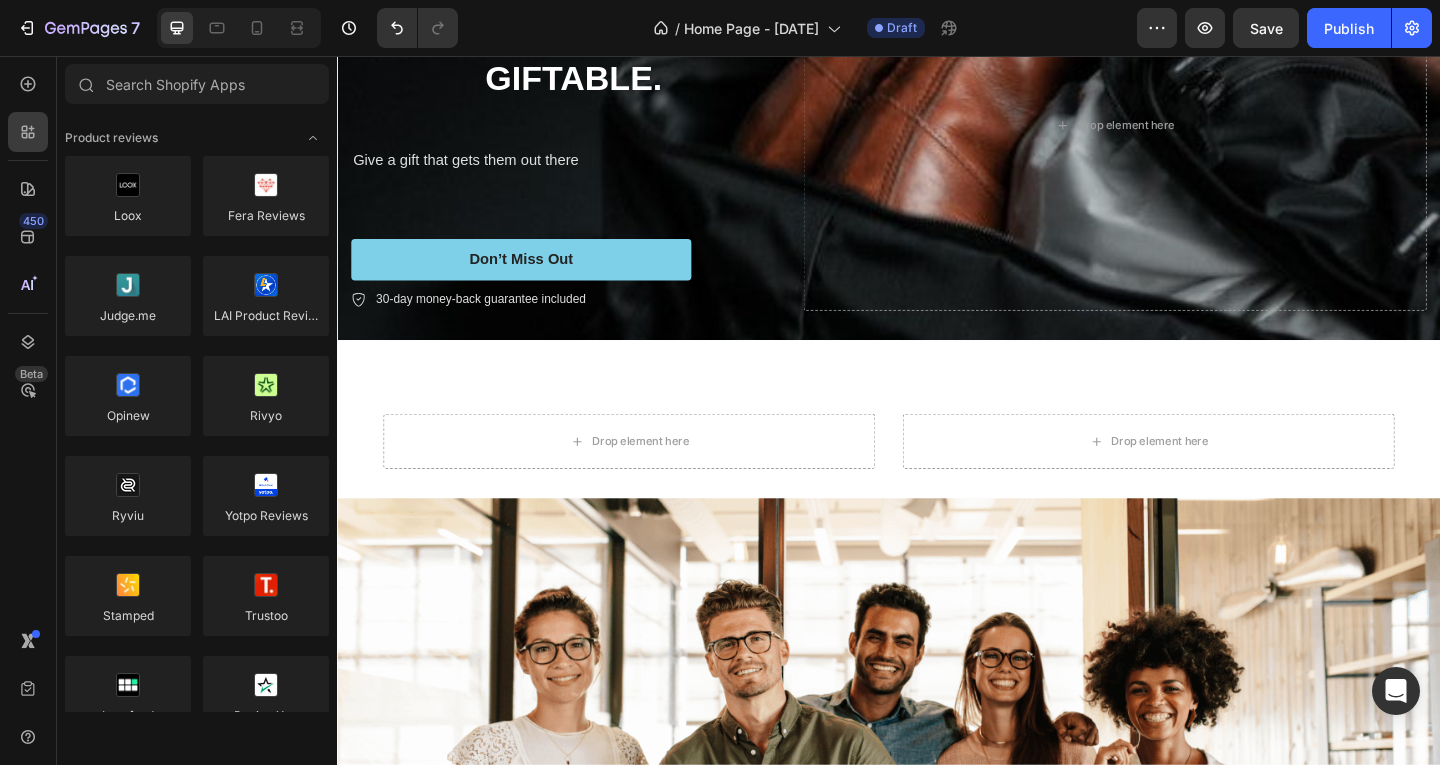 click on "450 Beta" at bounding box center [28, 342] 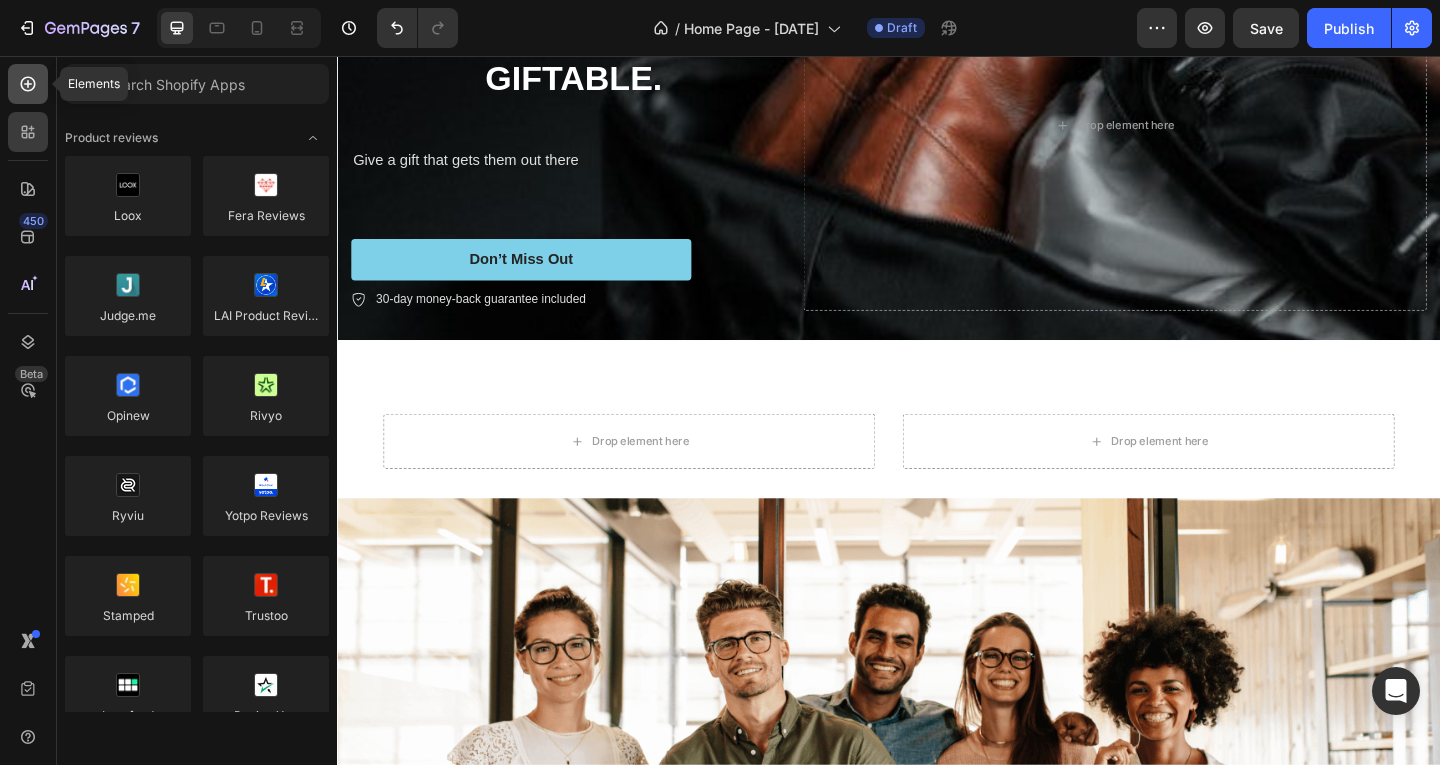 click 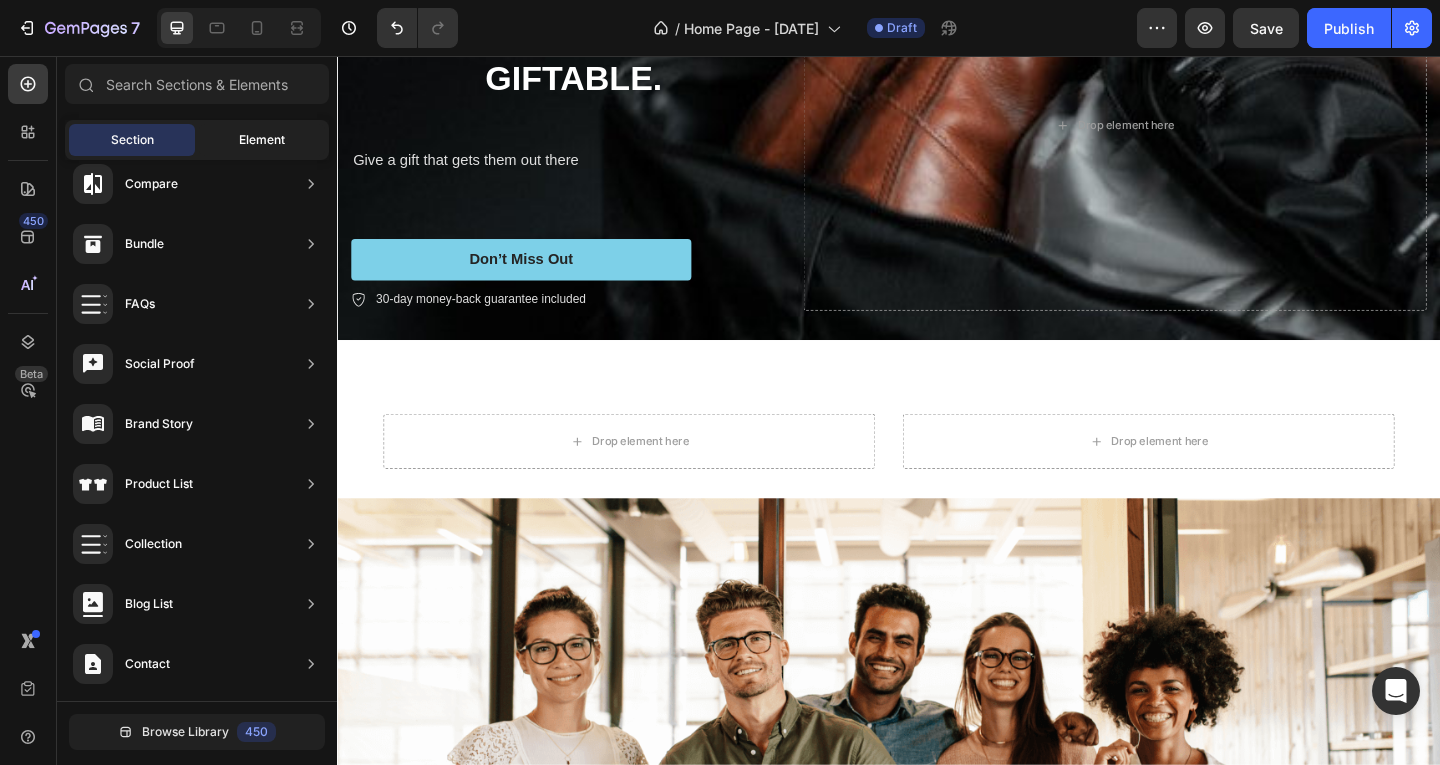 click on "Element" at bounding box center [262, 140] 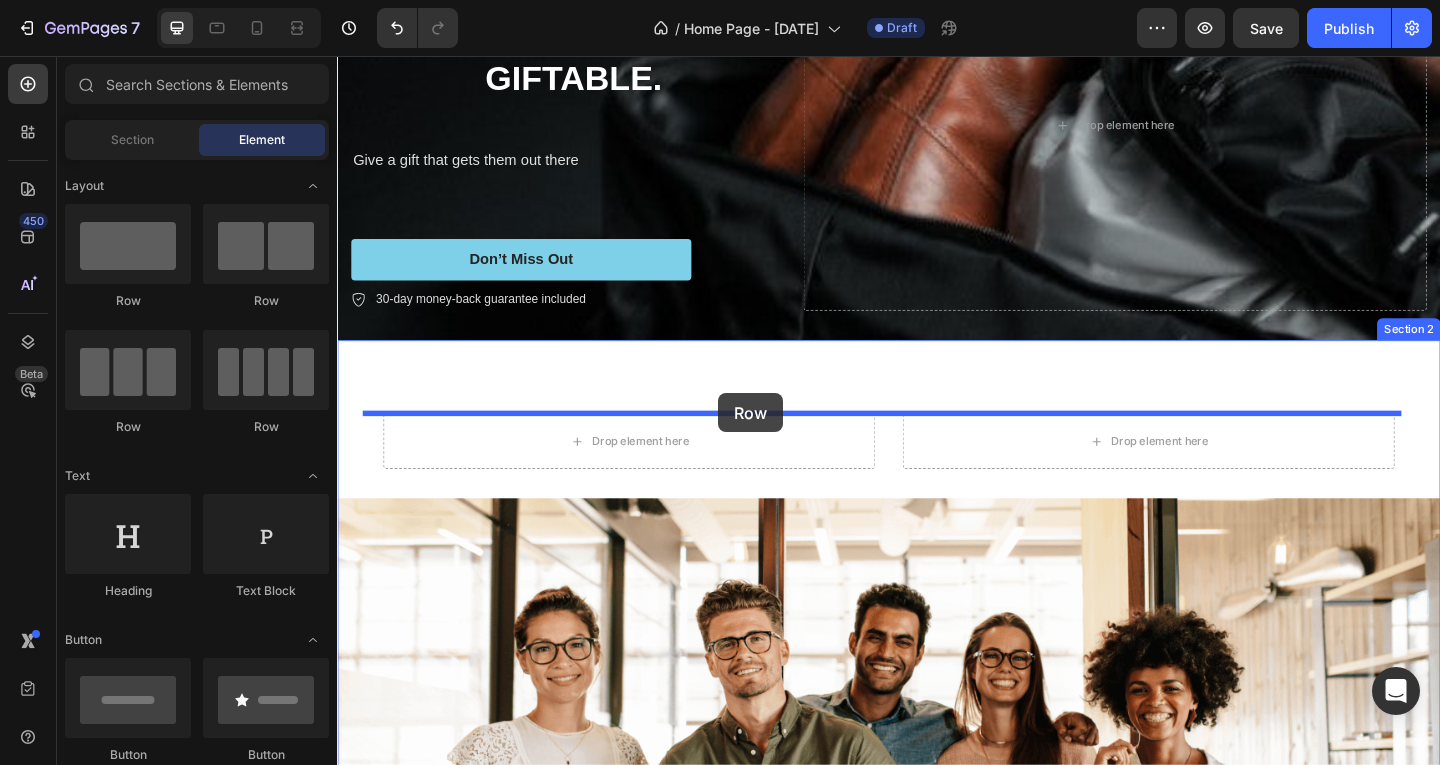drag, startPoint x: 468, startPoint y: 307, endPoint x: 770, endPoint y: 422, distance: 323.15475 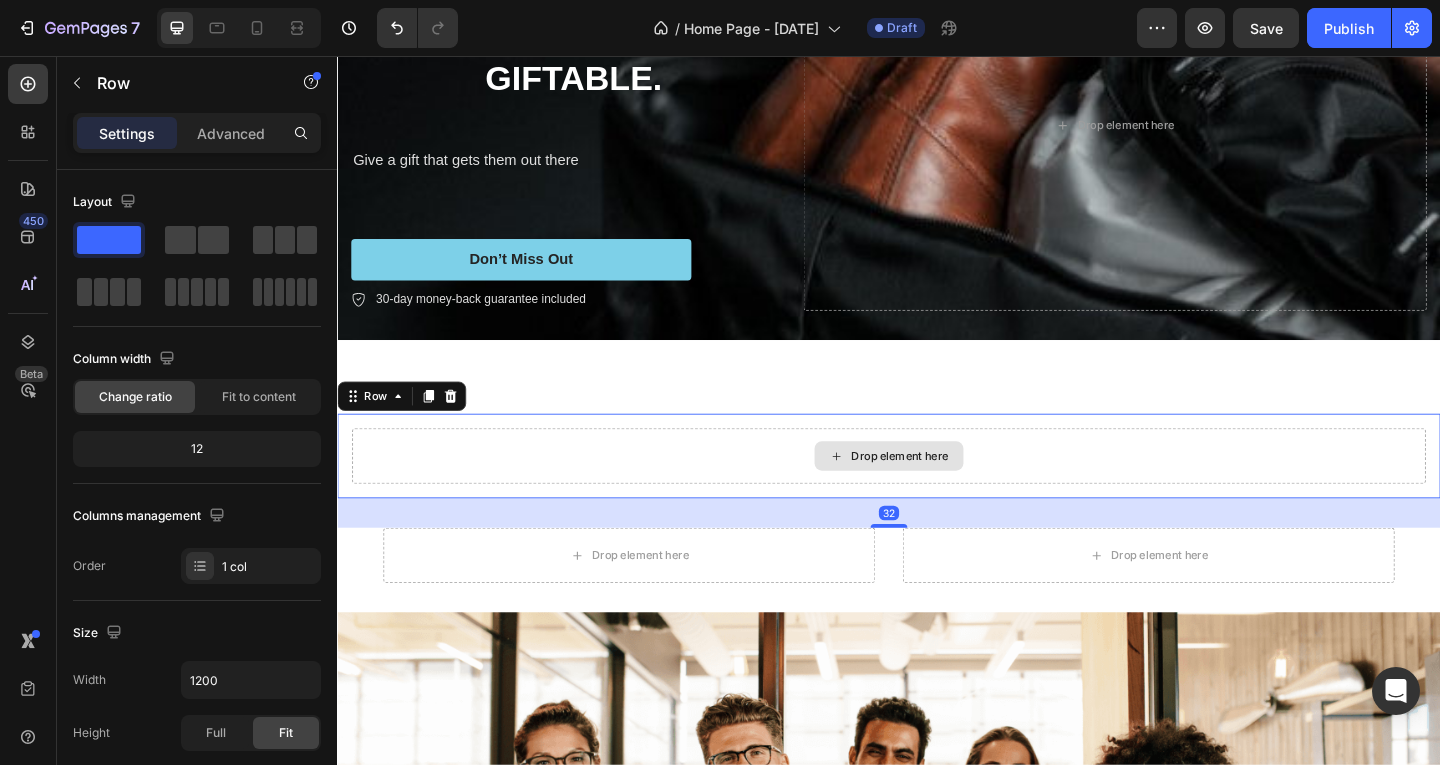 click on "Drop element here" at bounding box center (937, 491) 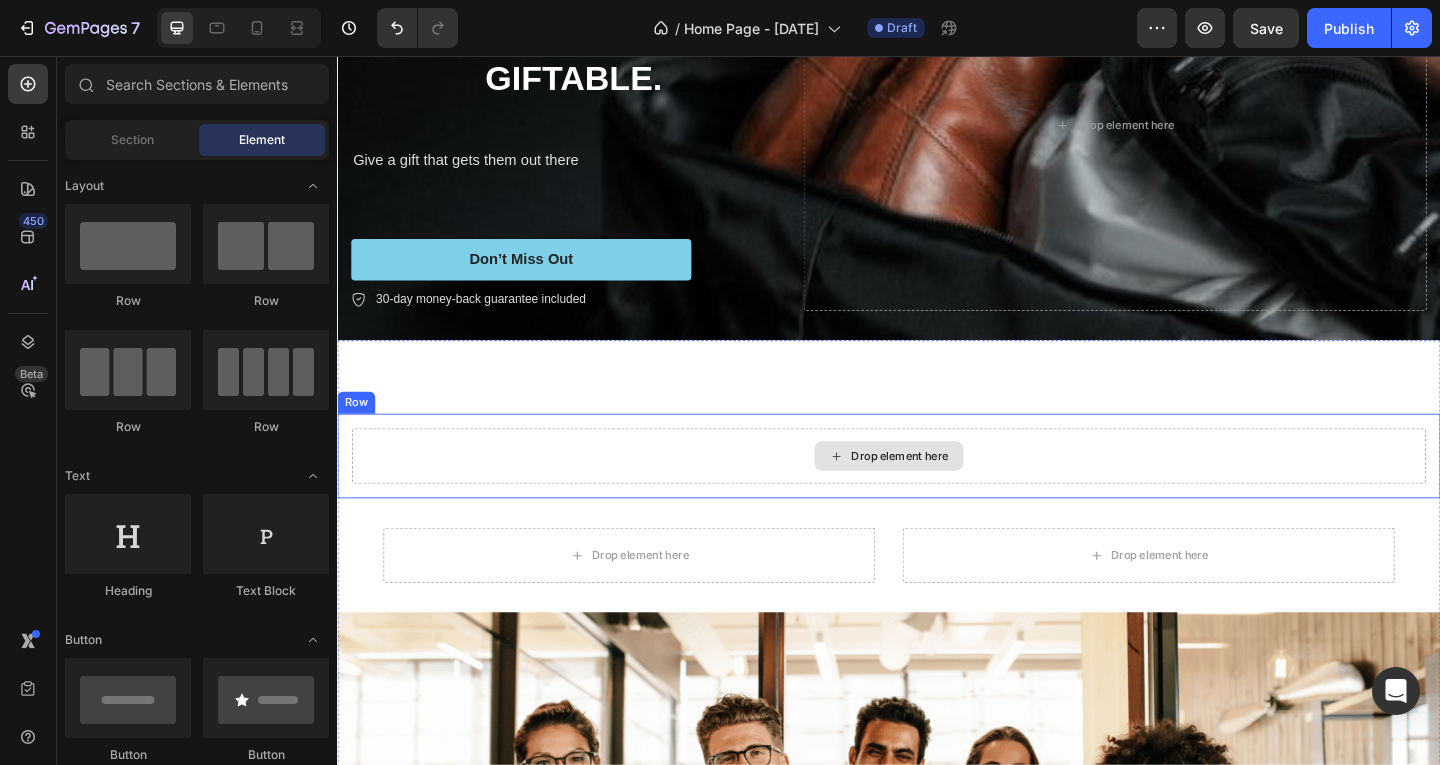 click on "Drop element here" at bounding box center (937, 491) 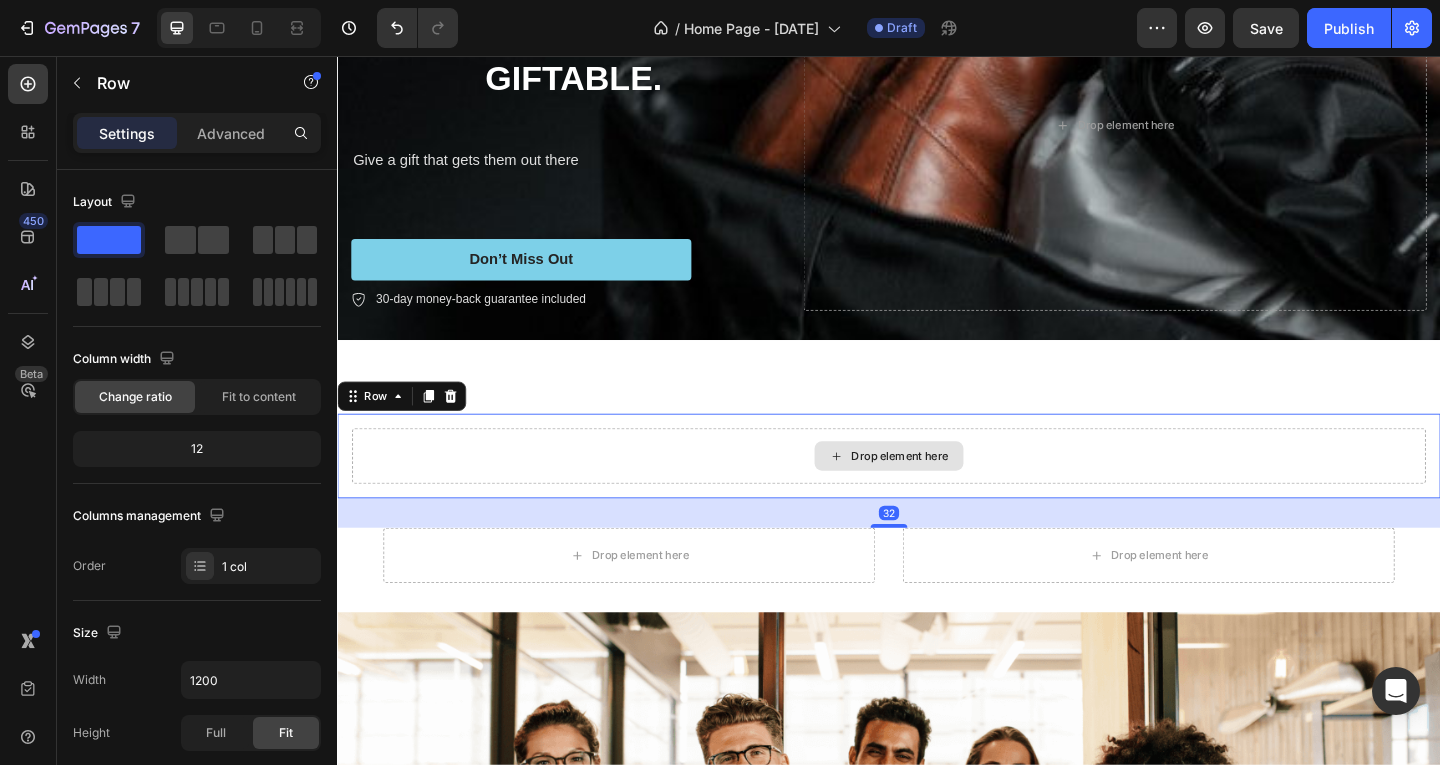 click on "Drop element here" at bounding box center [937, 491] 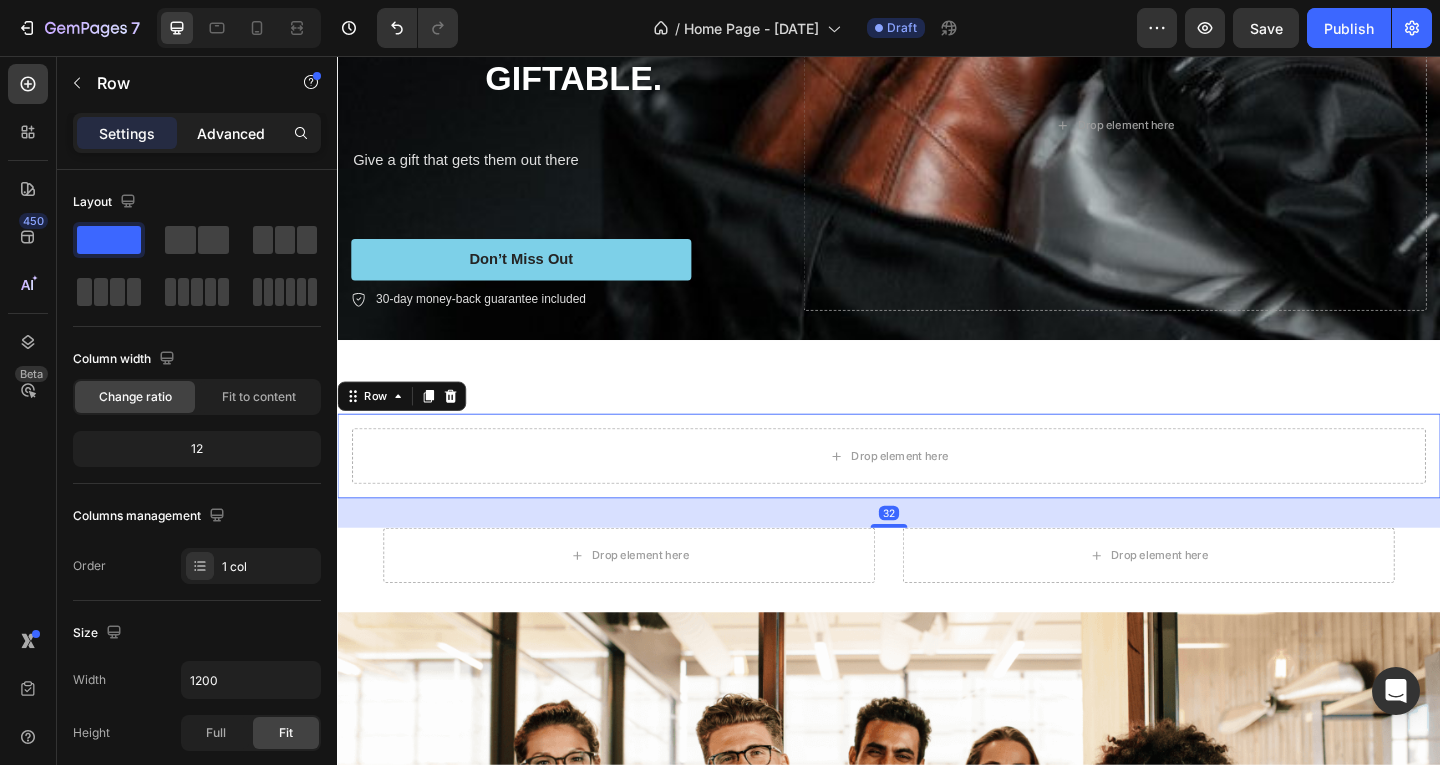 drag, startPoint x: 238, startPoint y: 117, endPoint x: 239, endPoint y: 133, distance: 16.03122 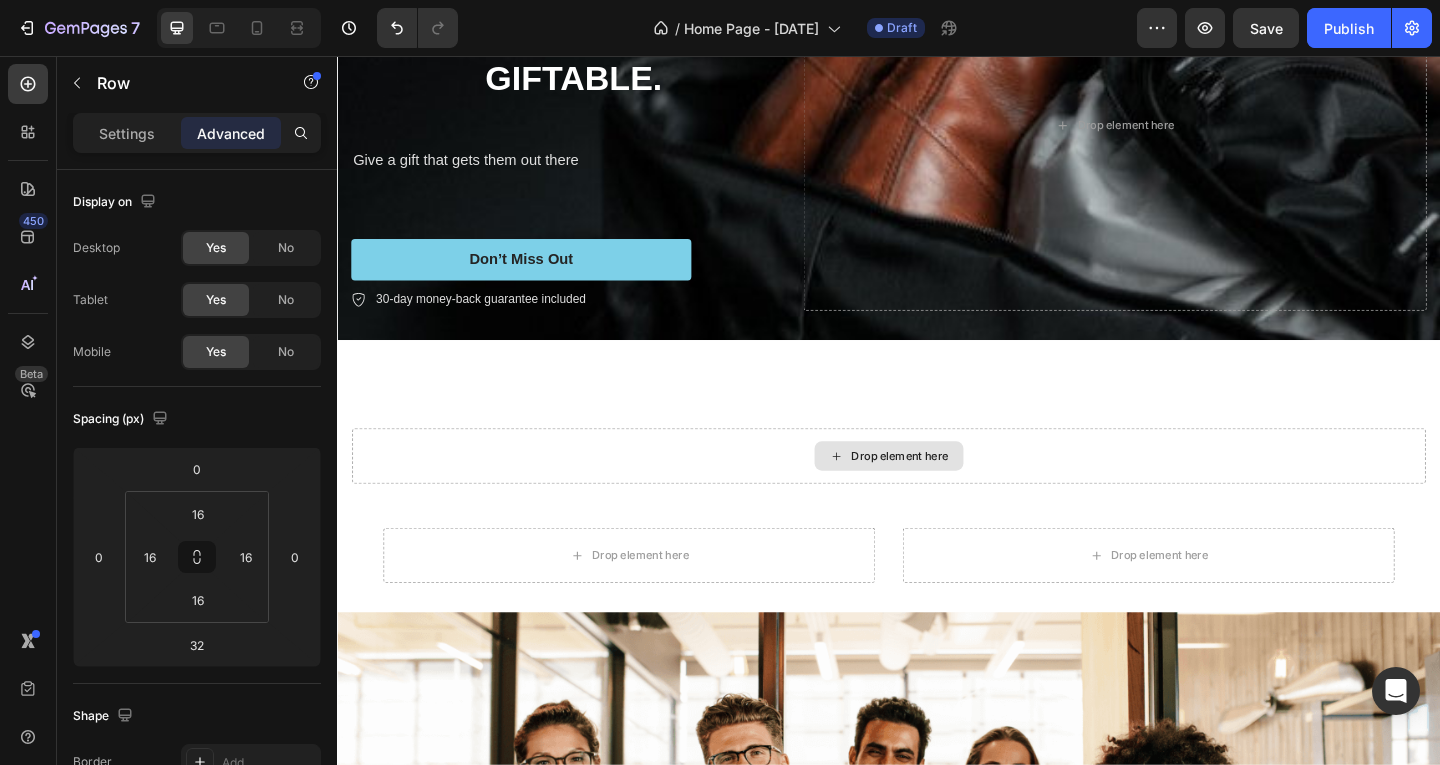 click on "Drop element here" at bounding box center [949, 491] 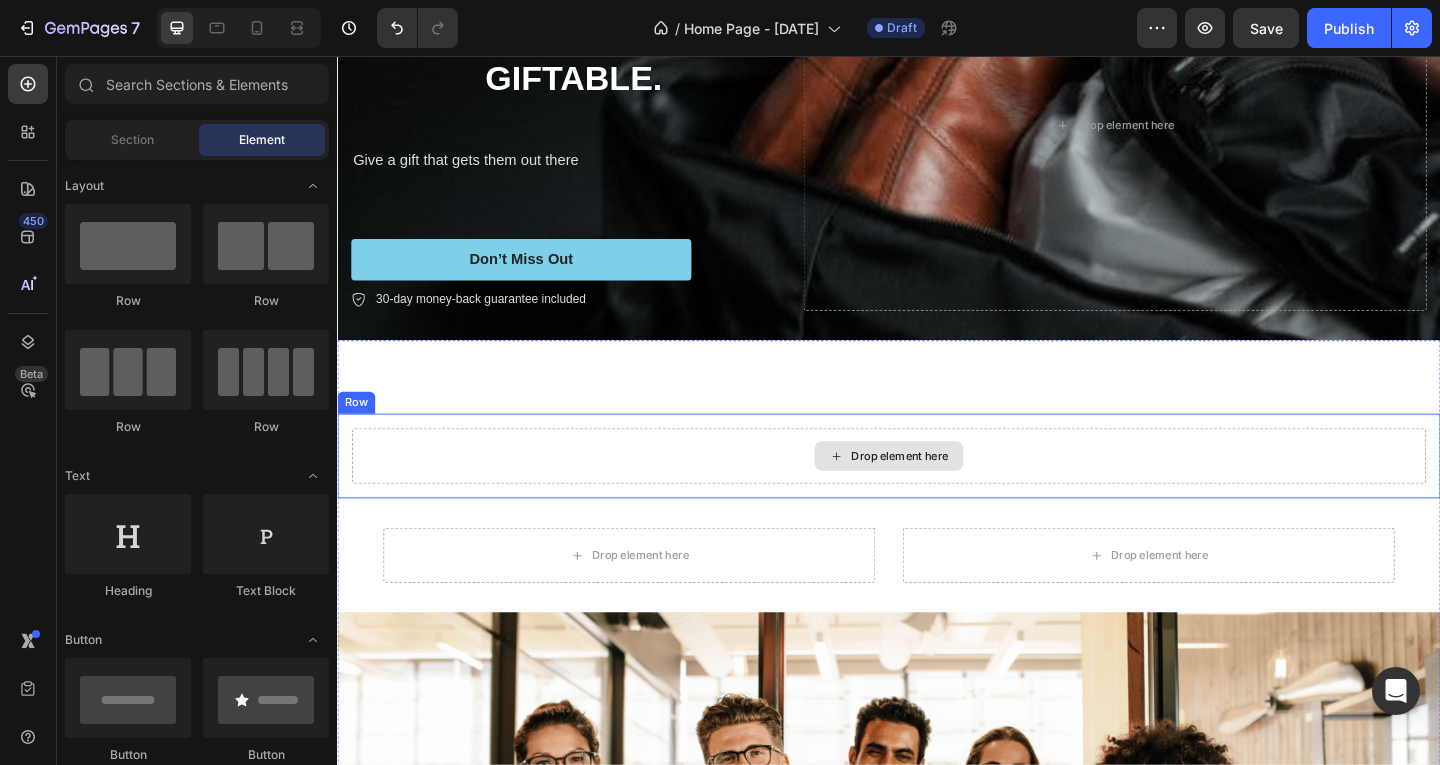 click on "Drop element here" at bounding box center (937, 491) 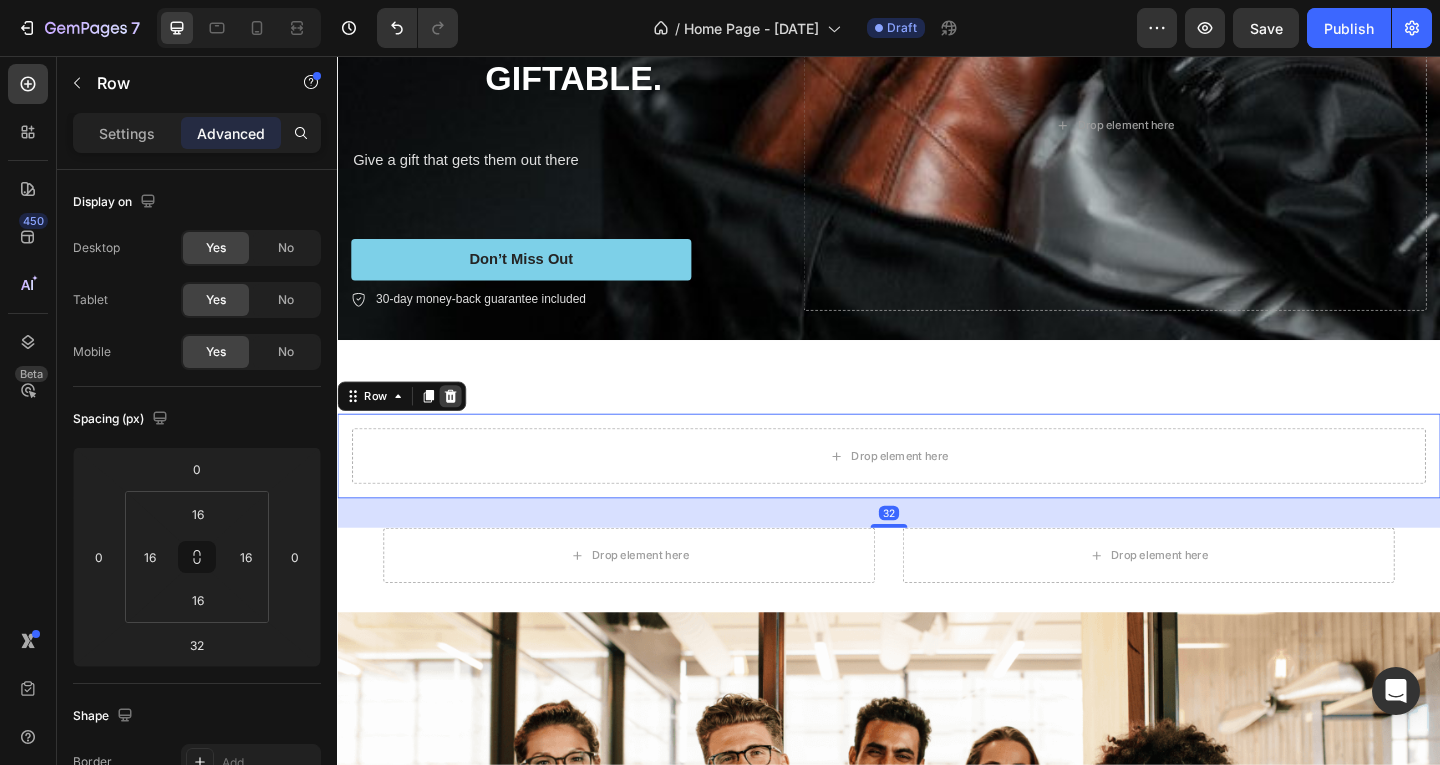 click 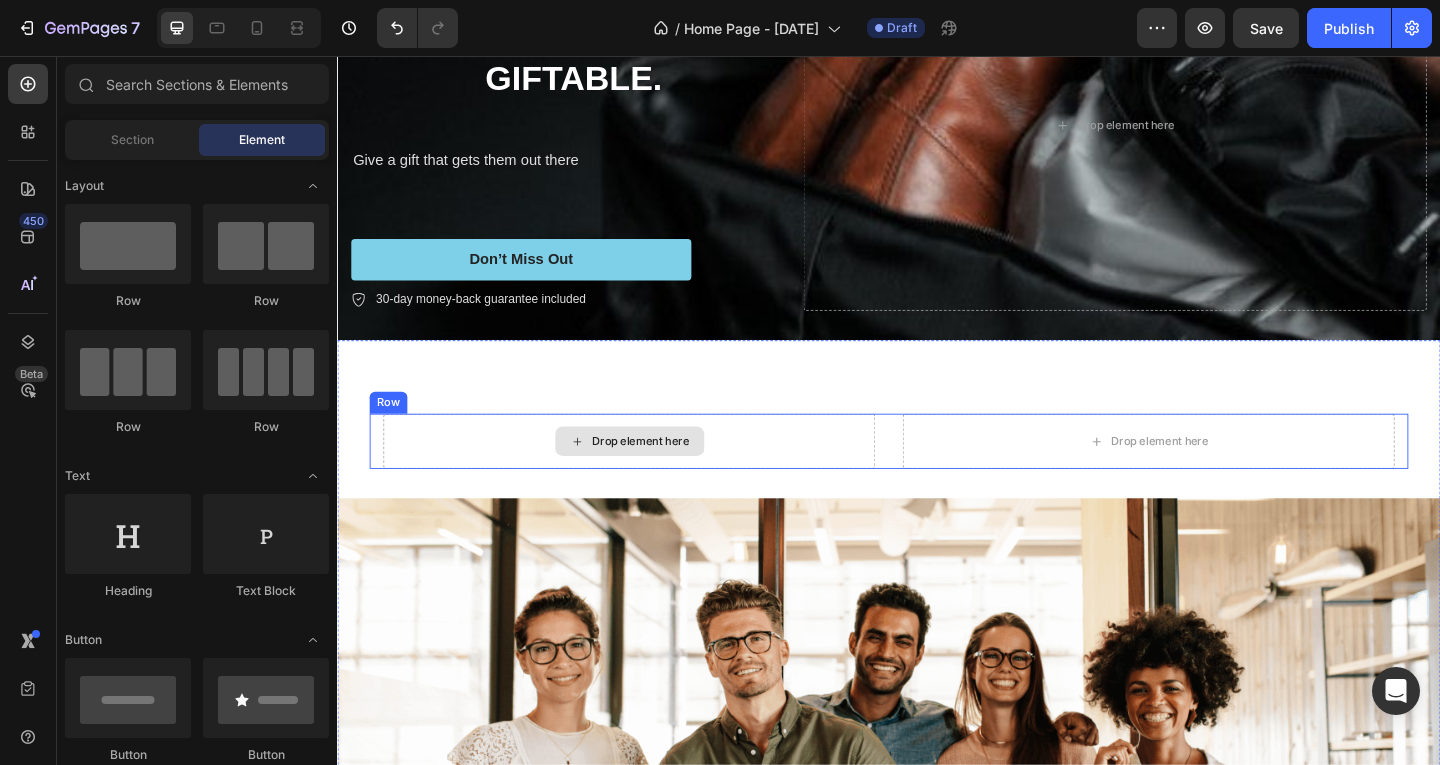 click on "Drop element here" at bounding box center [667, 475] 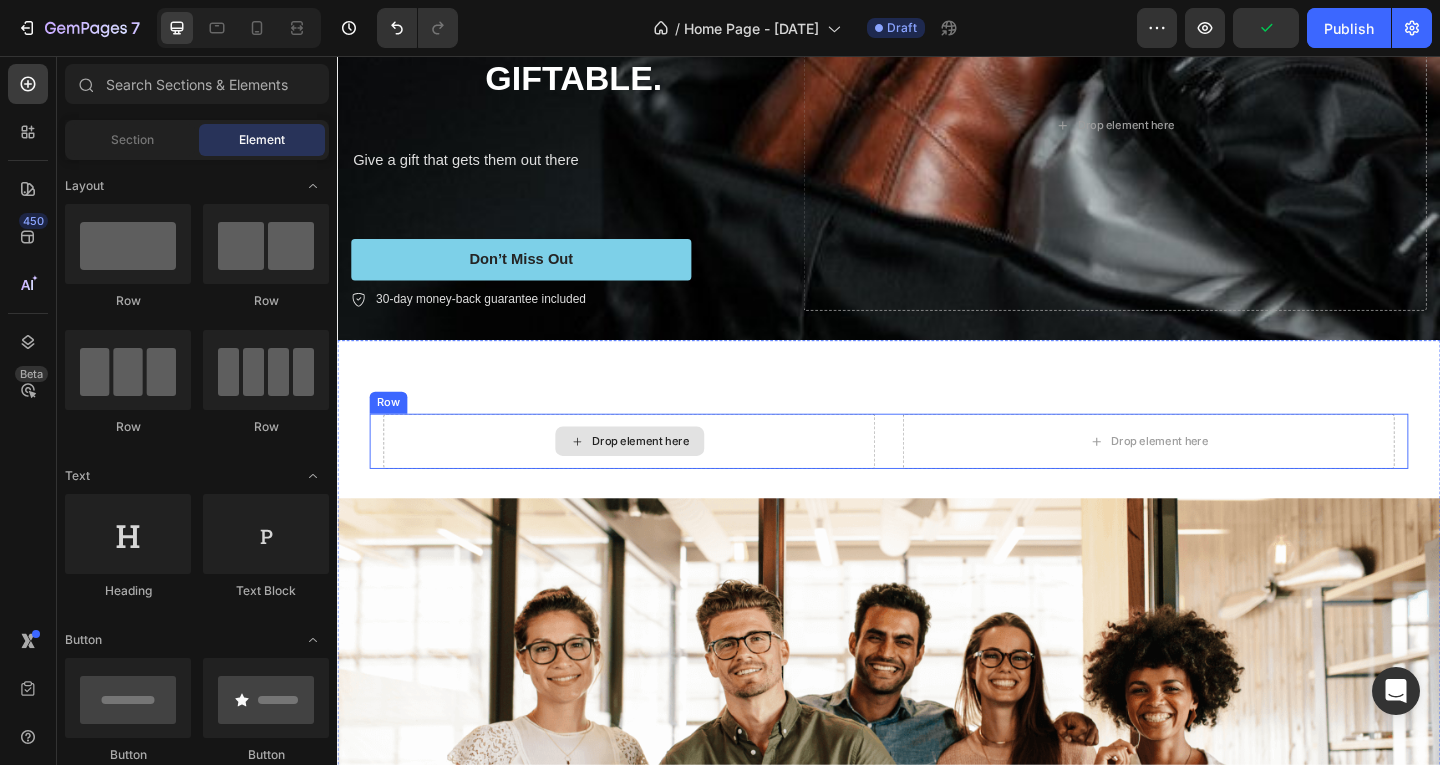 click on "Drop element here" at bounding box center [654, 475] 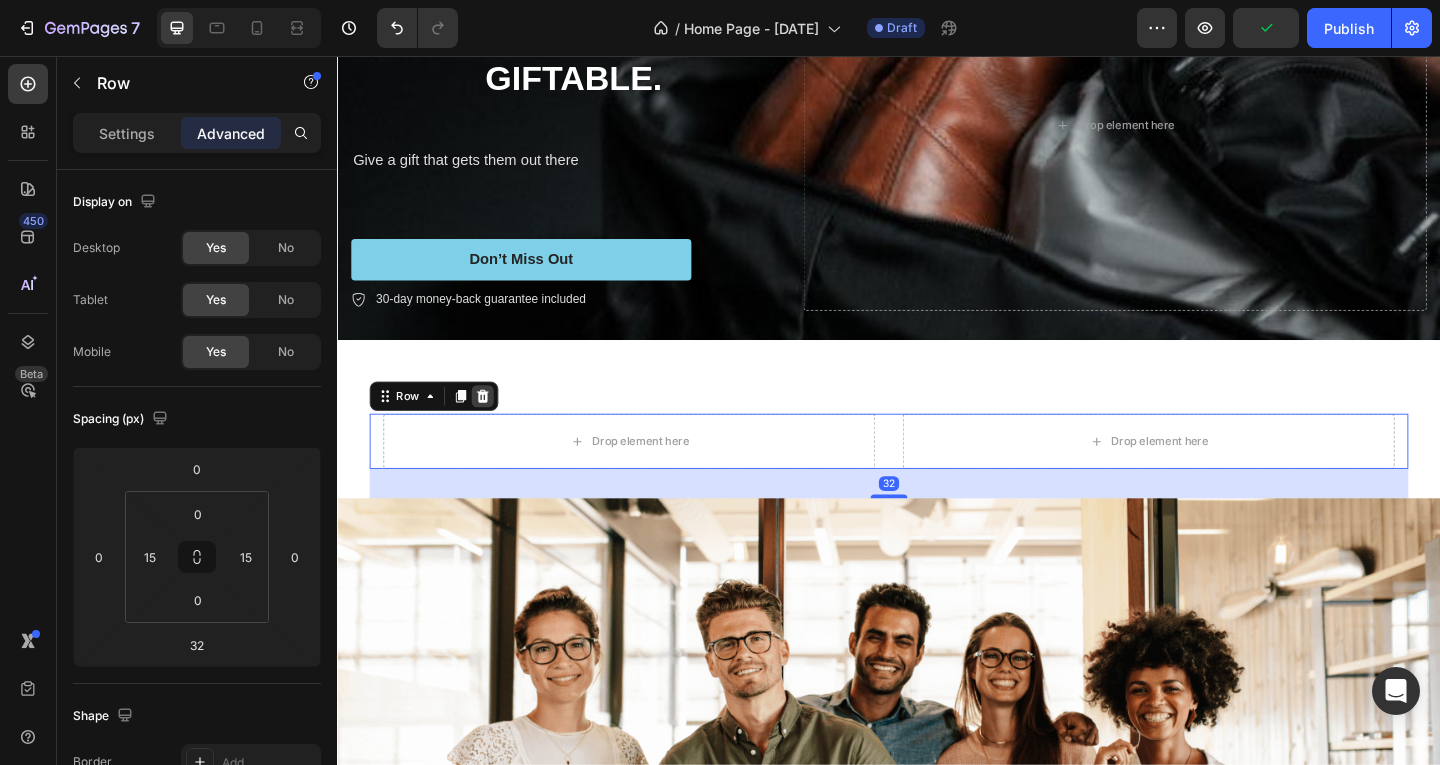 click 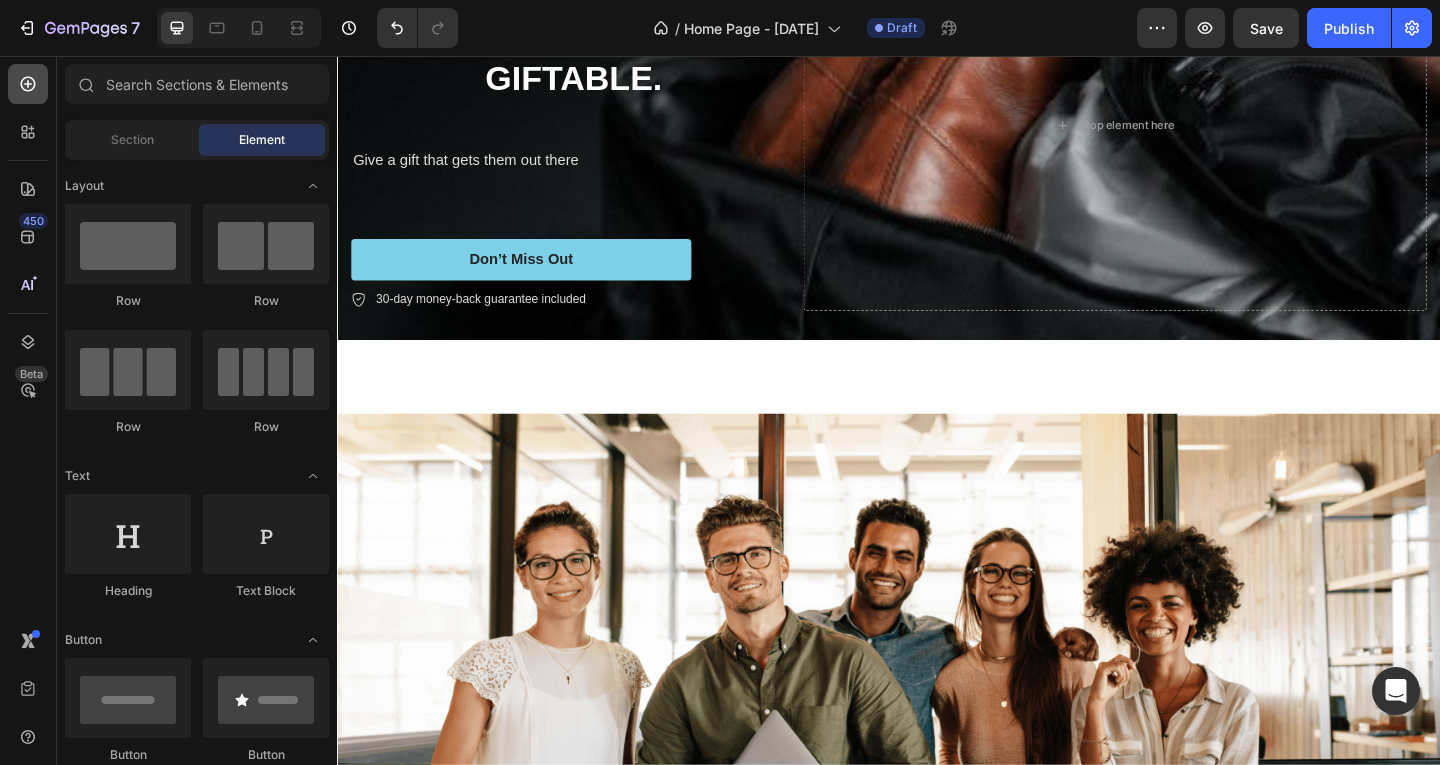 click 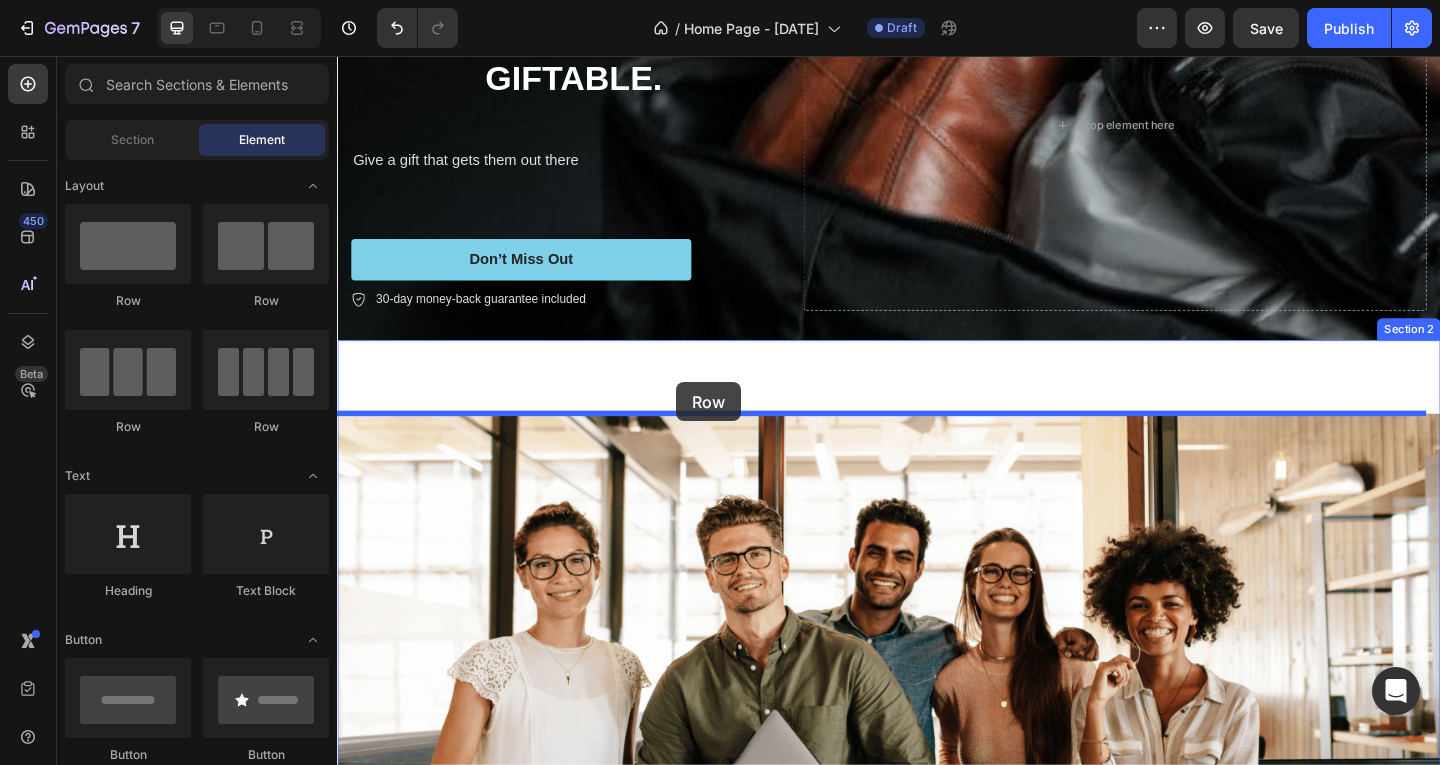 drag, startPoint x: 486, startPoint y: 285, endPoint x: 706, endPoint y: 411, distance: 253.52711 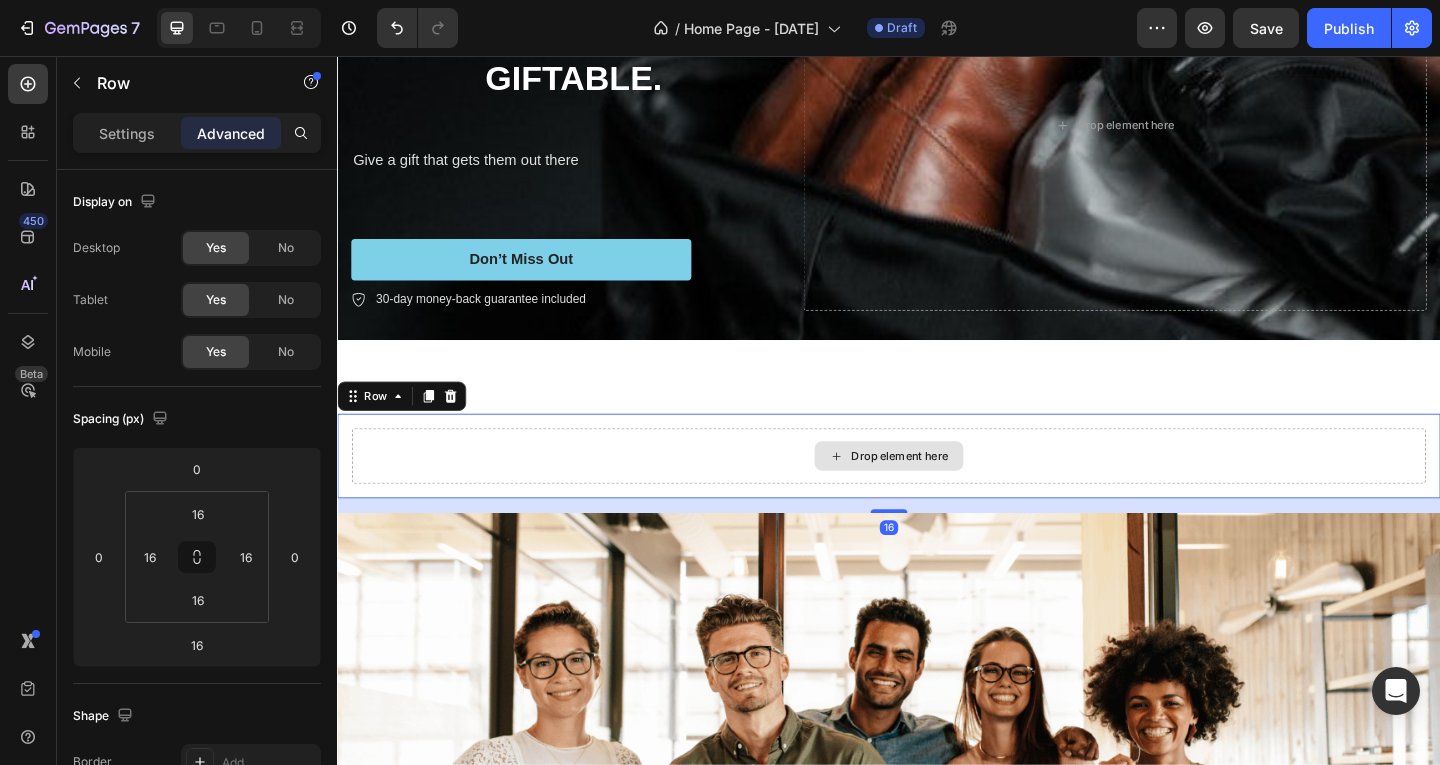 click on "Drop element here" at bounding box center [937, 491] 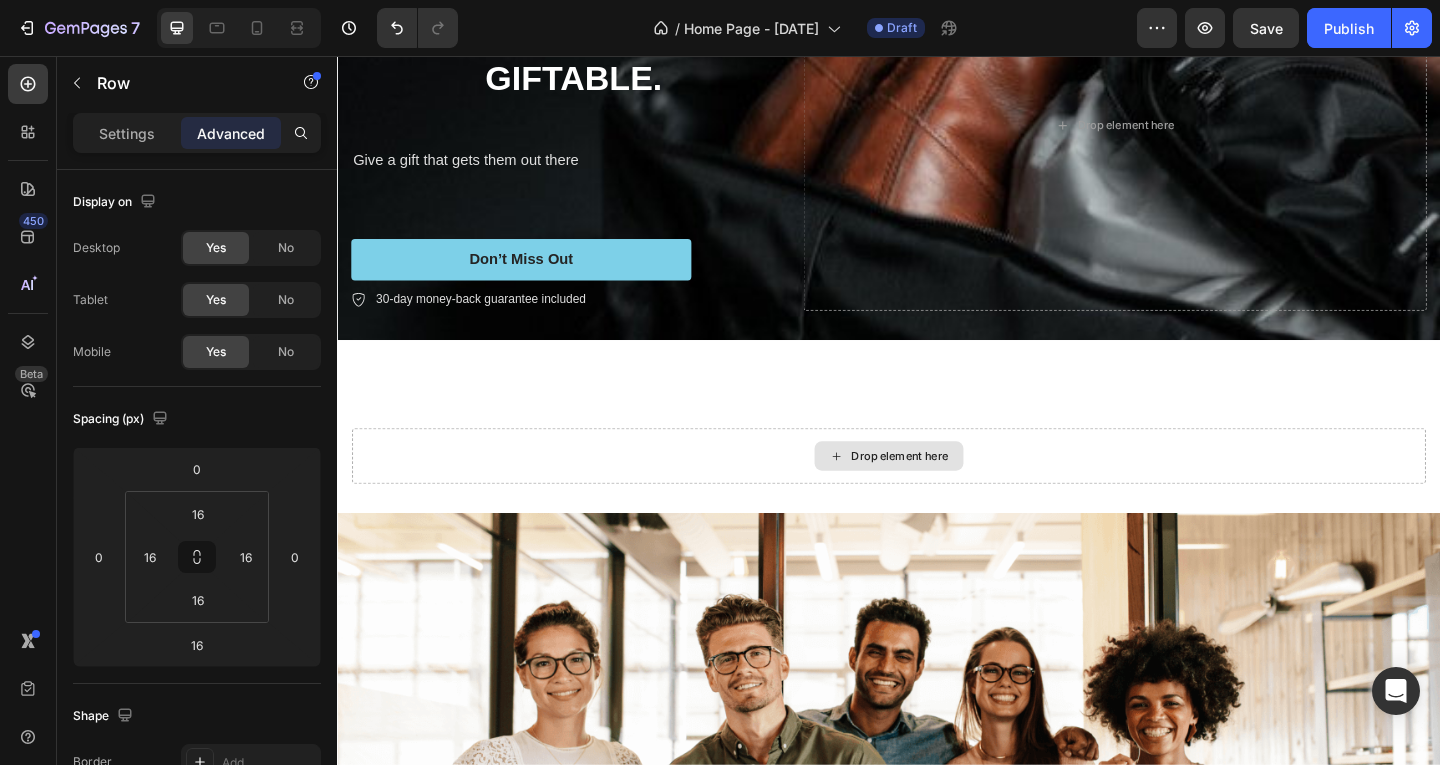 click on "Drop element here" at bounding box center [949, 491] 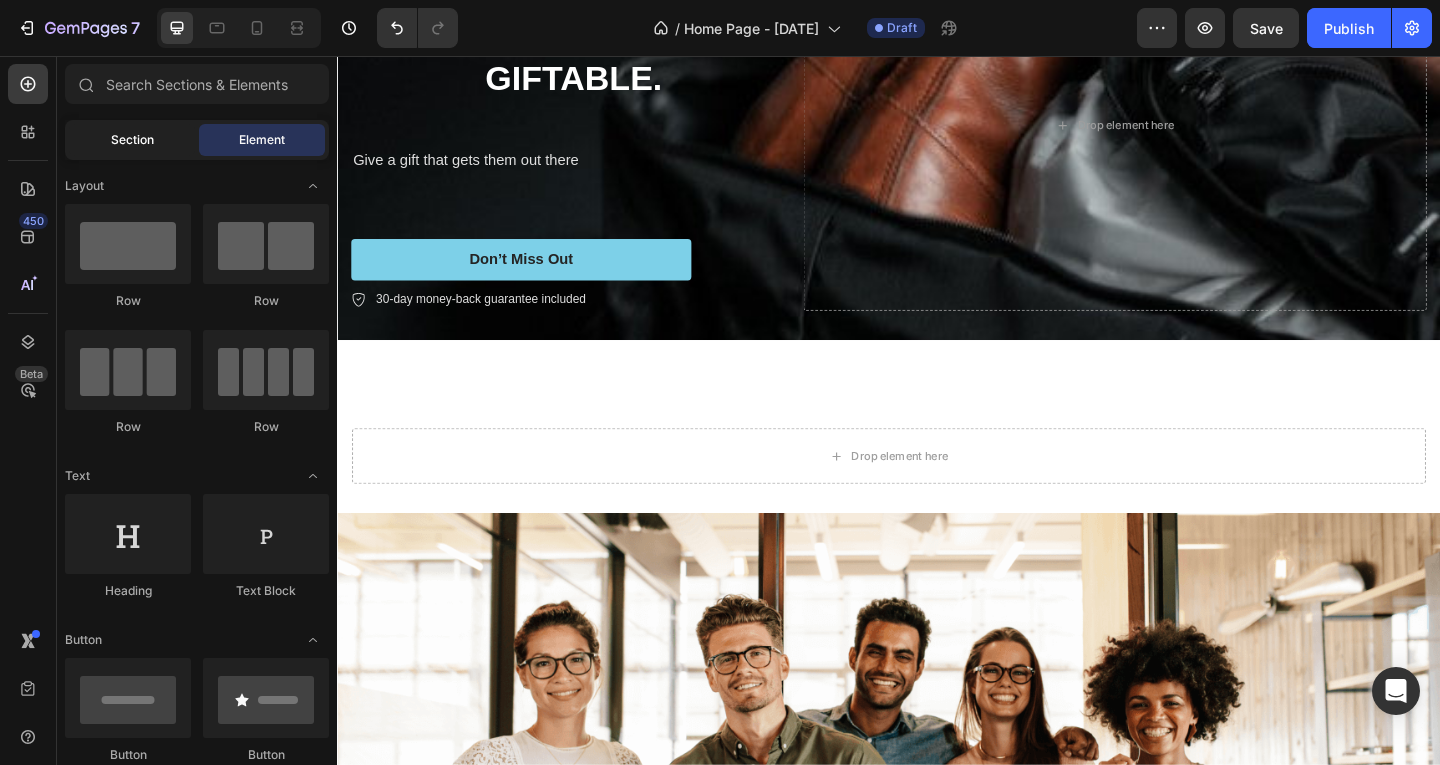 click on "Section" at bounding box center [132, 140] 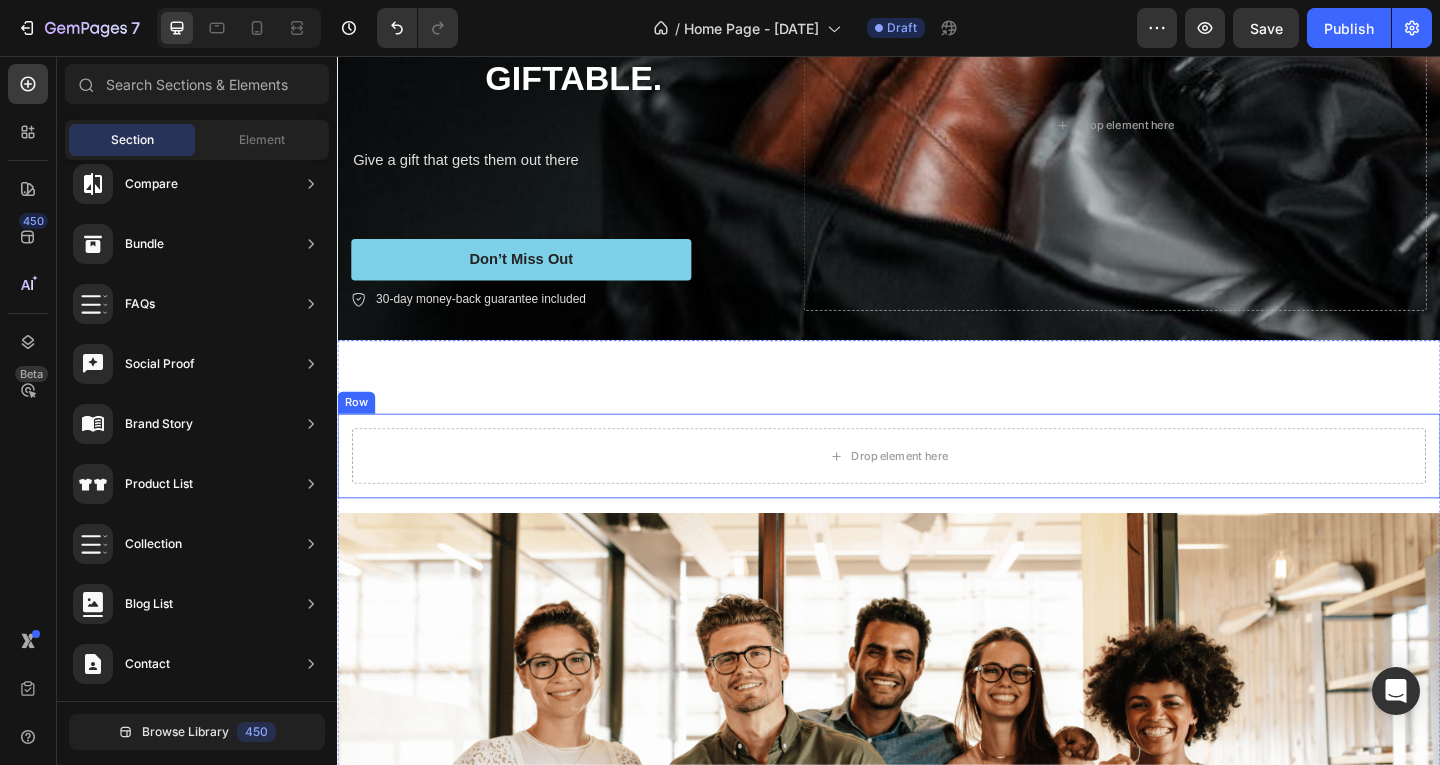 click on "Drop element here Row" at bounding box center [937, 491] 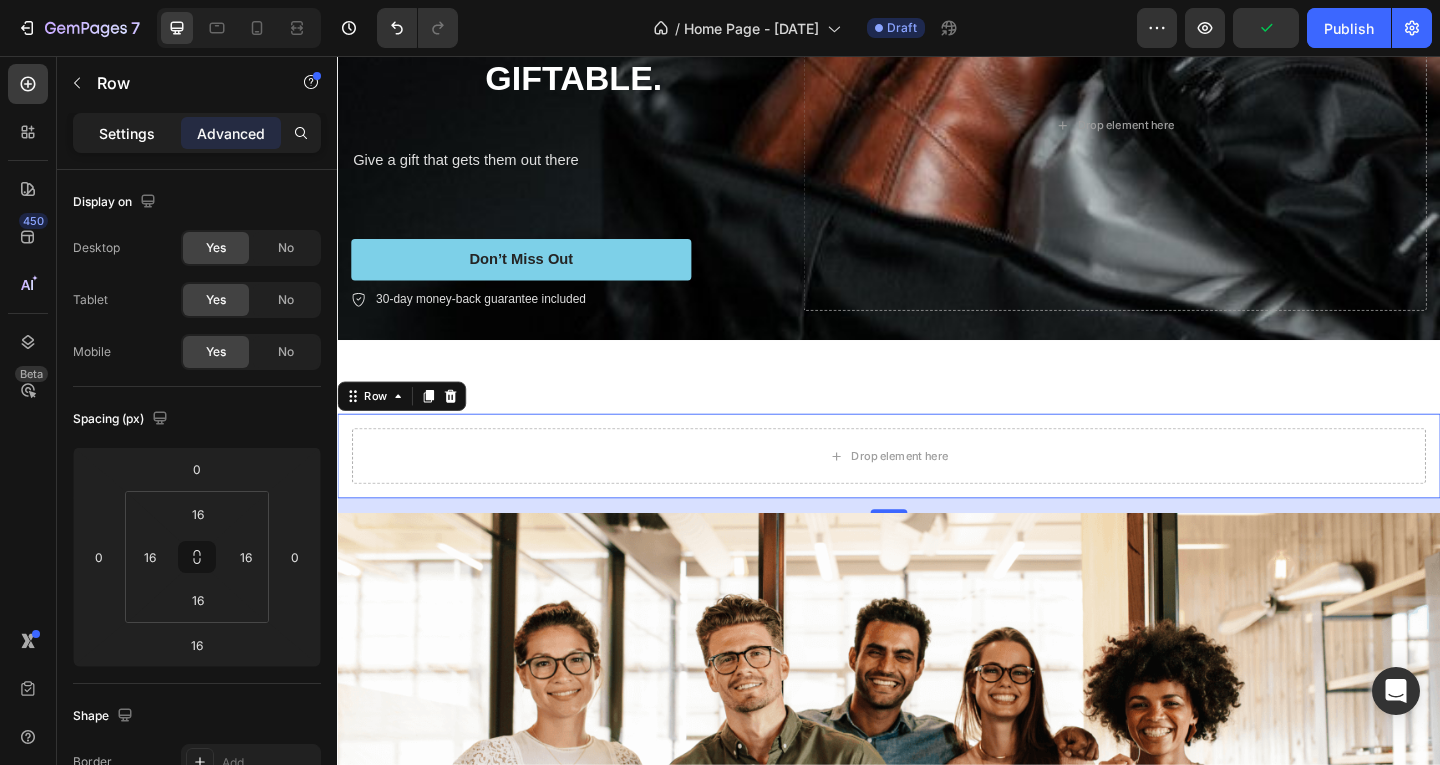 click on "Settings" at bounding box center (127, 133) 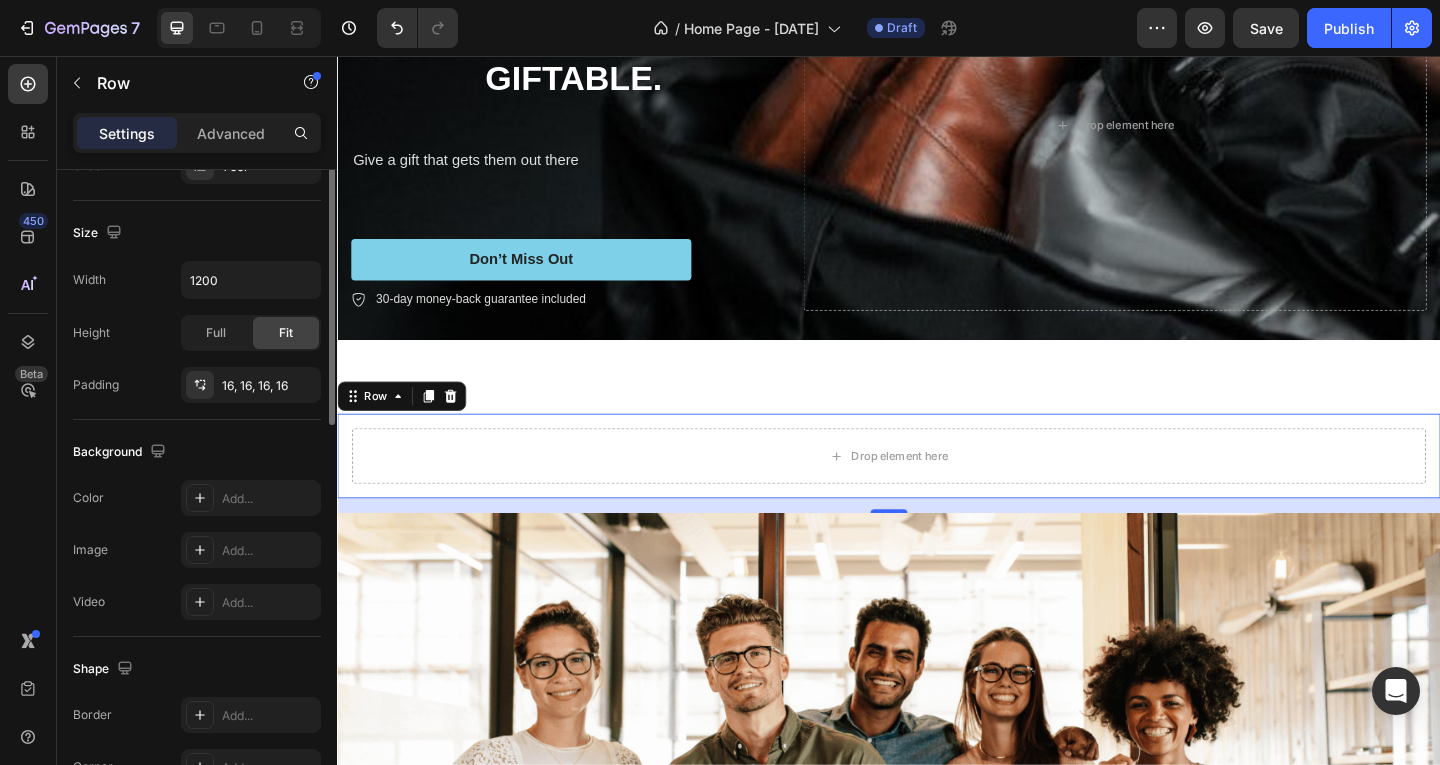 scroll, scrollTop: 100, scrollLeft: 0, axis: vertical 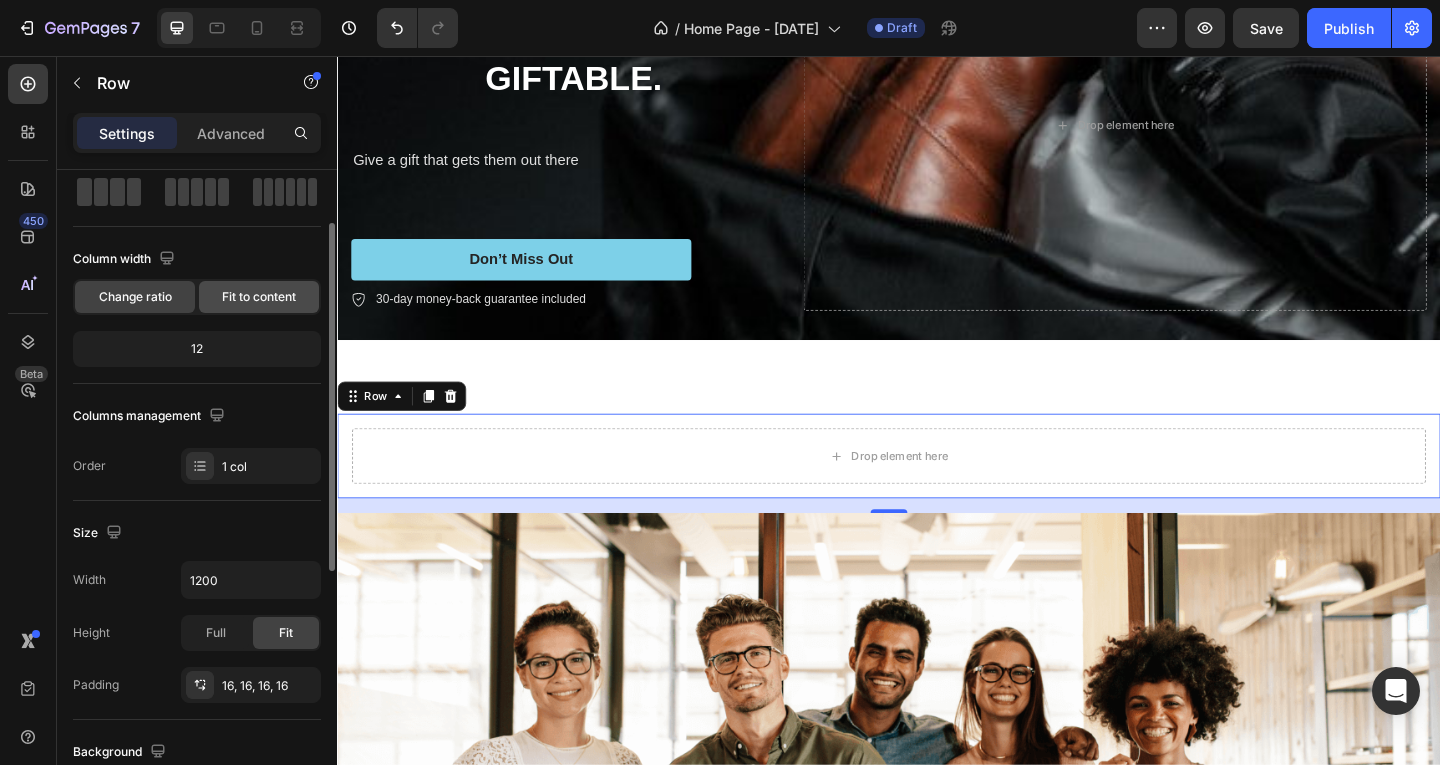 click on "Fit to content" 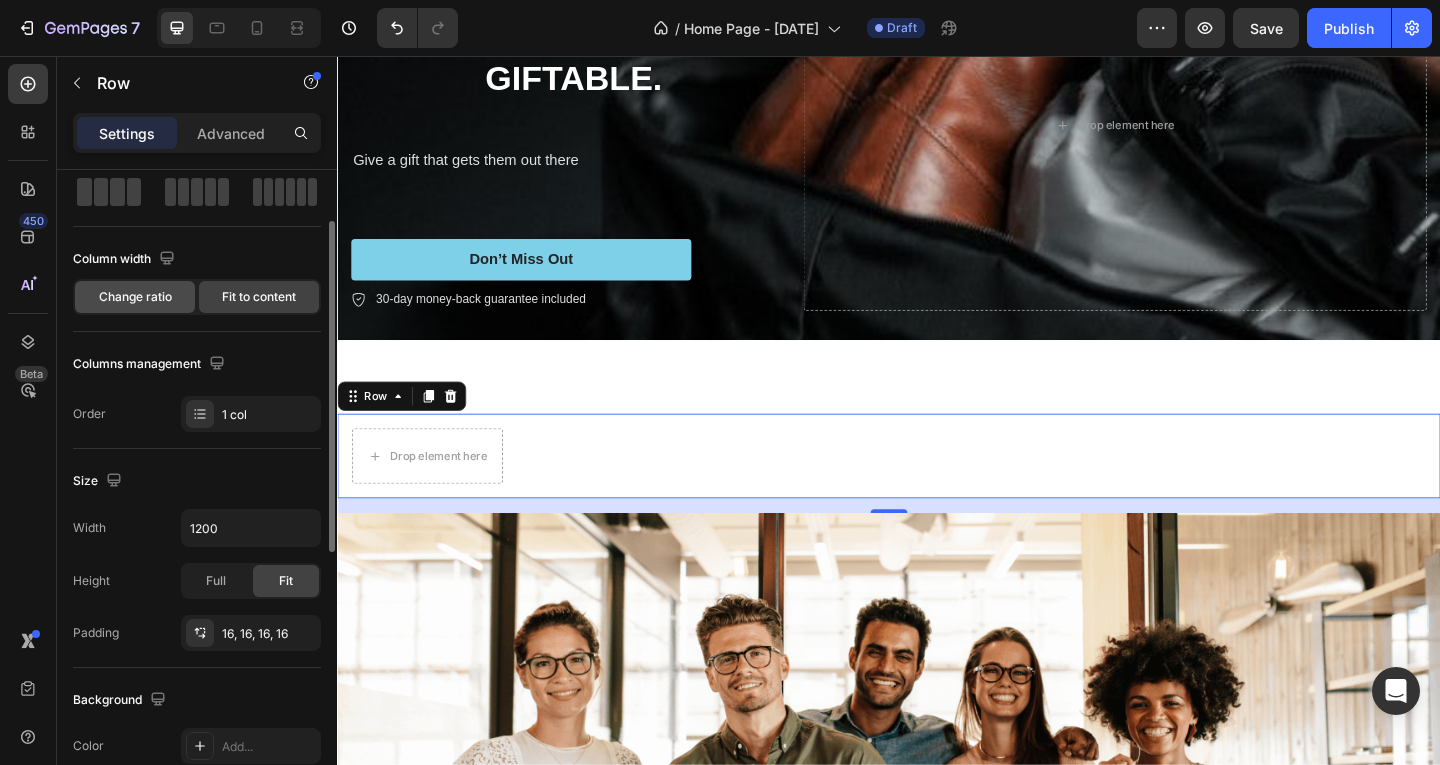 click on "Change ratio" 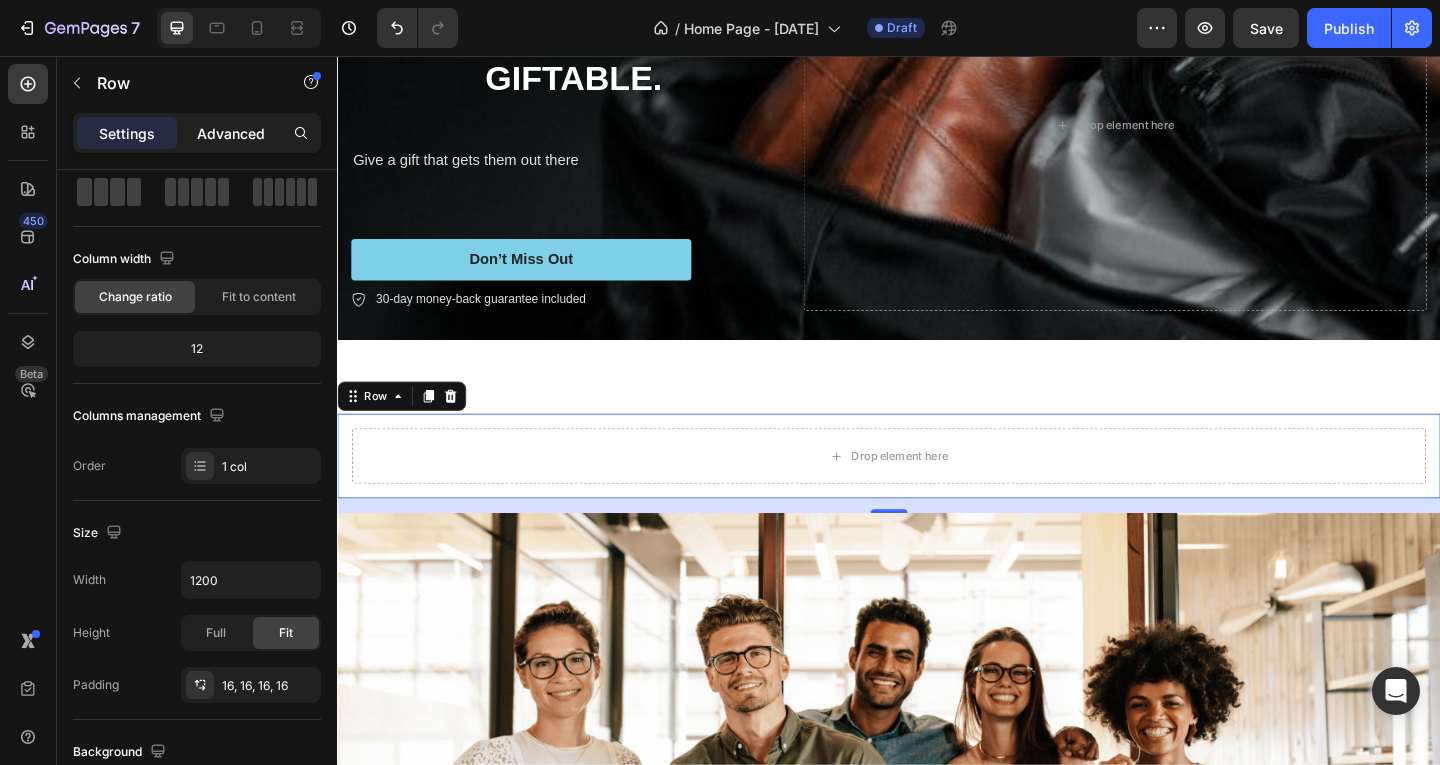 click on "Advanced" at bounding box center [231, 133] 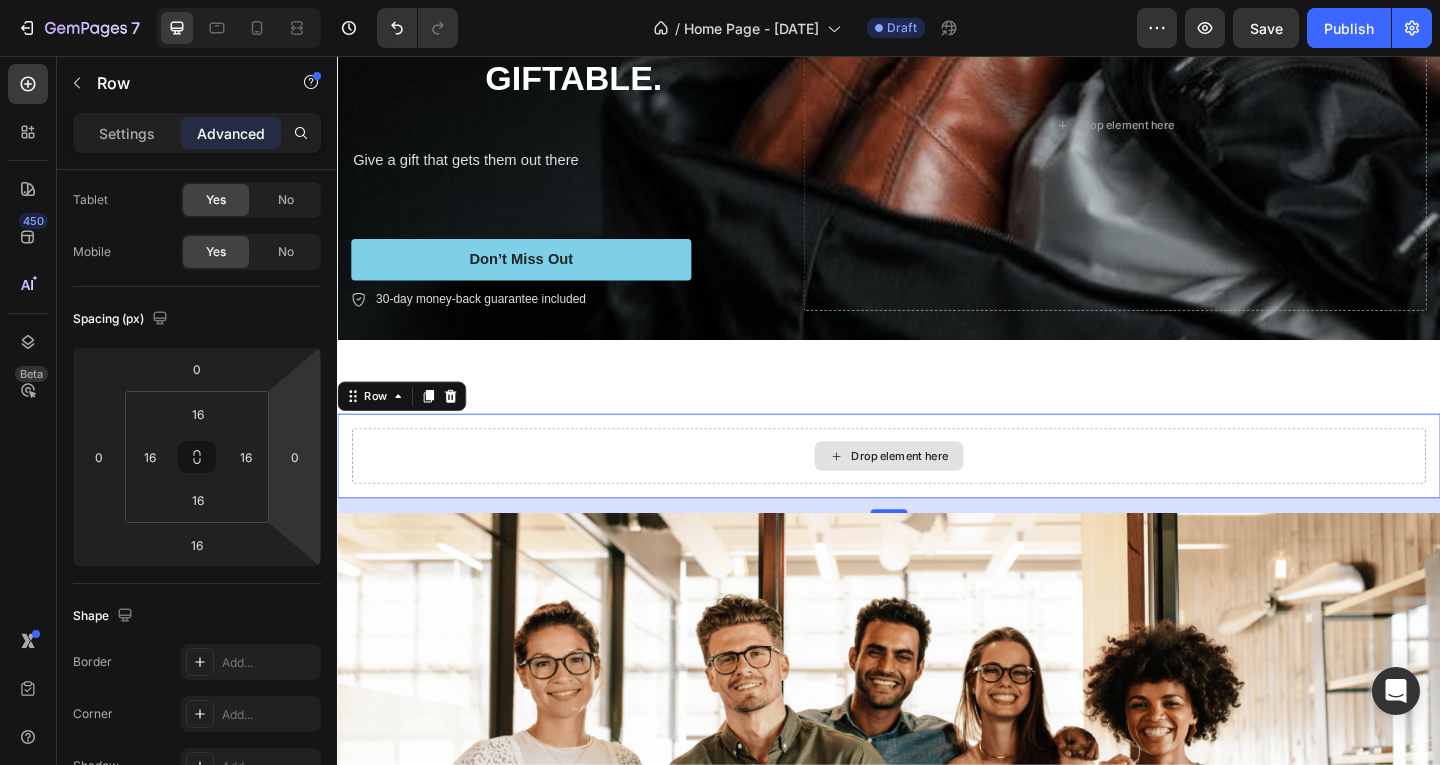 click on "Drop element here" at bounding box center [937, 491] 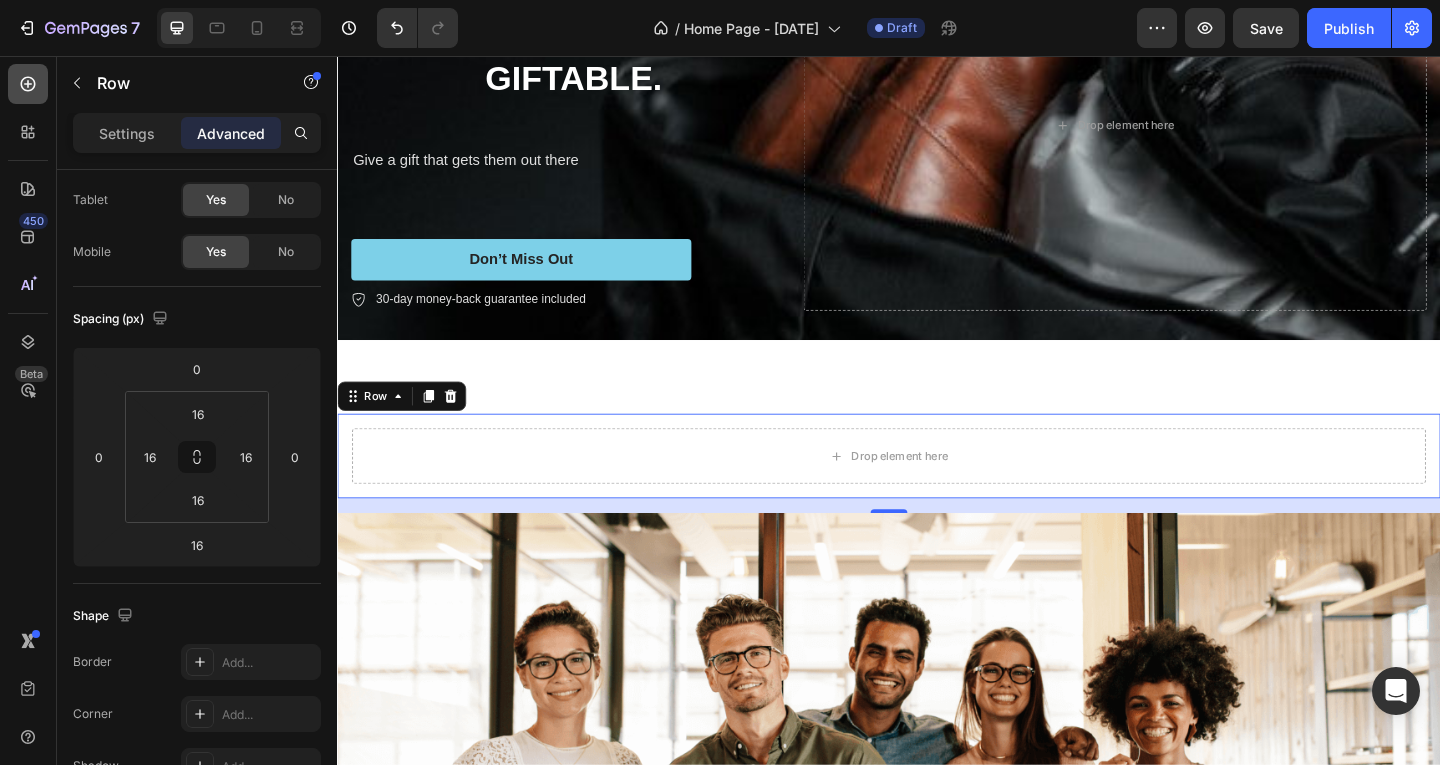 click 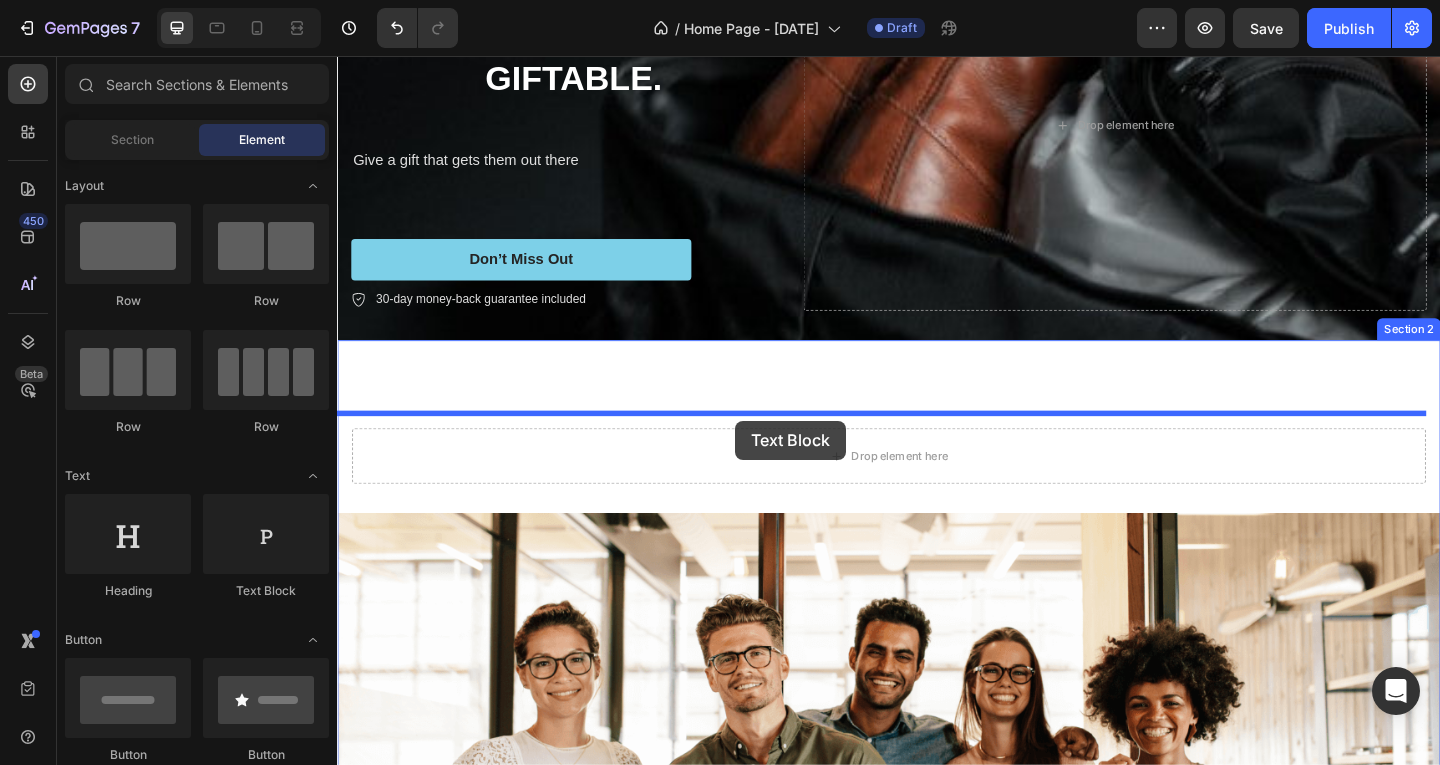 drag, startPoint x: 586, startPoint y: 602, endPoint x: 770, endPoint y: 453, distance: 236.7636 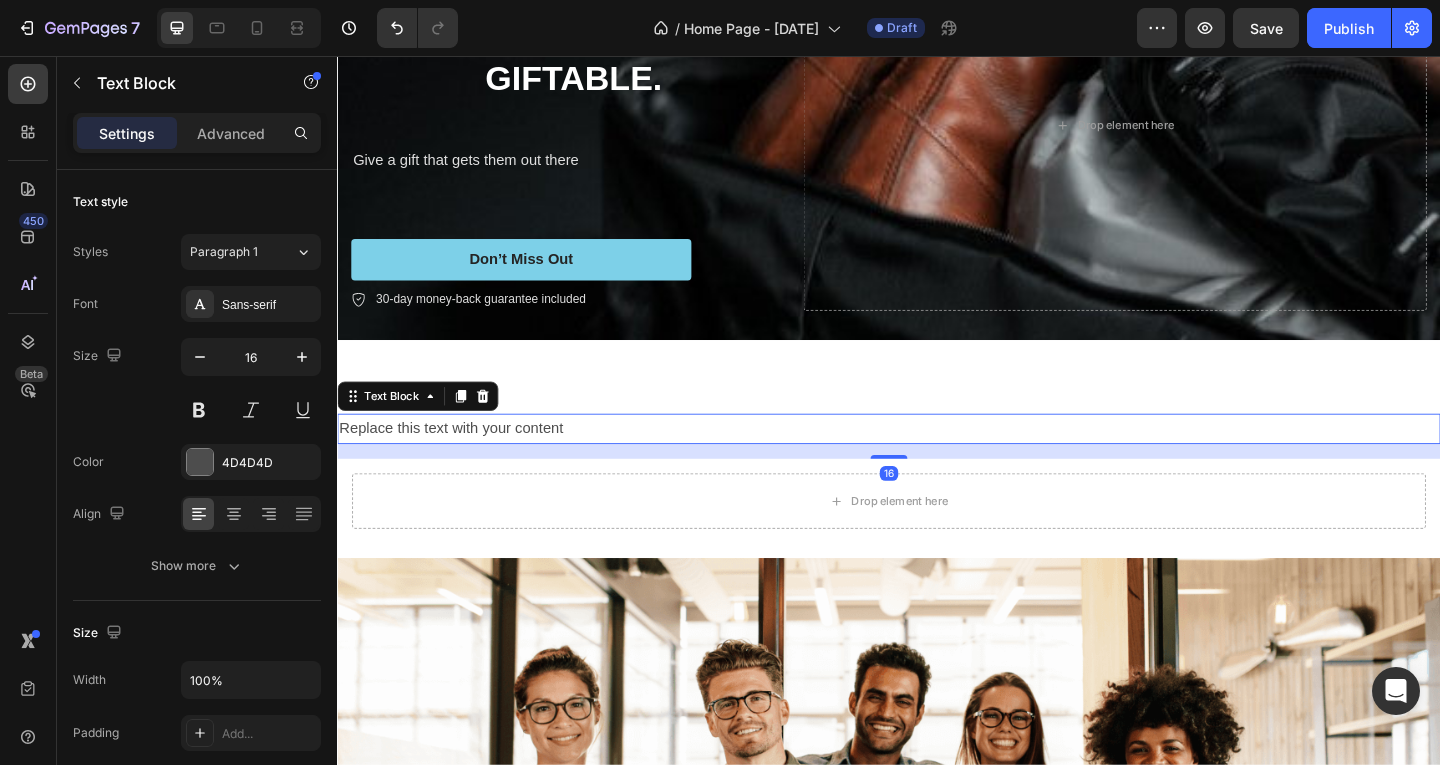click on "Replace this text with your content" at bounding box center (937, 461) 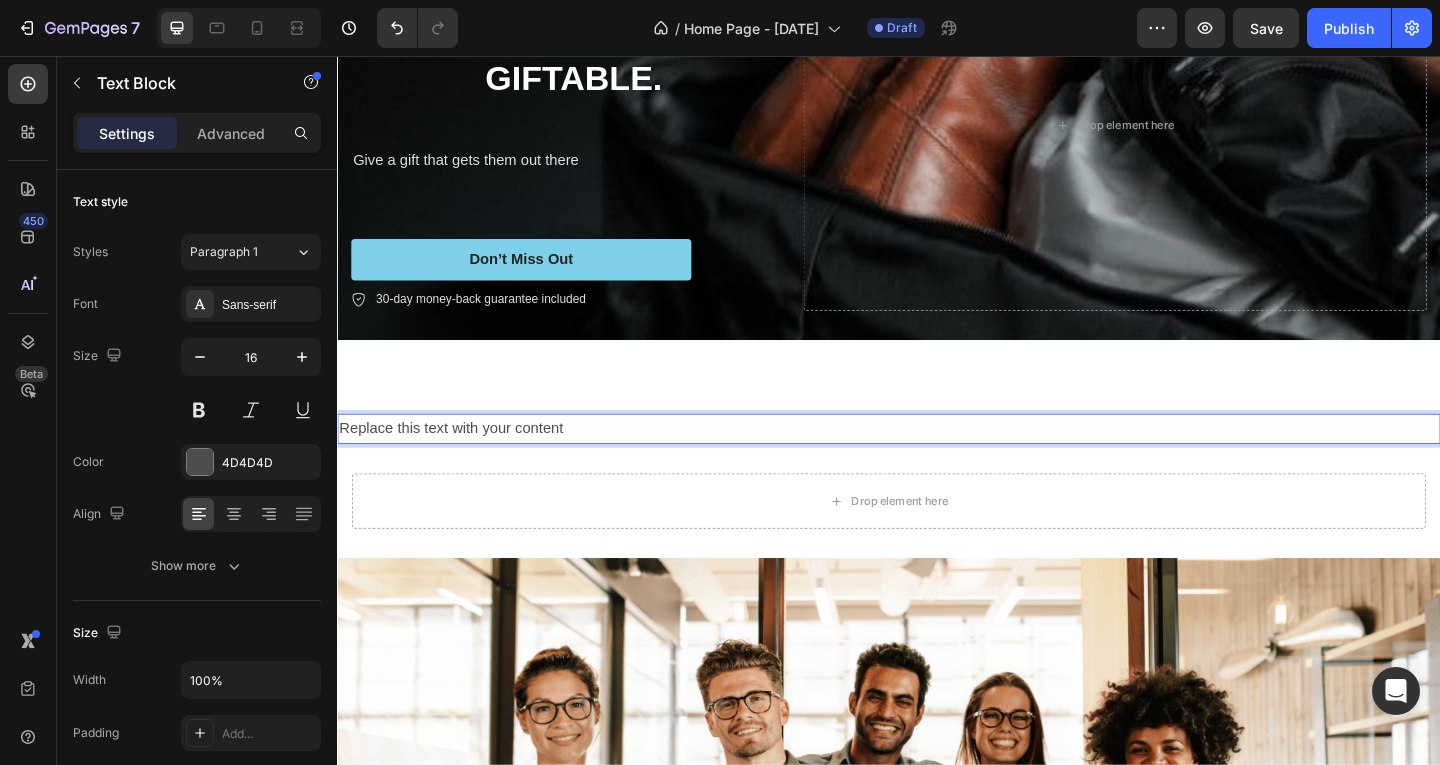 click on "Replace this text with your content" at bounding box center [937, 461] 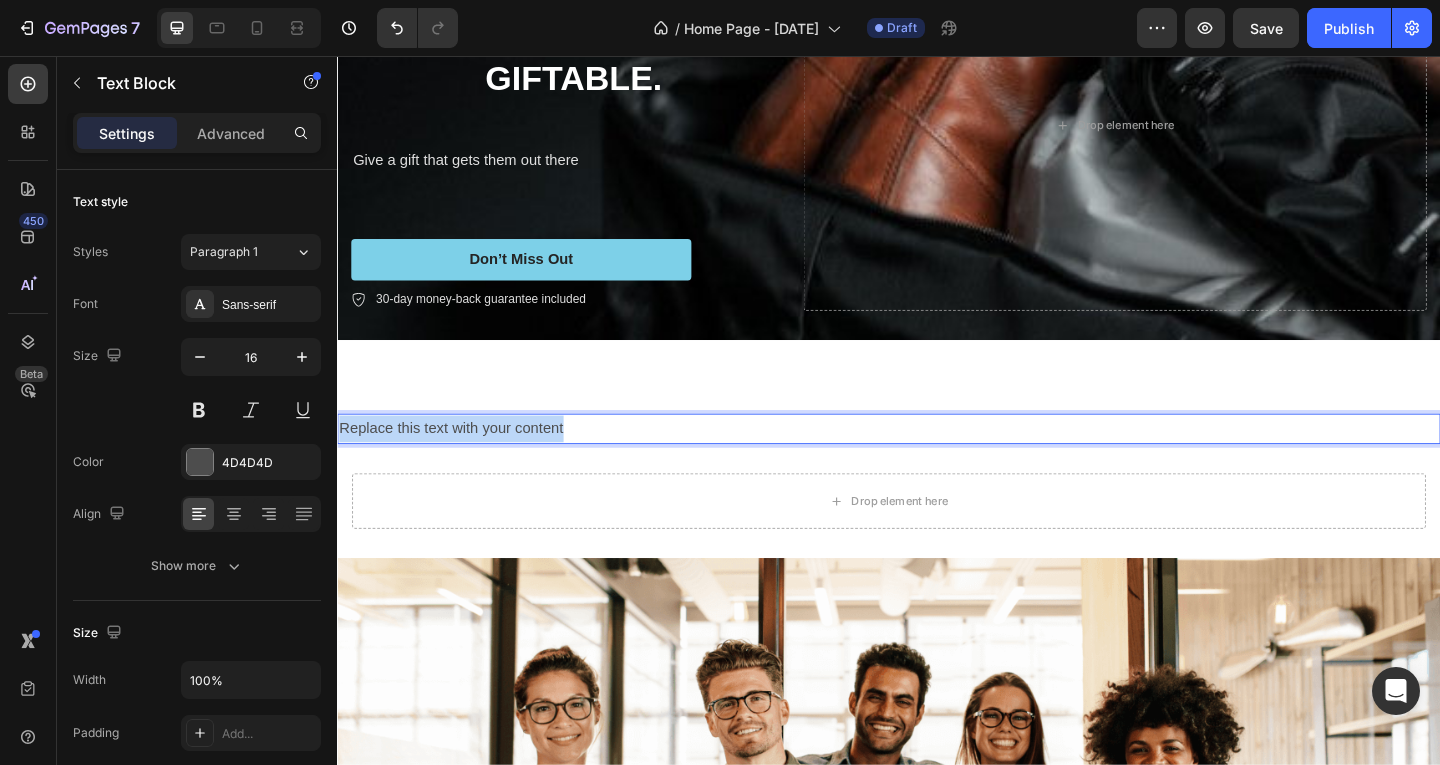 click on "Replace this text with your content" at bounding box center (937, 461) 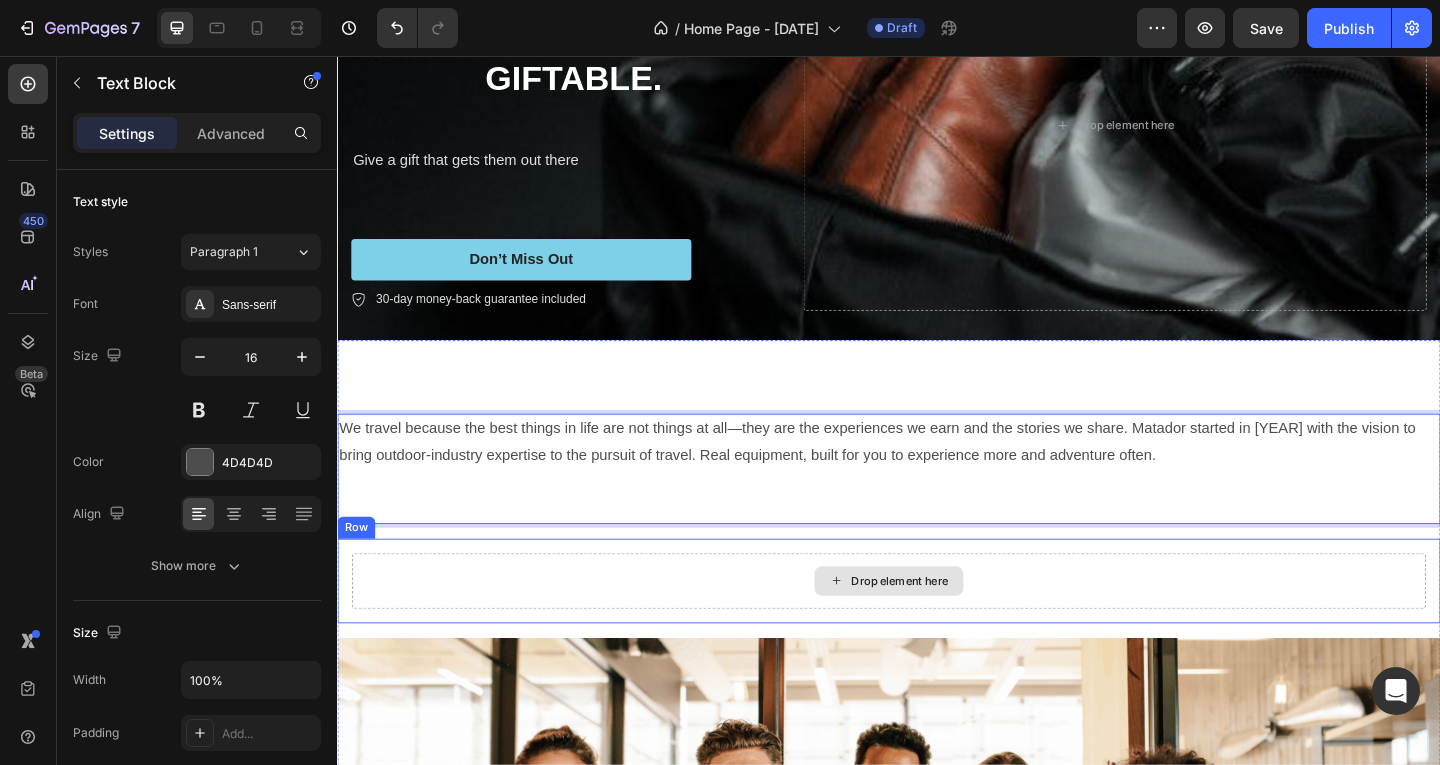 click on "Drop element here" at bounding box center [937, 627] 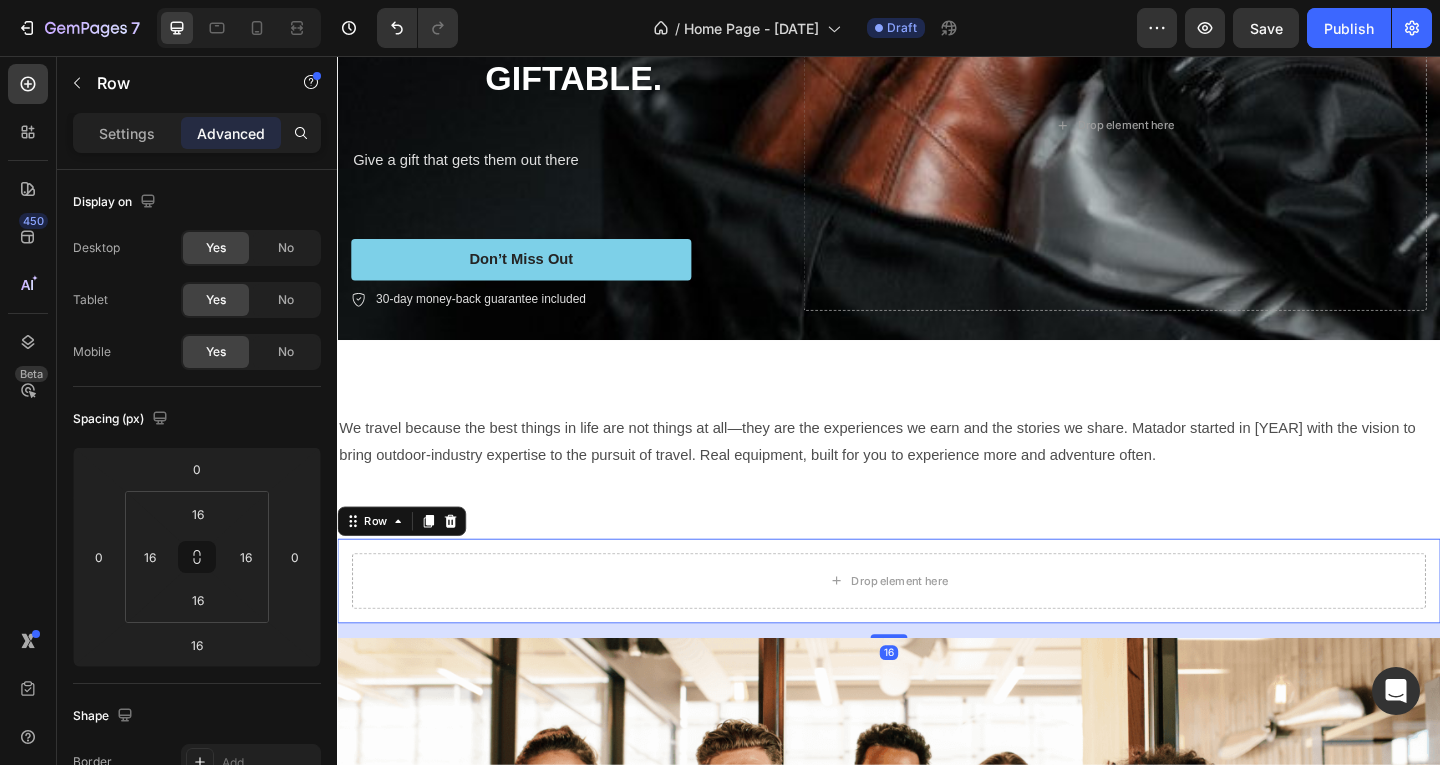 click 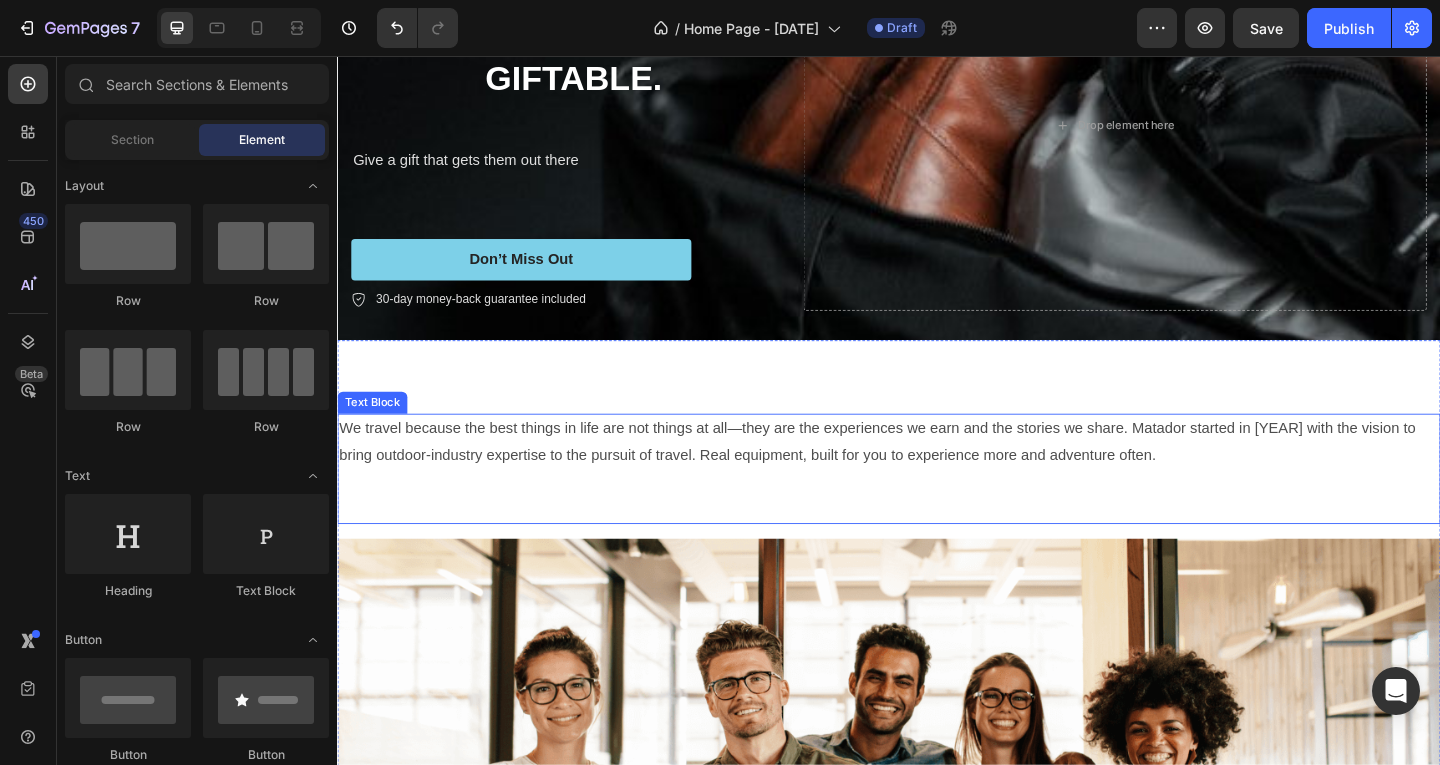 click on "We travel because the best things in life are not things at all—they are the experiences we earn and the stories we share. Matador started in [YEAR] with the vision to bring outdoor-industry expertise to the pursuit of travel. Real equipment, built for you to experience more and adventure often." at bounding box center (937, 476) 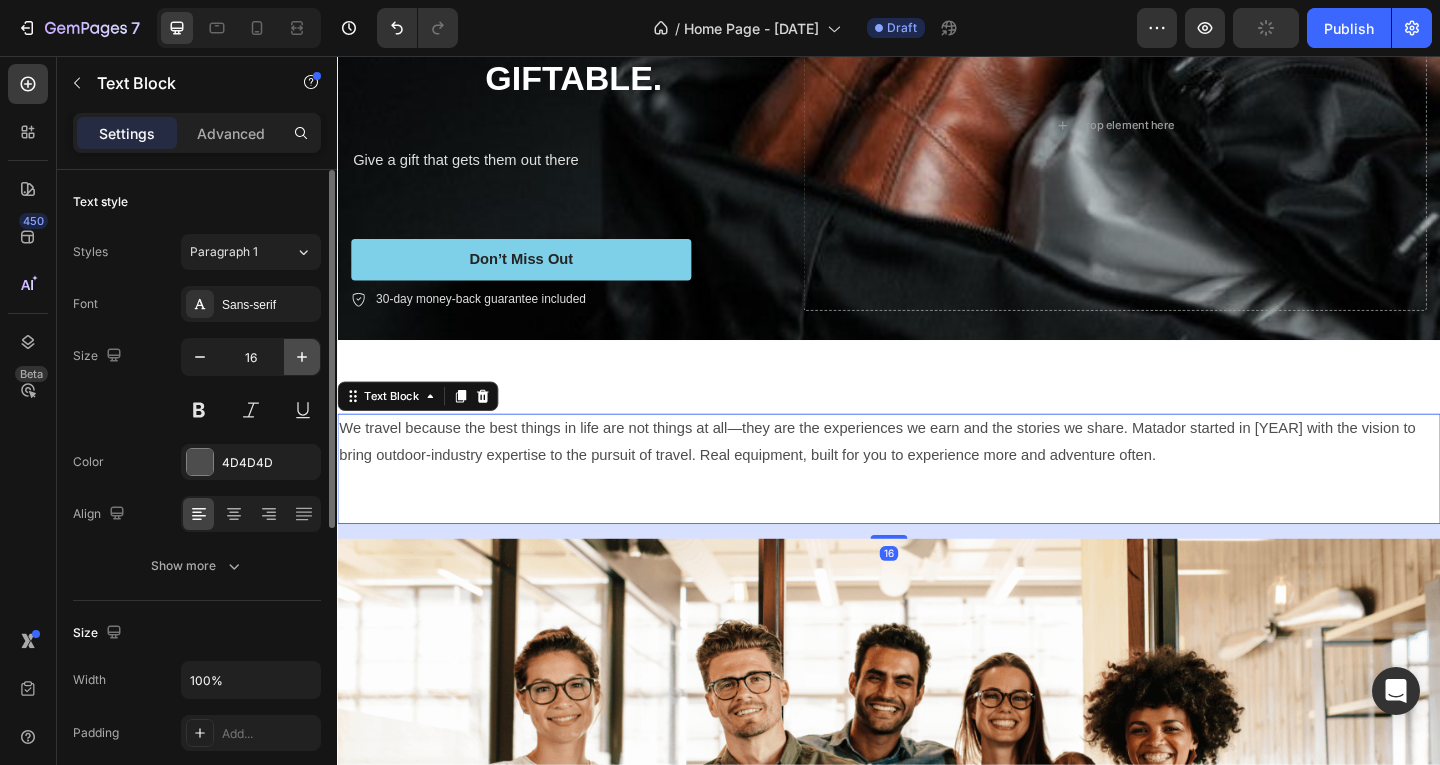 click at bounding box center [302, 357] 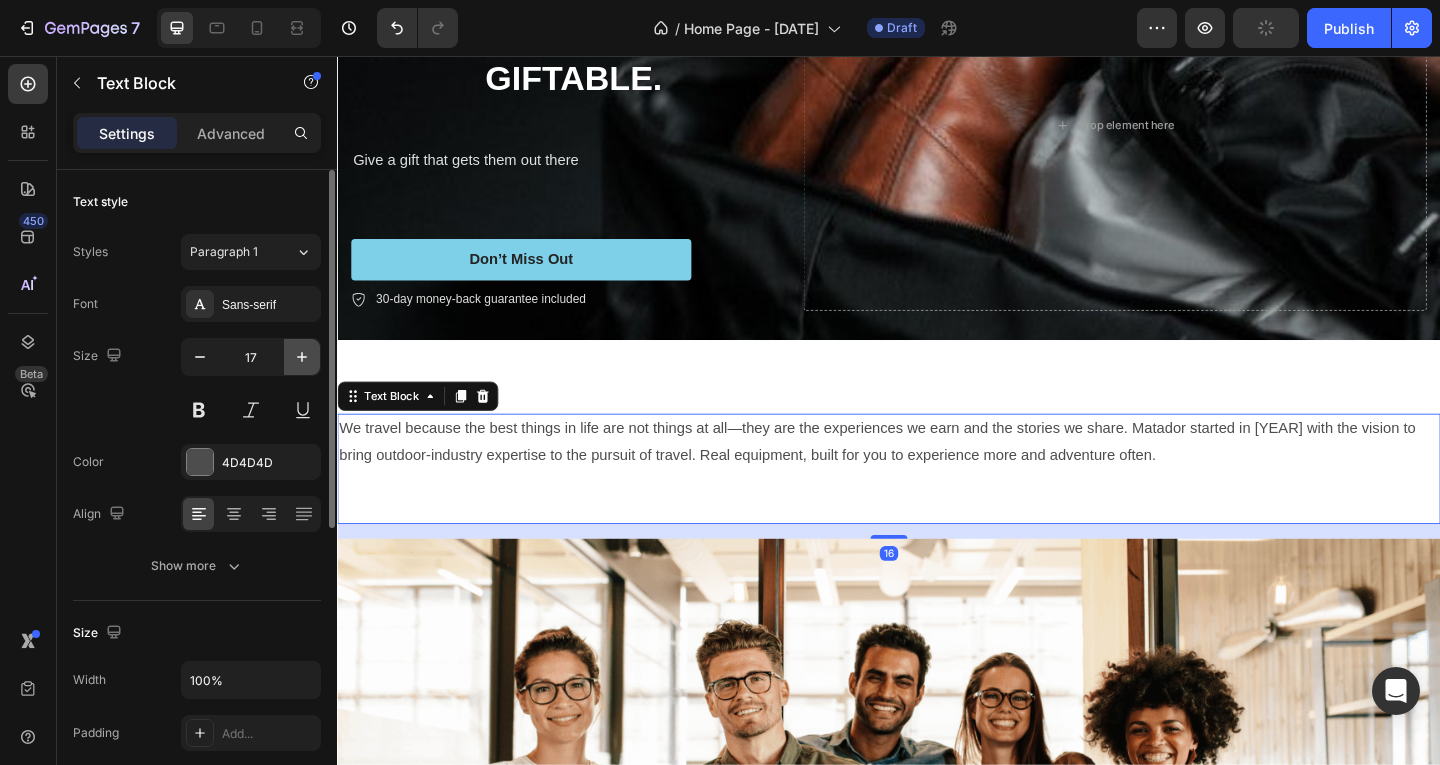 click at bounding box center (302, 357) 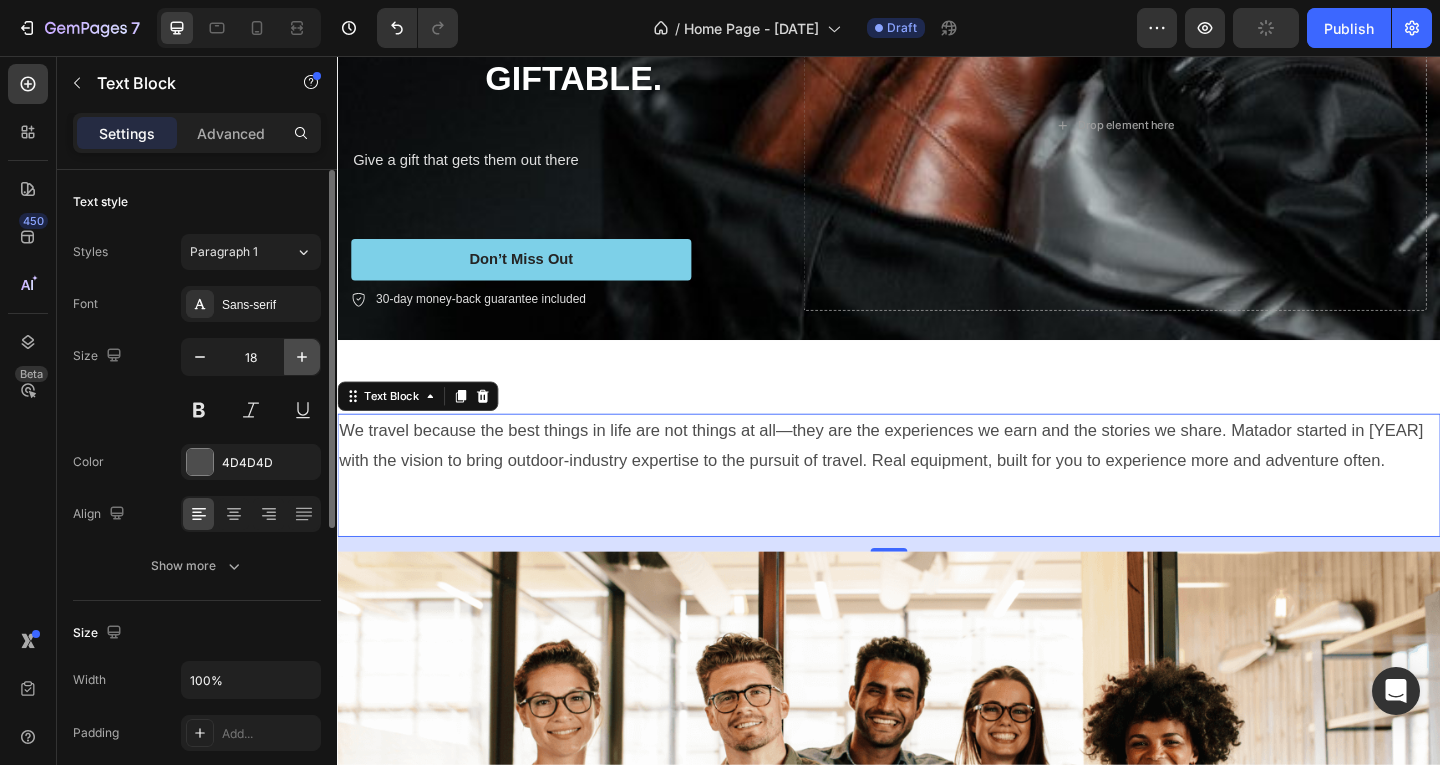 click at bounding box center (302, 357) 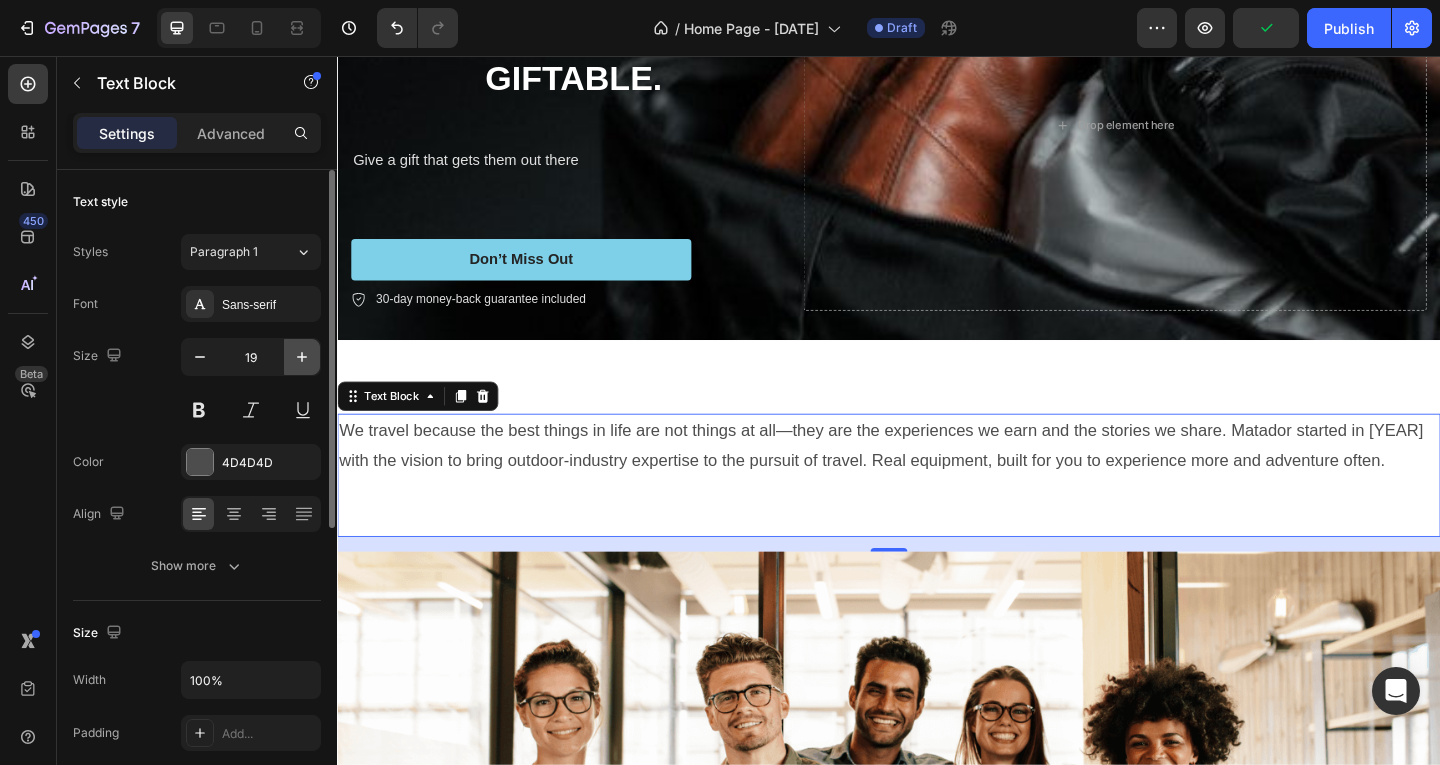click at bounding box center (302, 357) 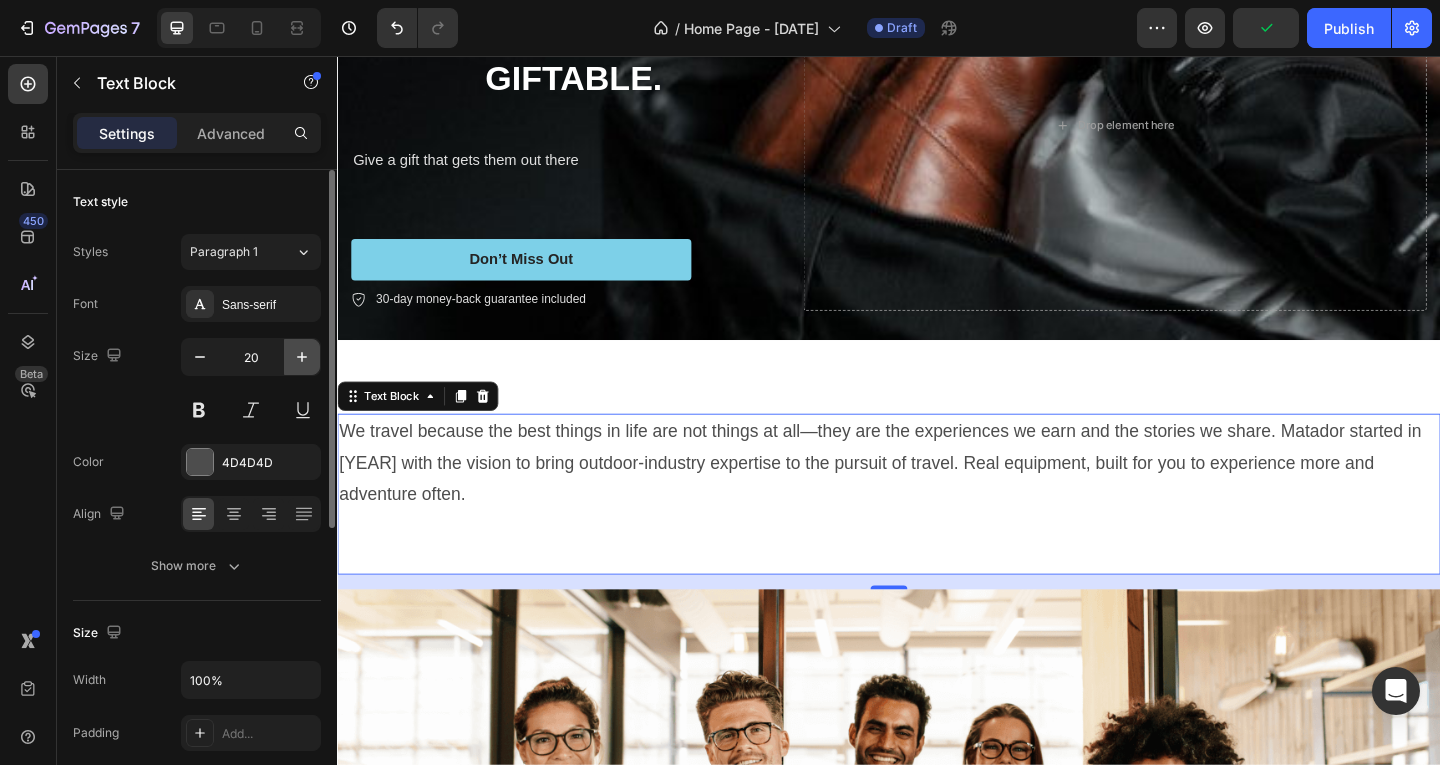 click at bounding box center [302, 357] 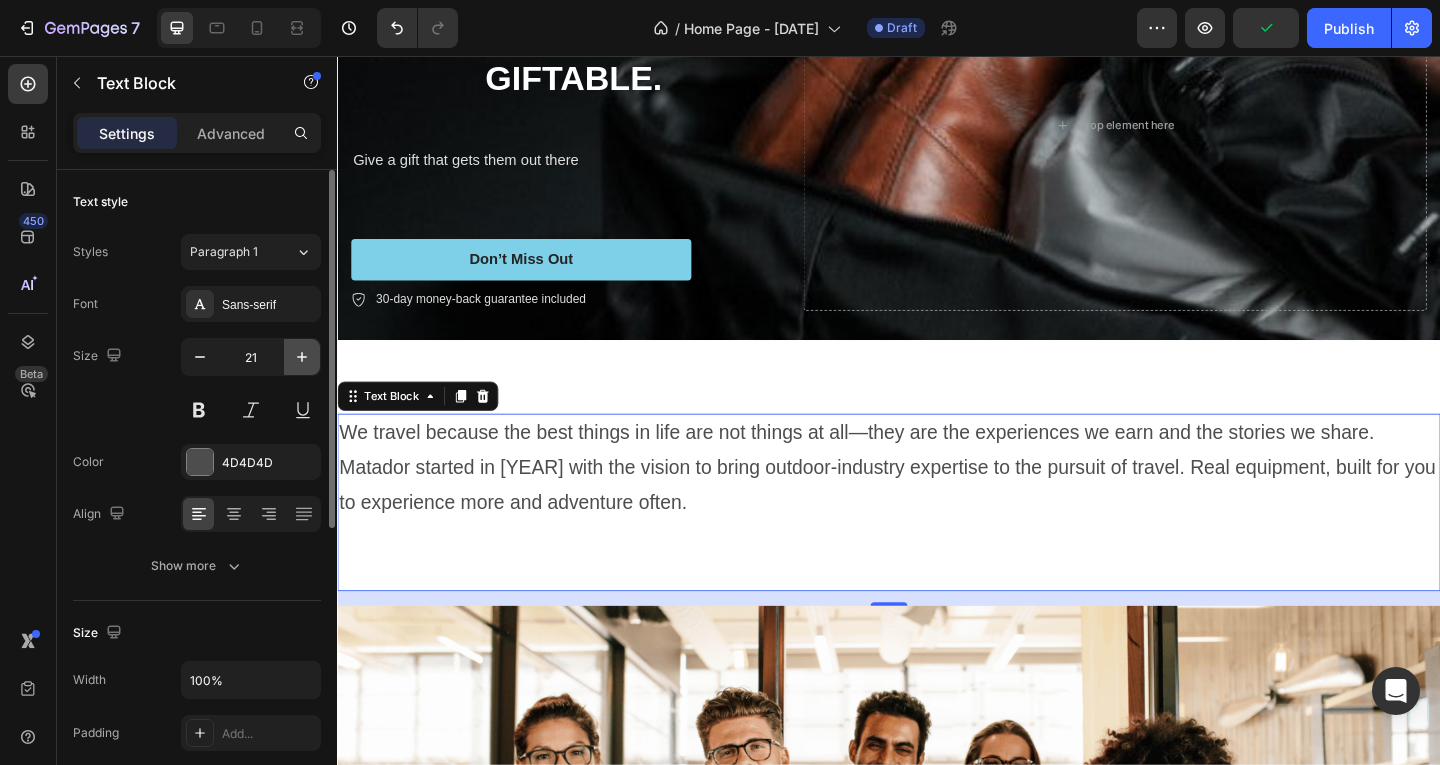 click at bounding box center (302, 357) 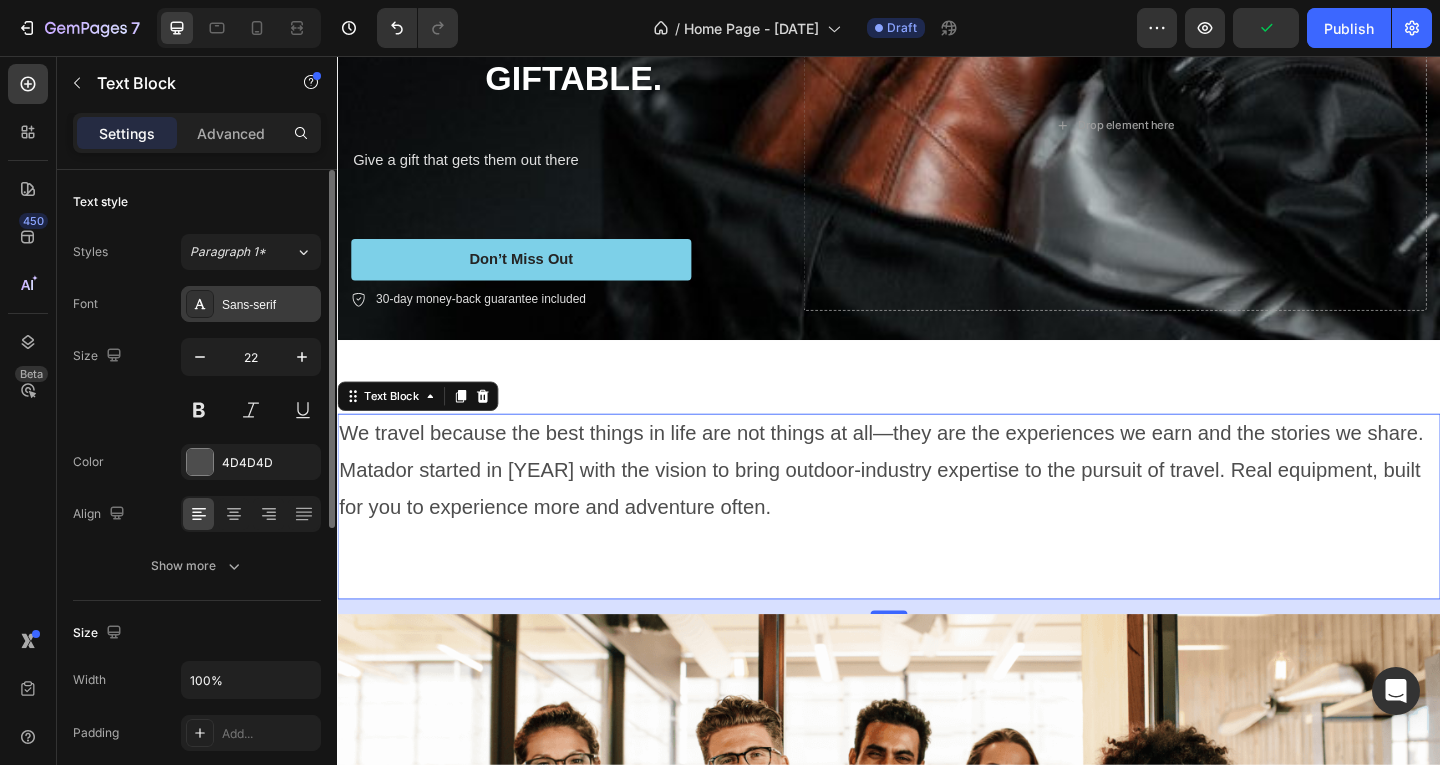 click on "Sans-serif" at bounding box center [251, 304] 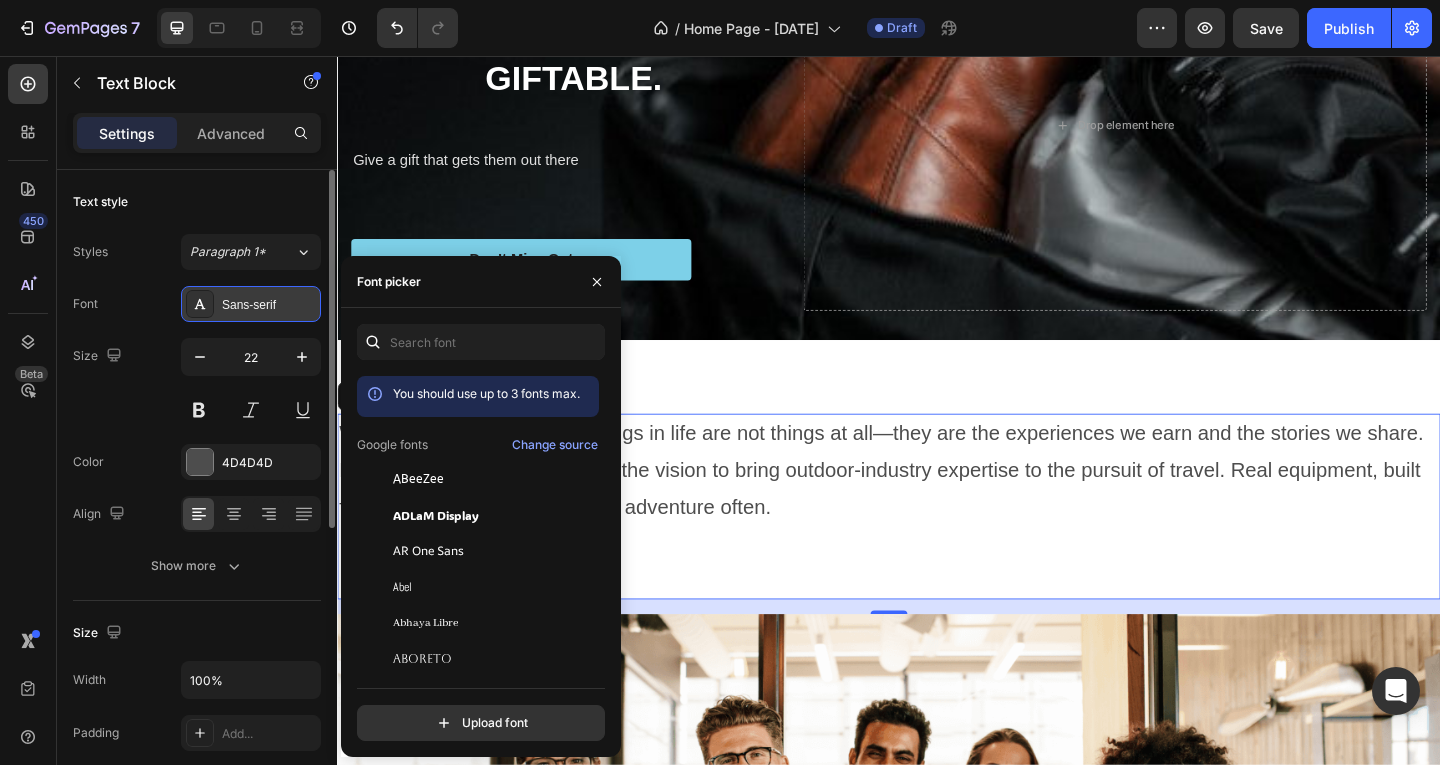click on "Sans-serif" at bounding box center [269, 305] 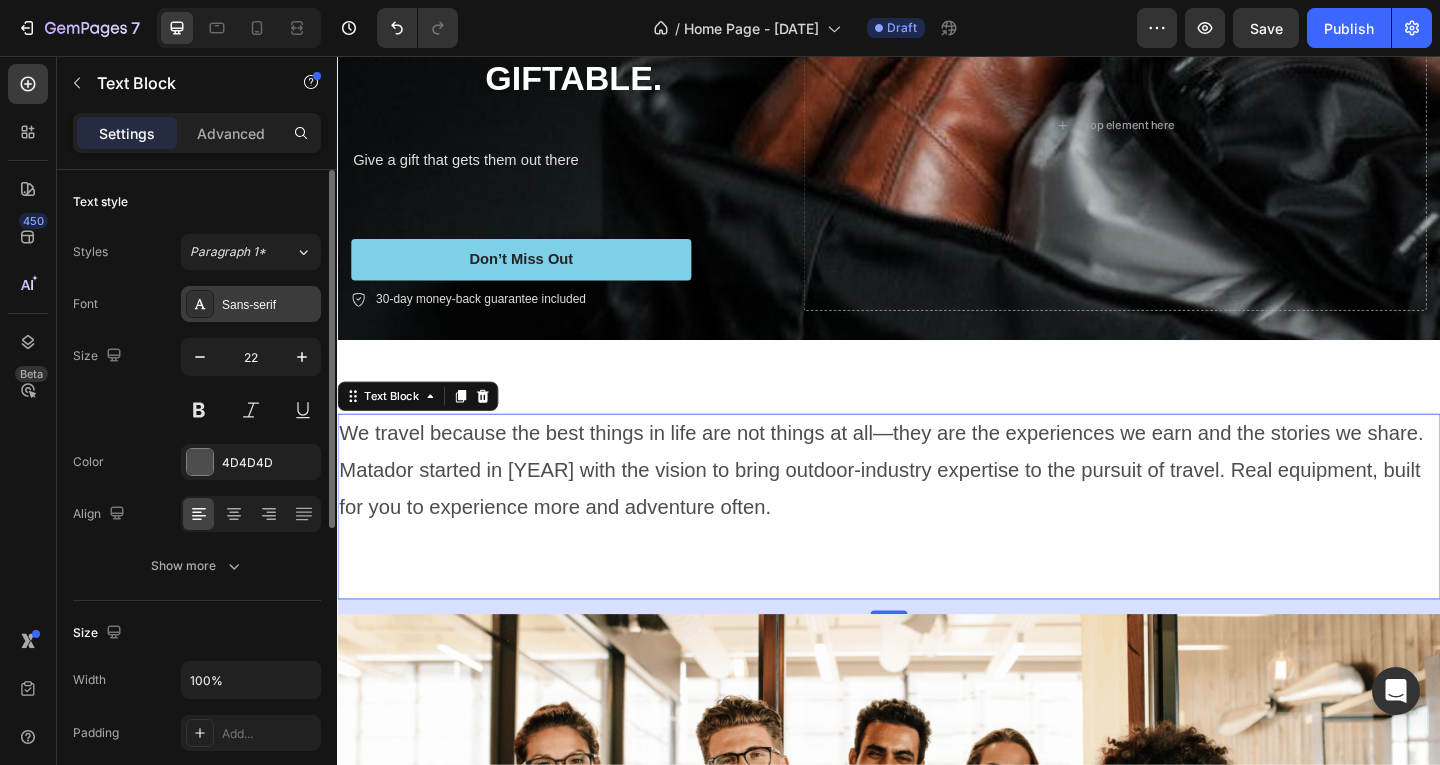 click on "Sans-serif" at bounding box center [269, 305] 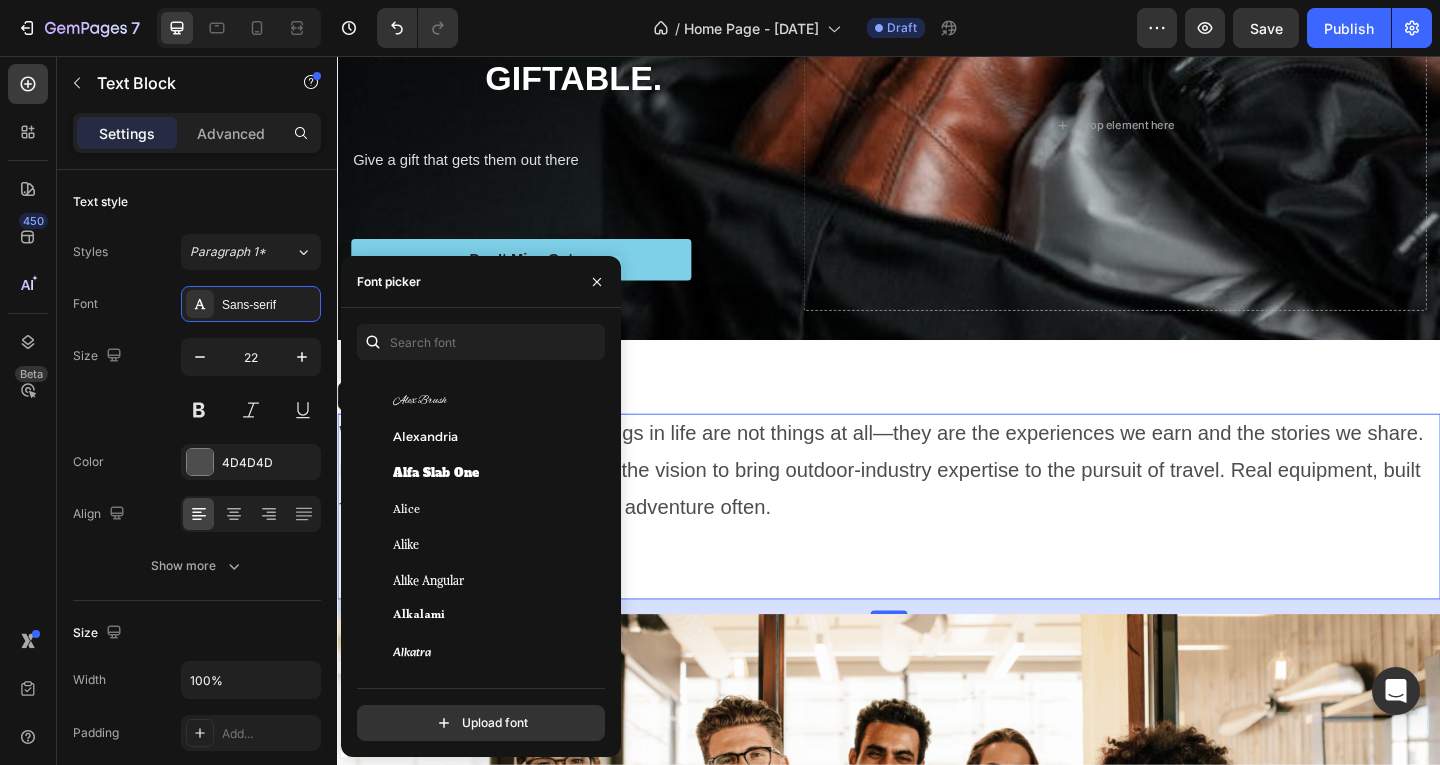 scroll, scrollTop: 1400, scrollLeft: 0, axis: vertical 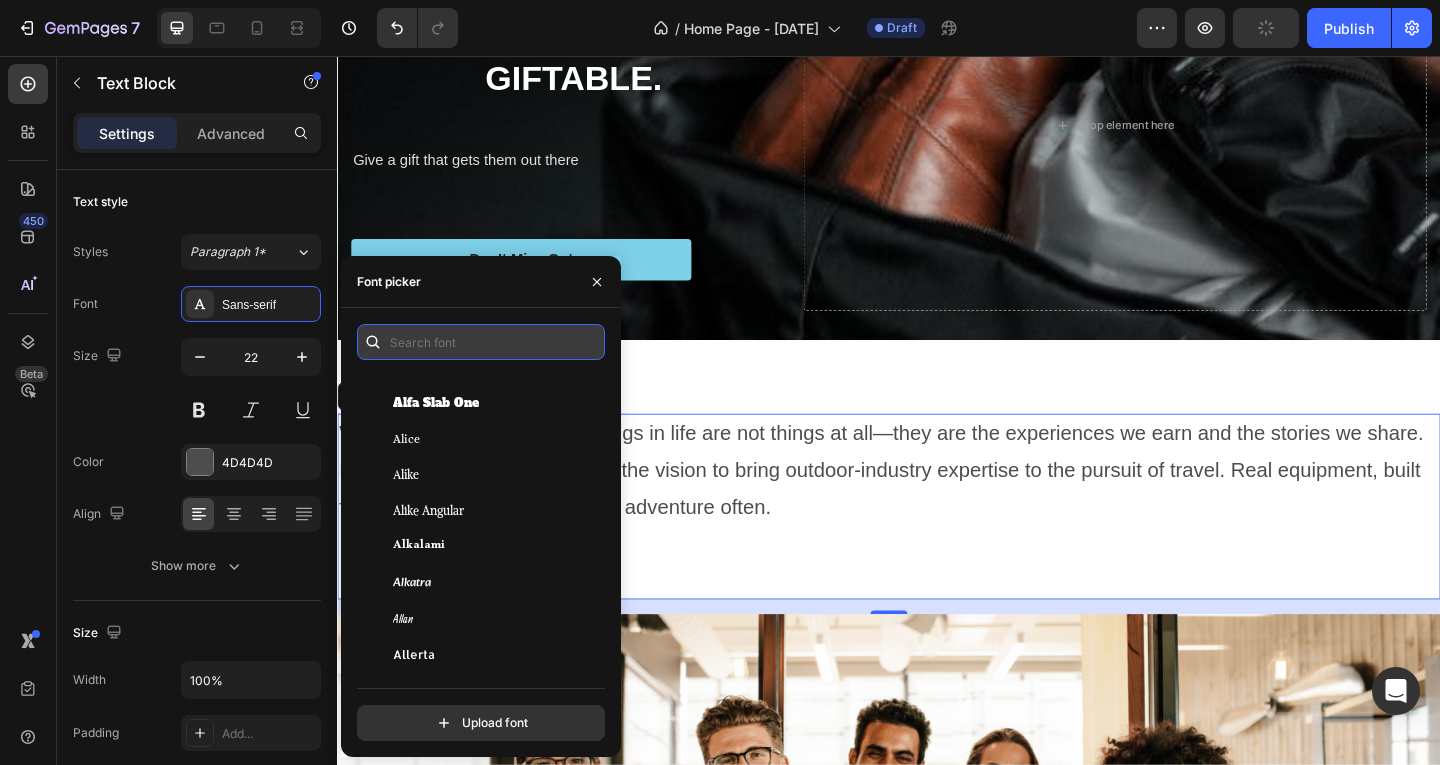 click at bounding box center [481, 342] 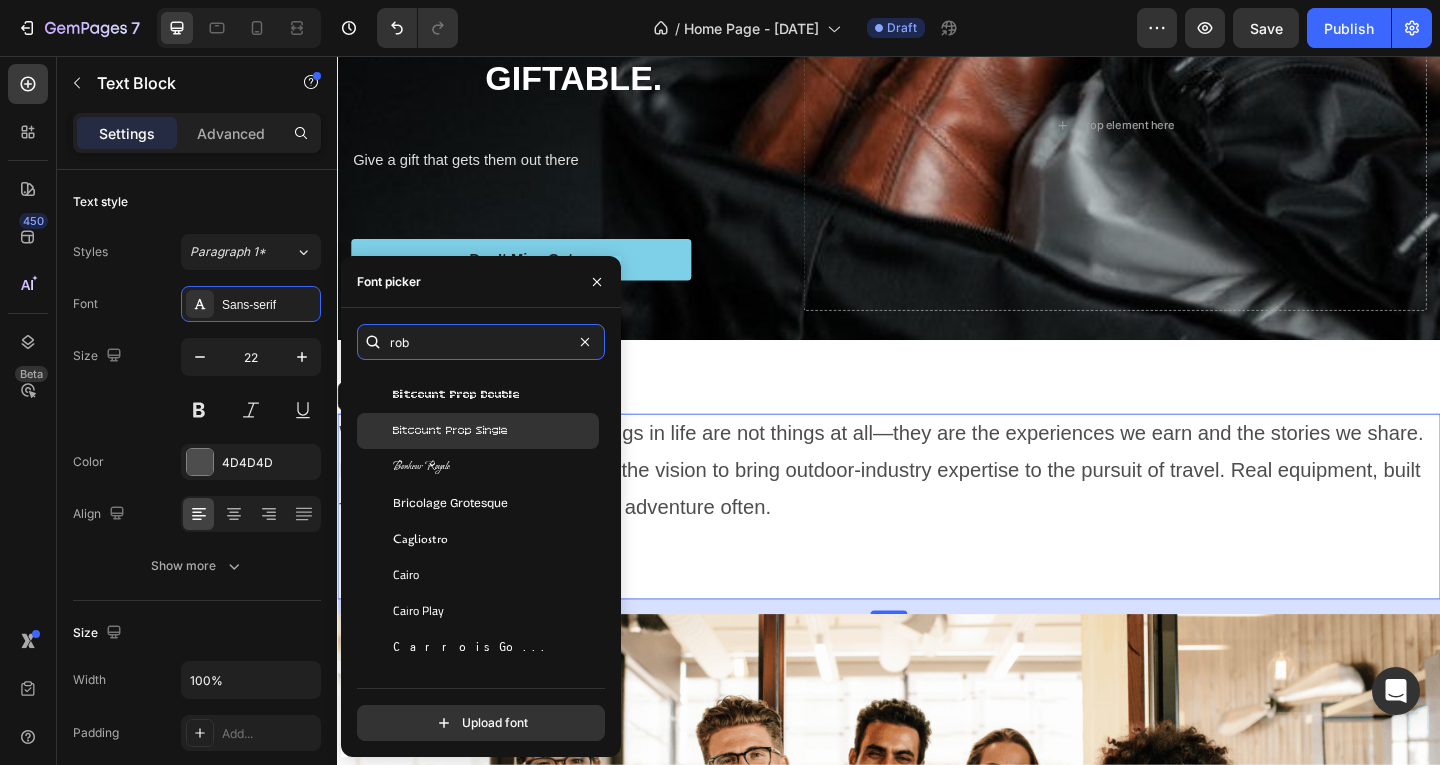 scroll, scrollTop: 0, scrollLeft: 0, axis: both 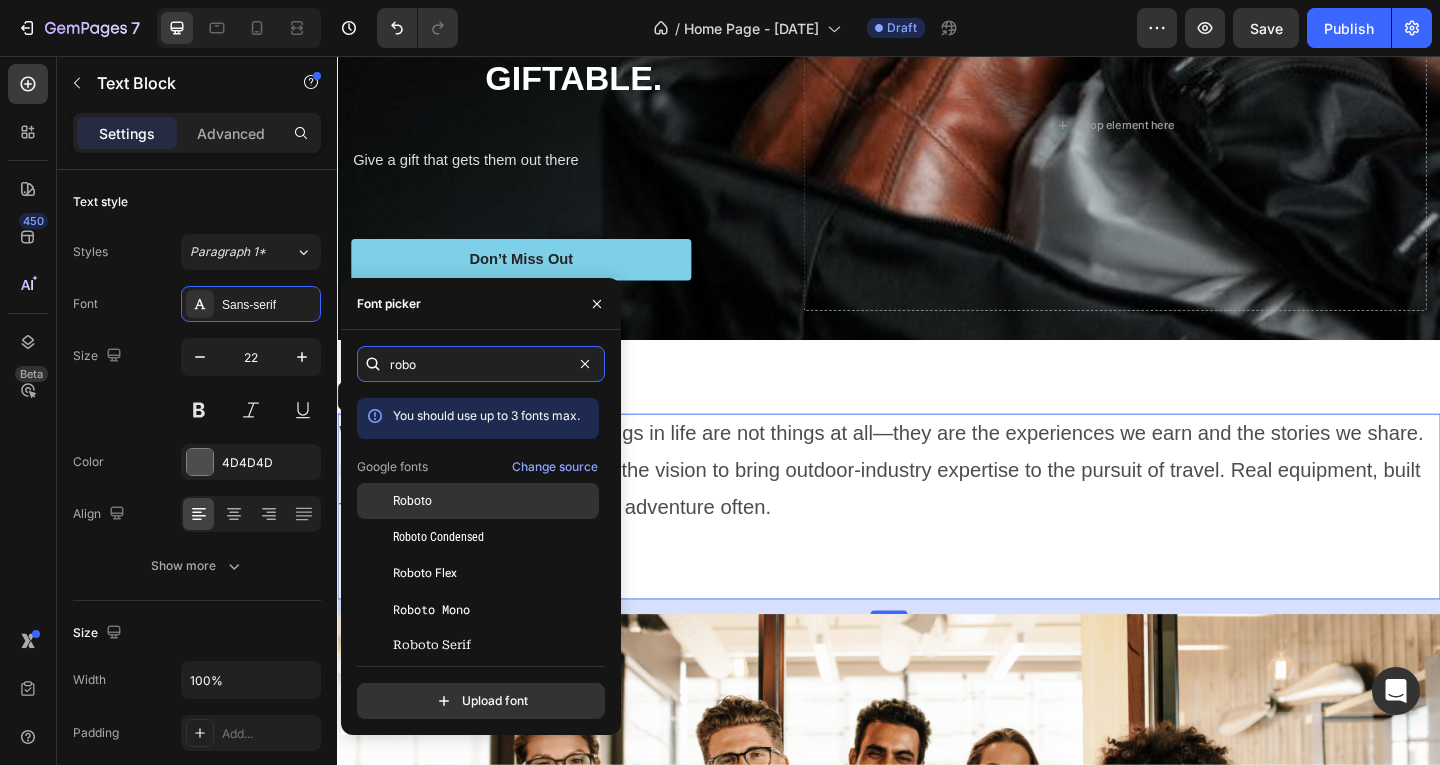 type on "robo" 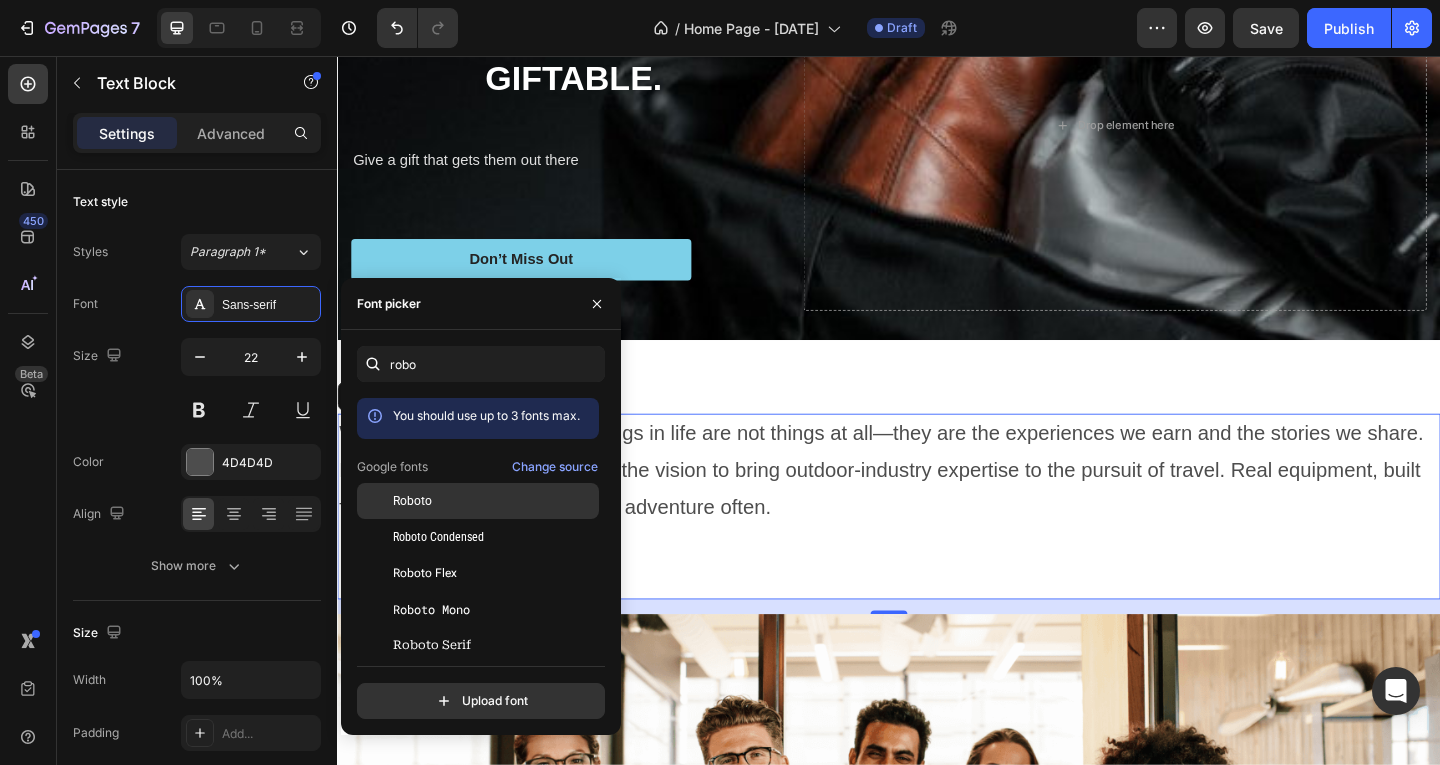 click on "Roboto" at bounding box center (412, 501) 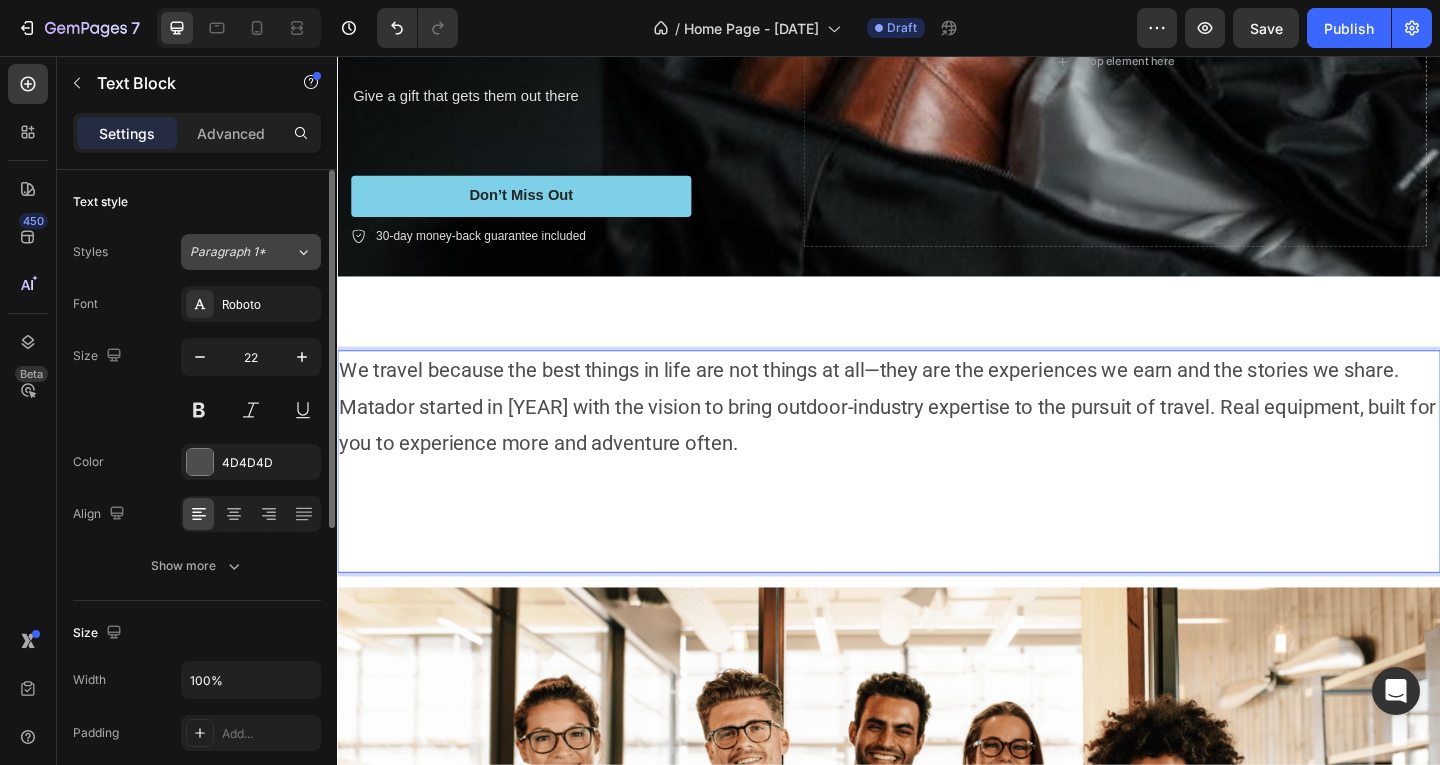 scroll, scrollTop: 300, scrollLeft: 0, axis: vertical 